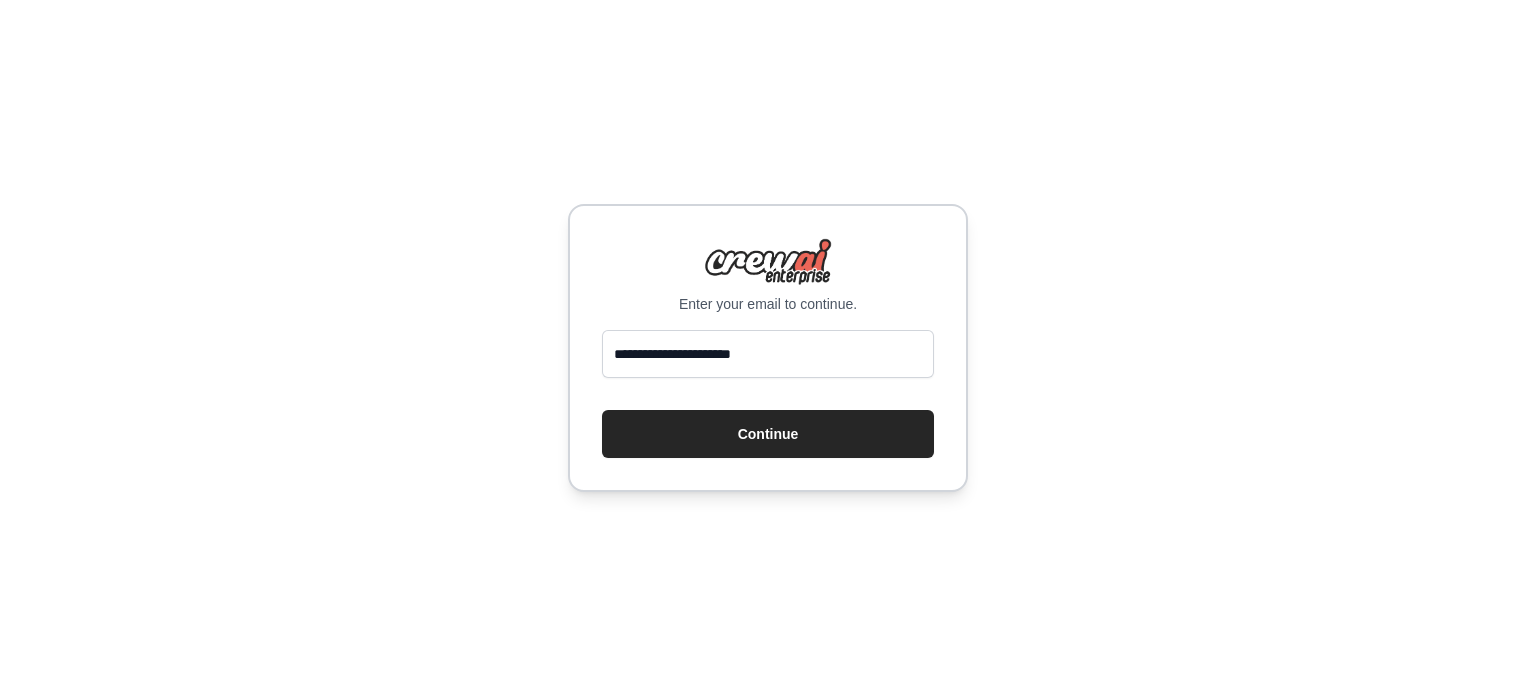 scroll, scrollTop: 0, scrollLeft: 0, axis: both 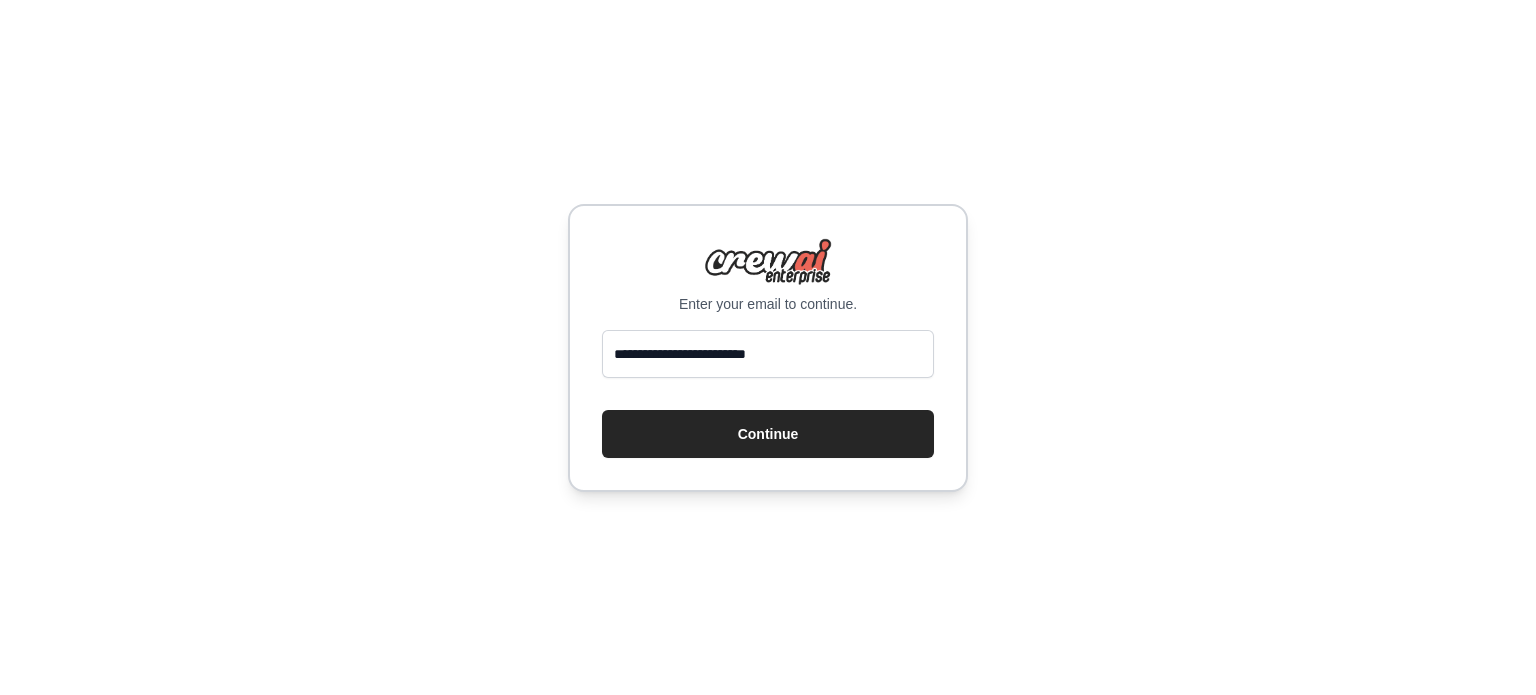type on "**********" 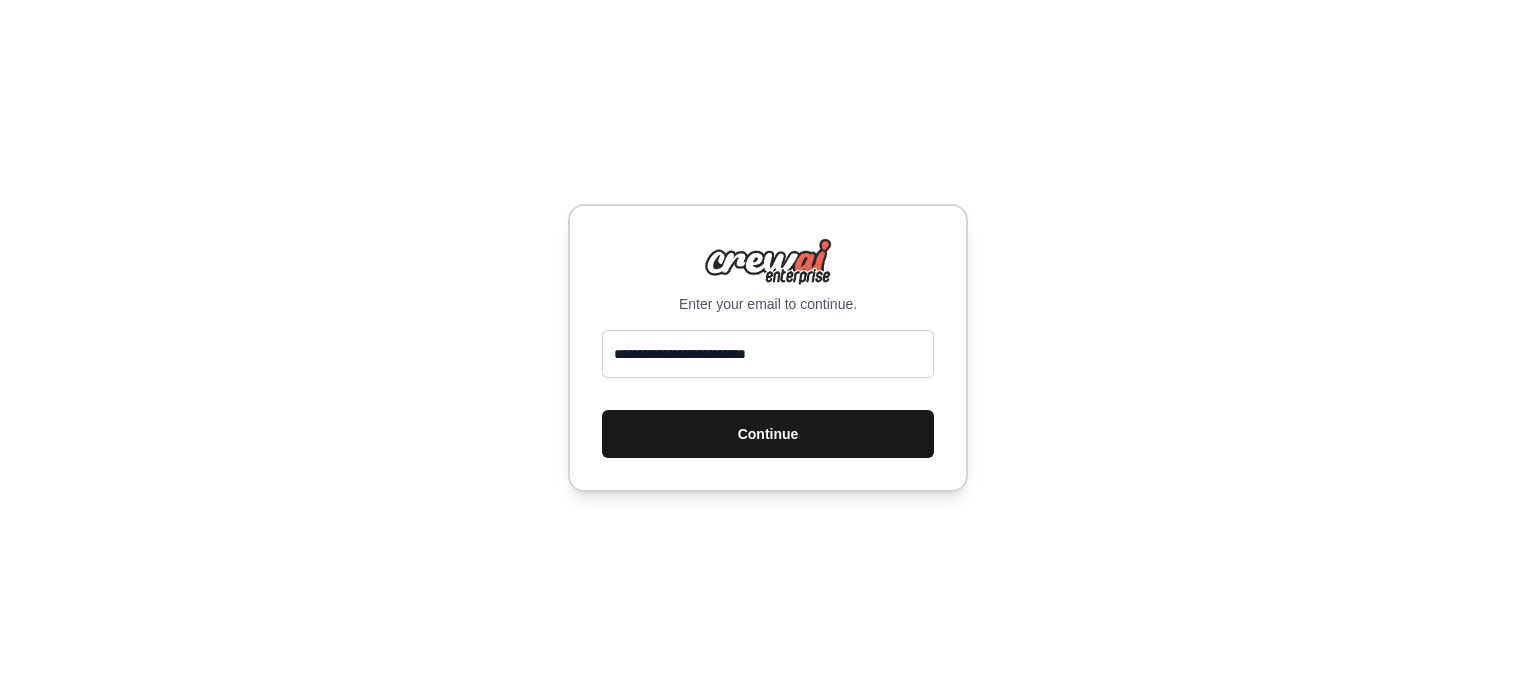 click on "Continue" at bounding box center (768, 434) 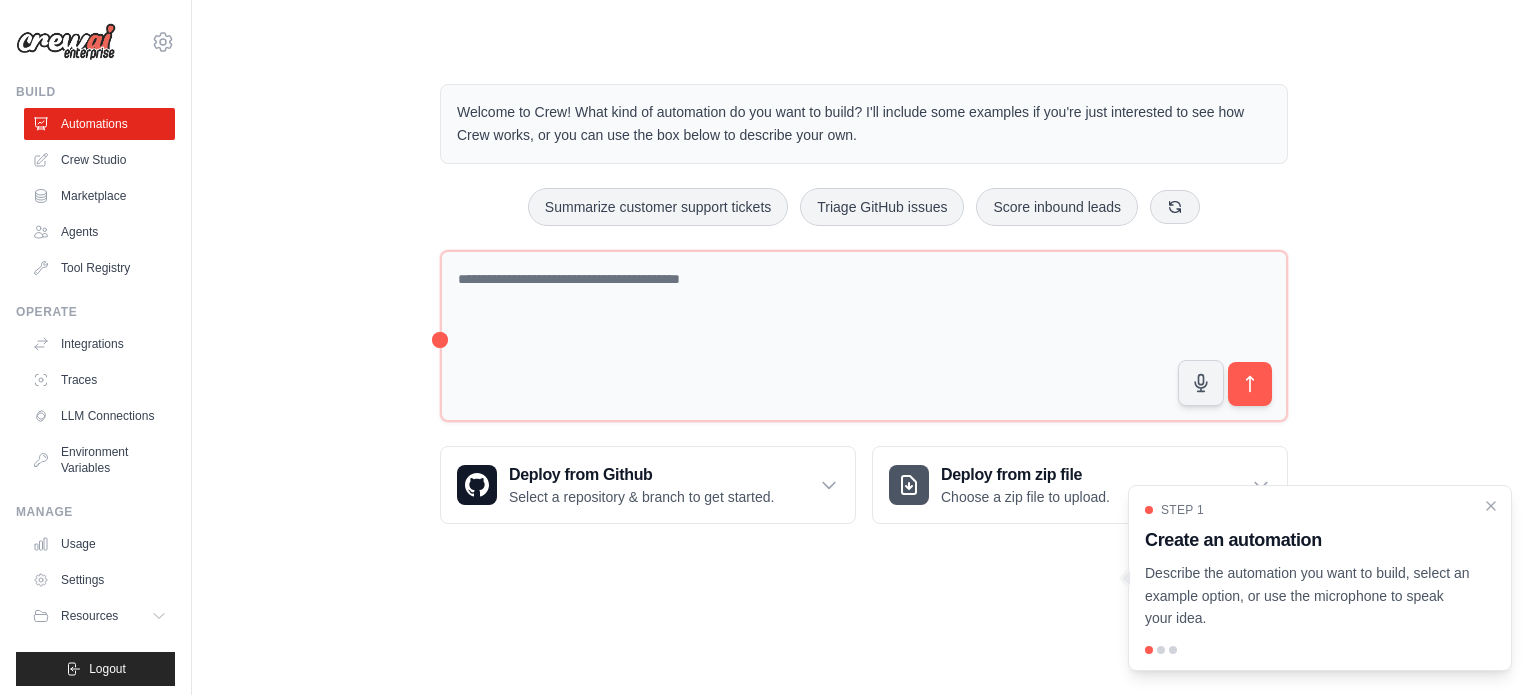 scroll, scrollTop: 0, scrollLeft: 0, axis: both 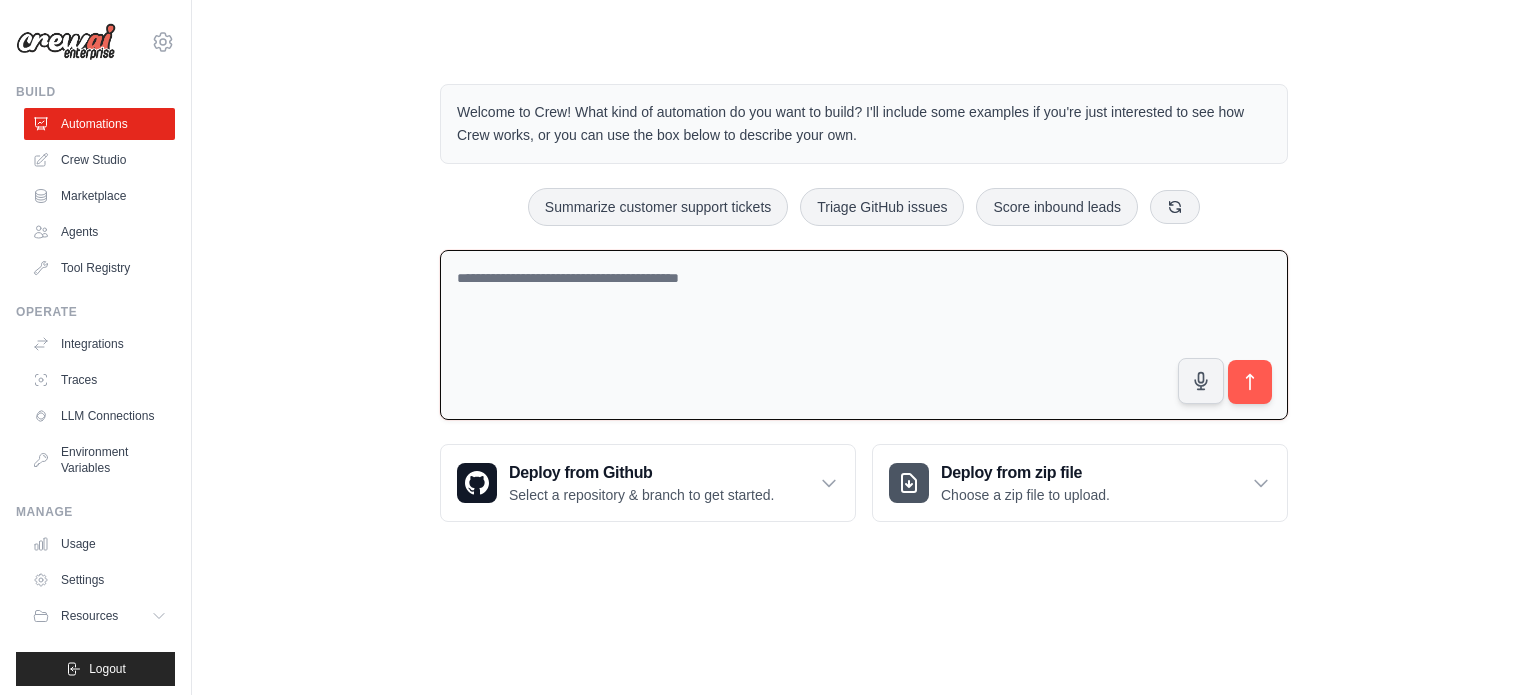click at bounding box center [864, 335] 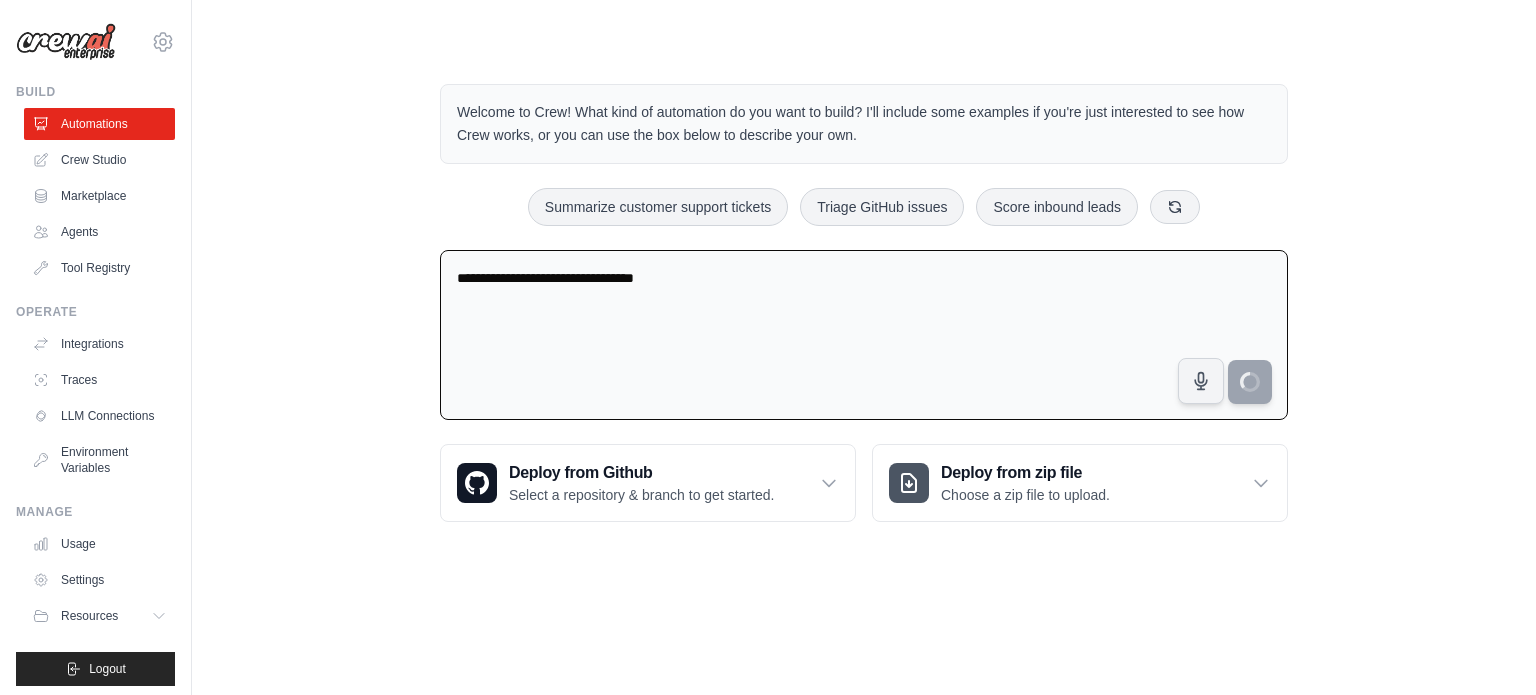 type on "**********" 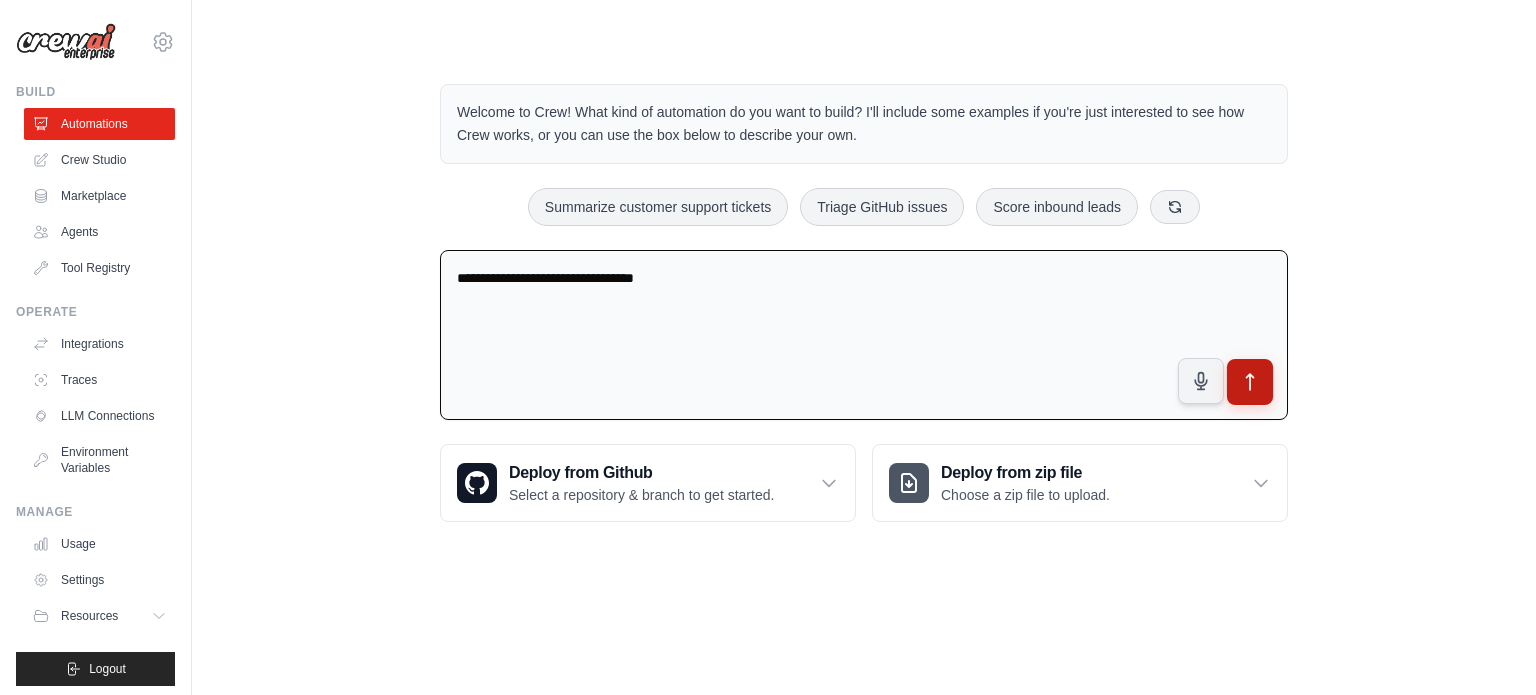 click at bounding box center [1250, 382] 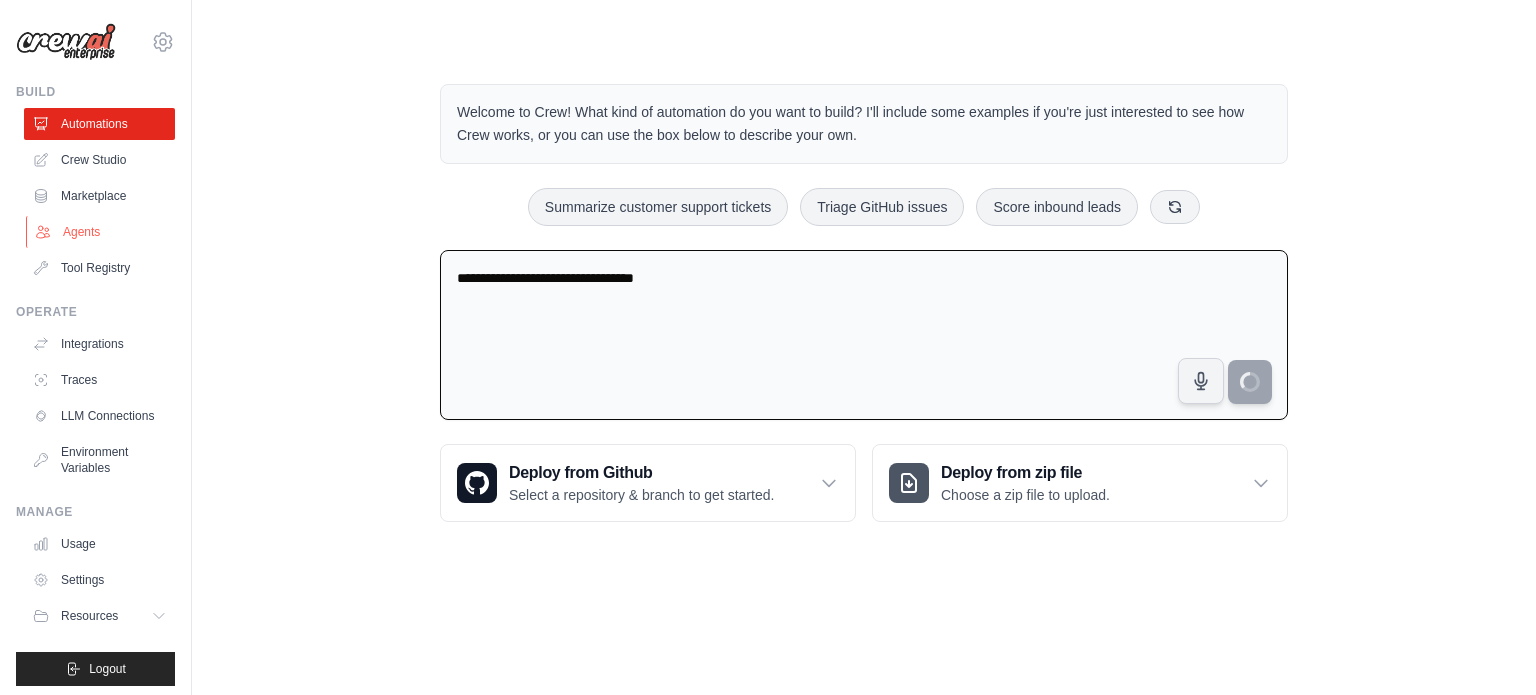 click on "Agents" at bounding box center [101, 232] 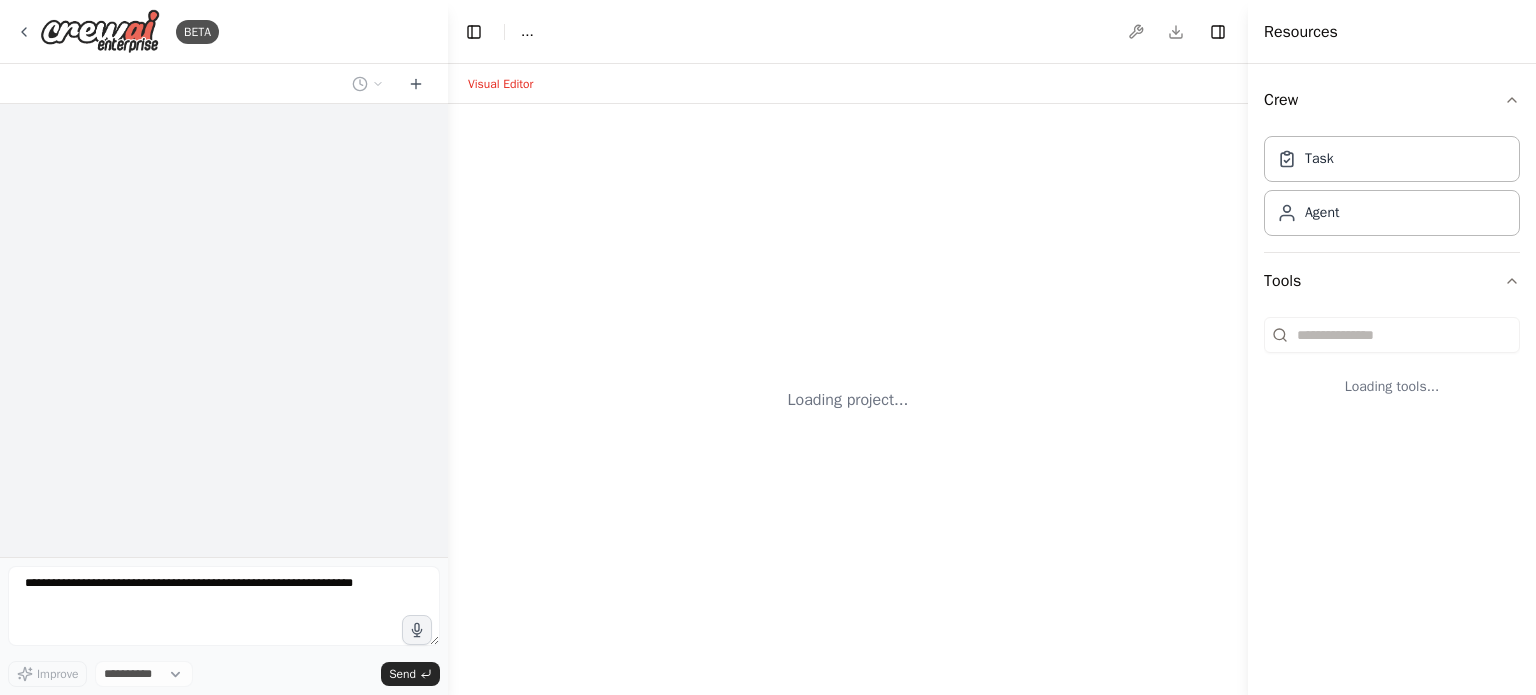 select on "****" 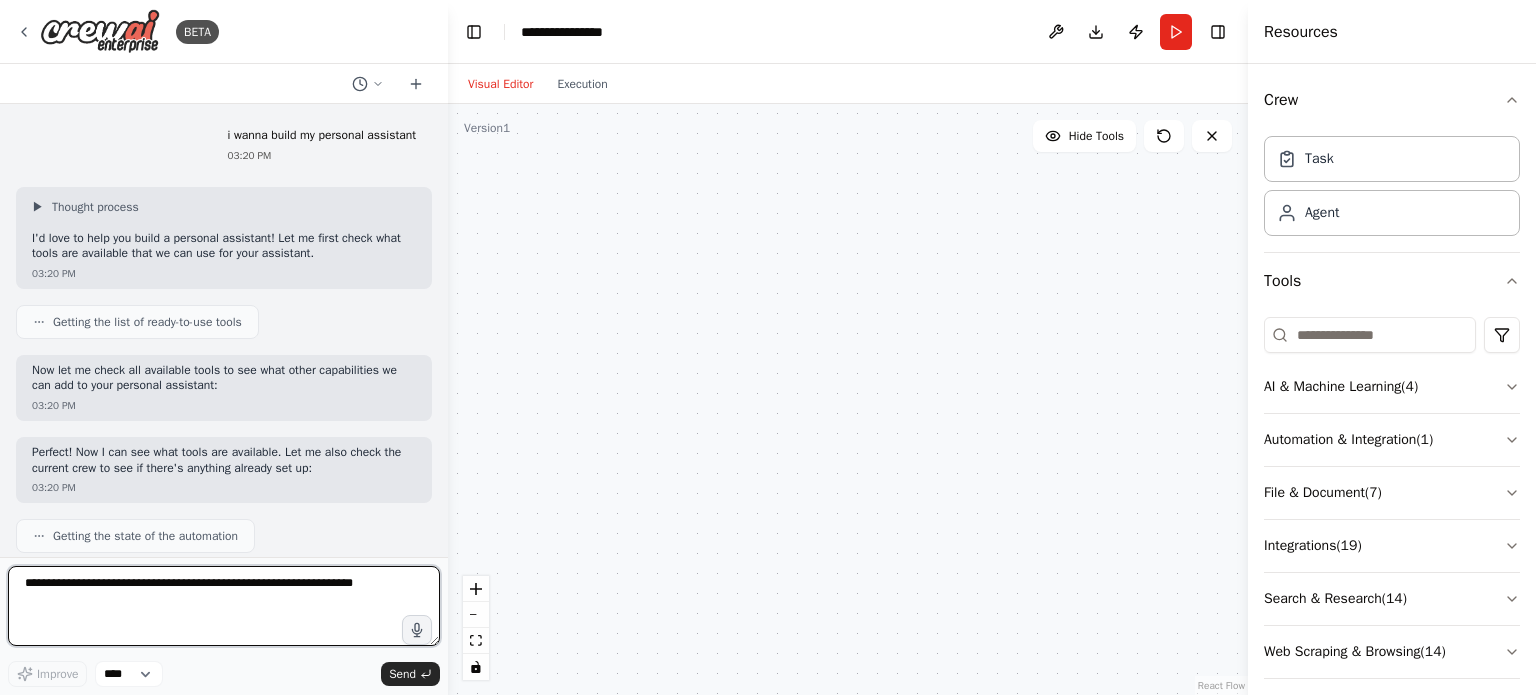 scroll, scrollTop: 0, scrollLeft: 0, axis: both 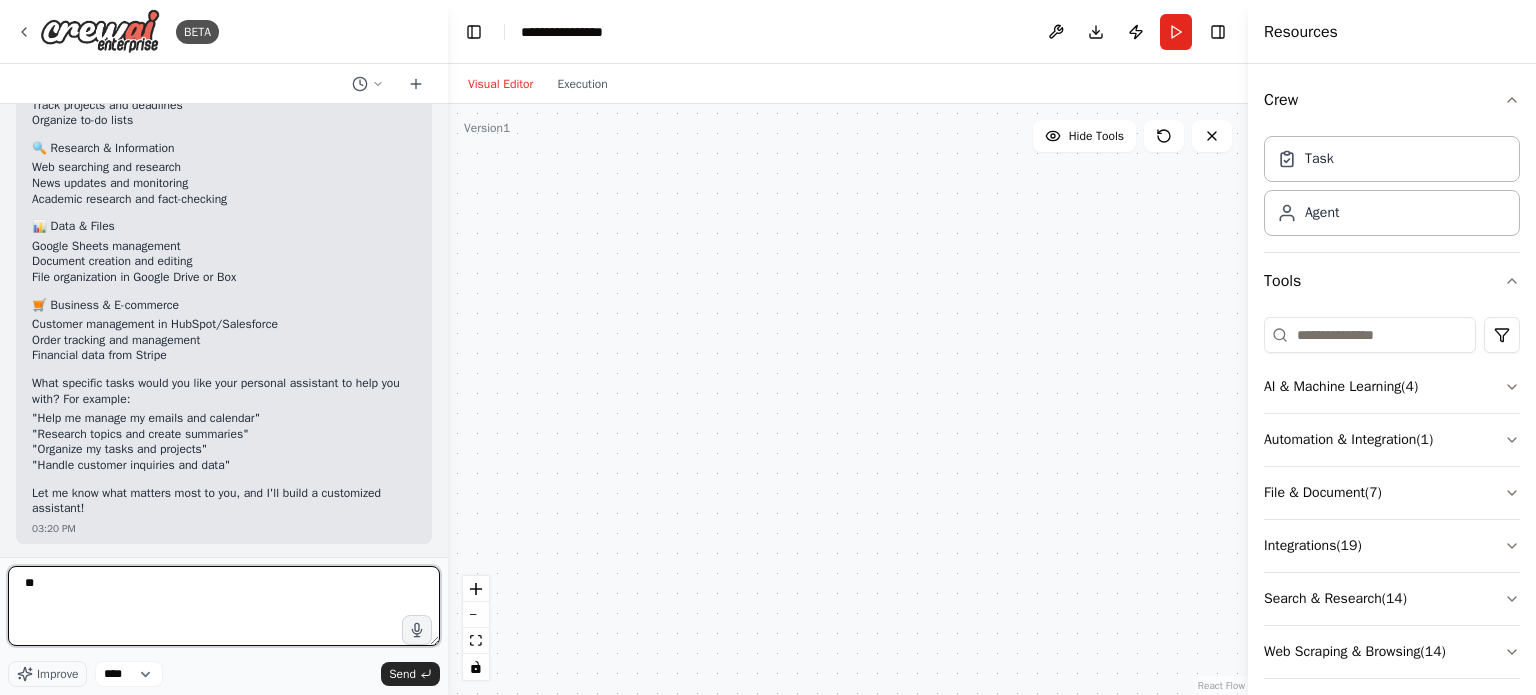 type on "*" 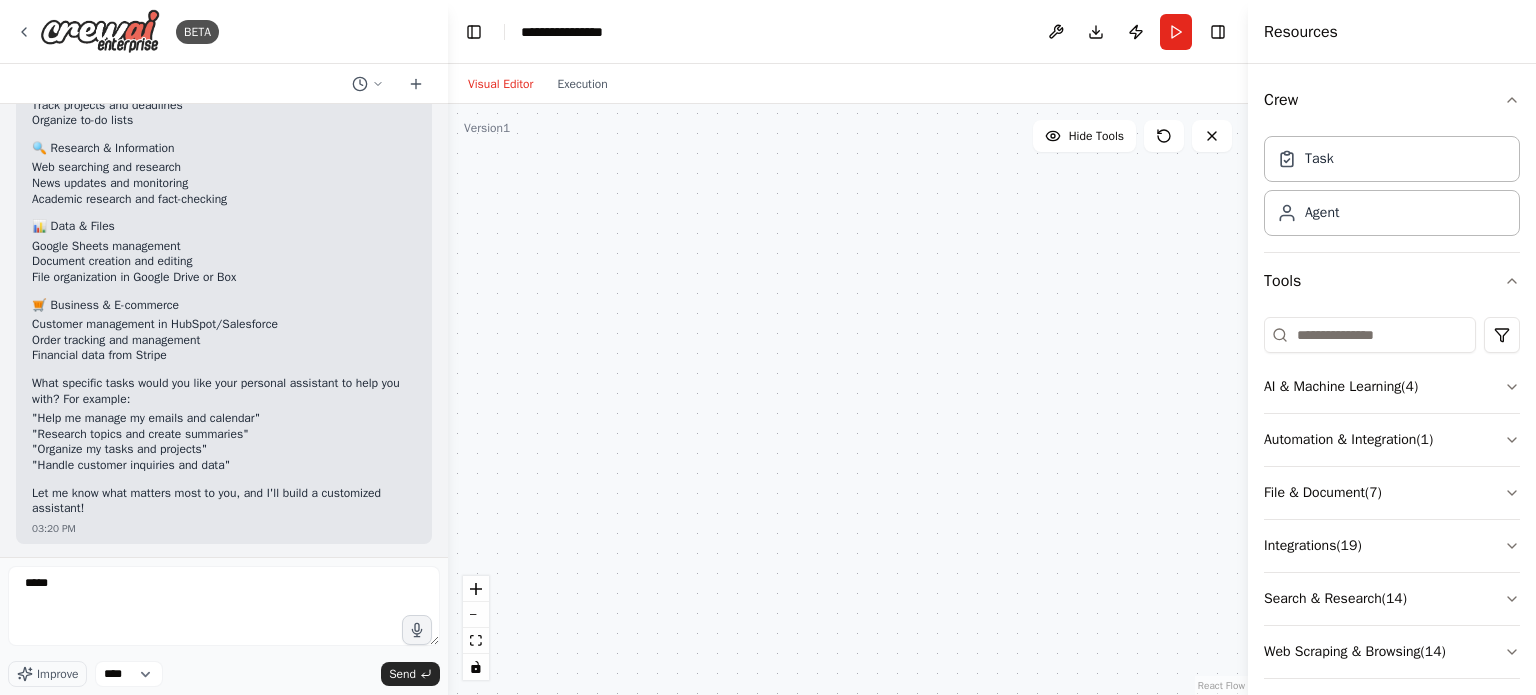 click on ""Organize my tasks and projects"" at bounding box center (224, 450) 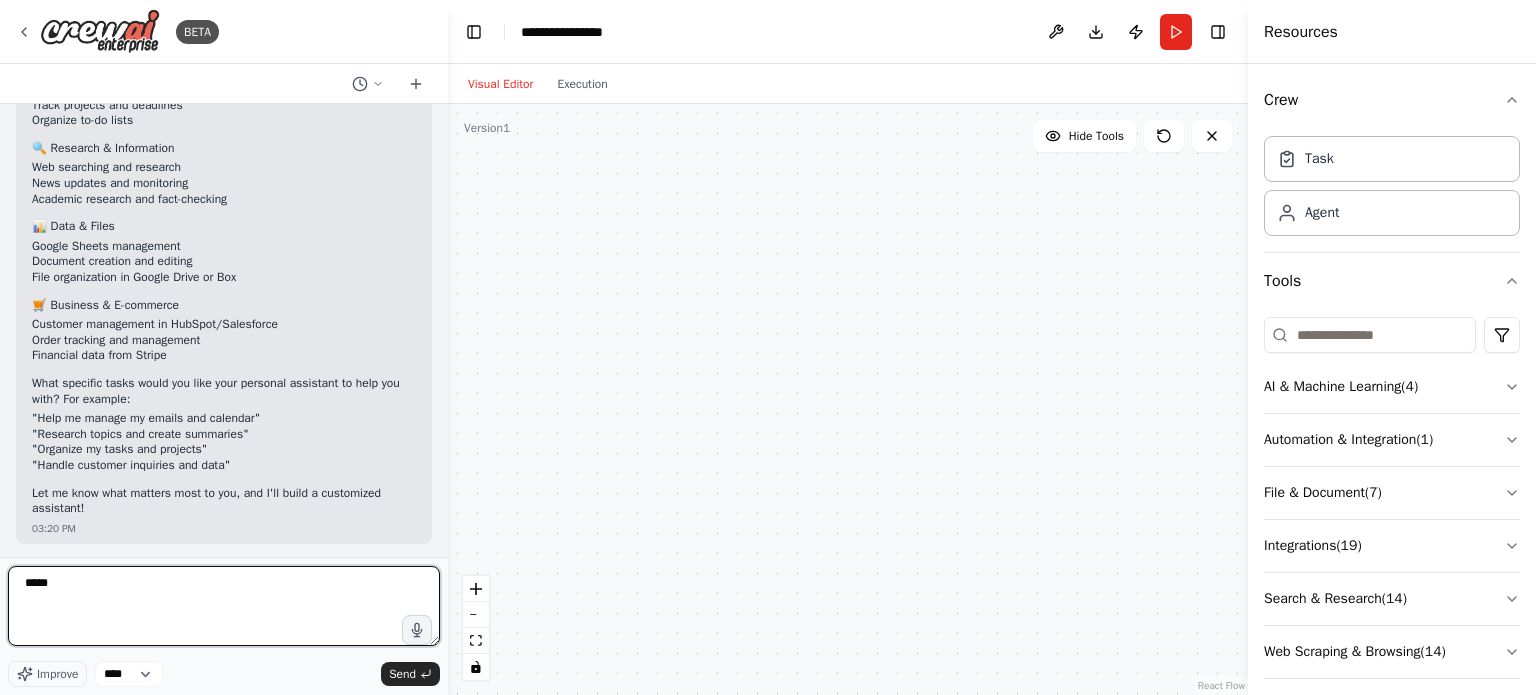 click on "****" at bounding box center [224, 606] 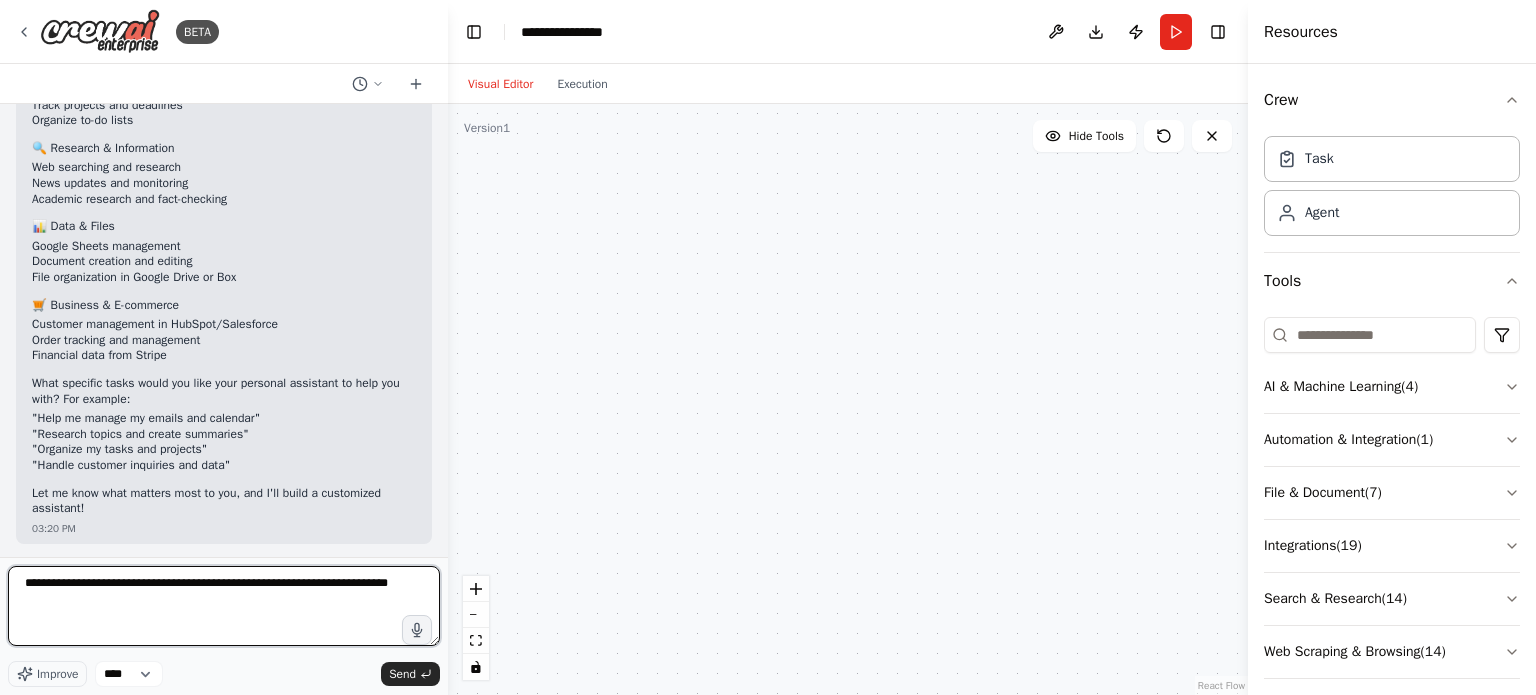 click on "**********" at bounding box center (224, 606) 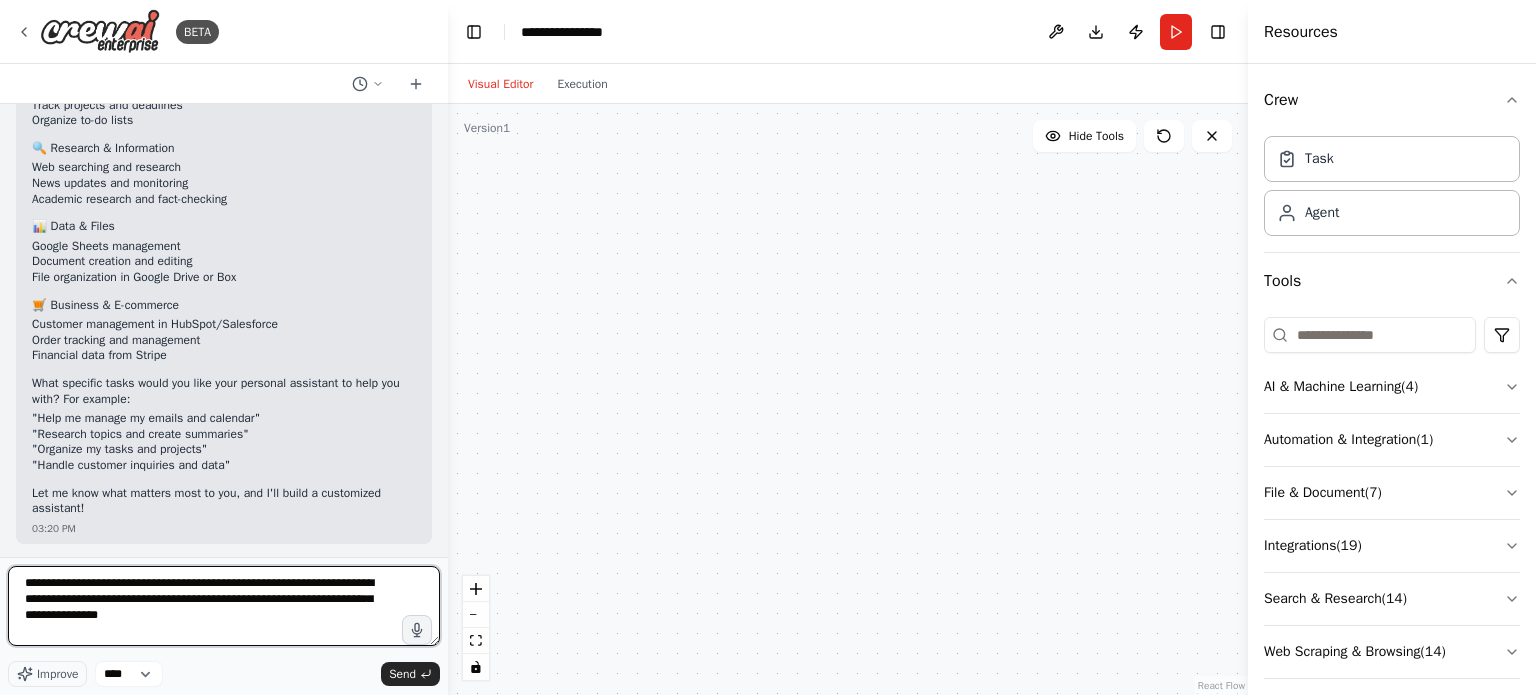 type on "**********" 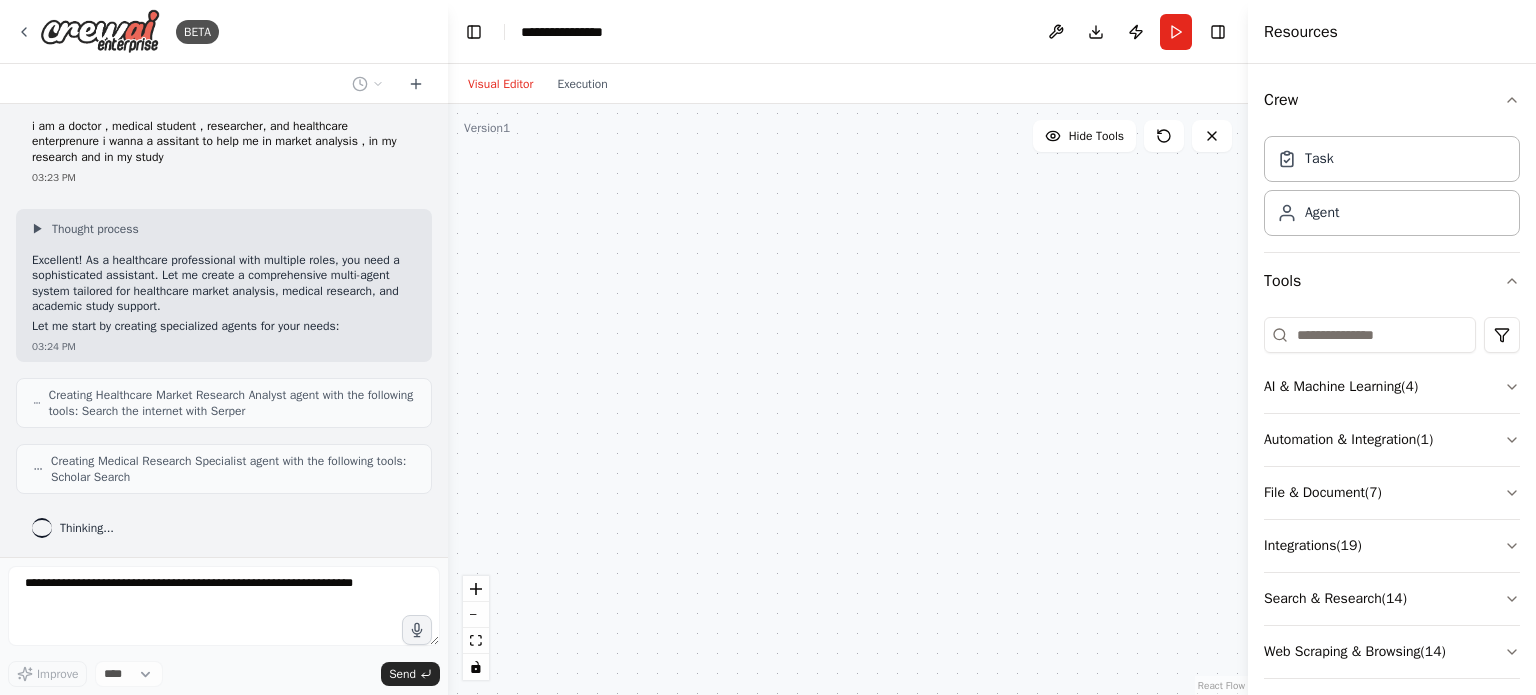scroll, scrollTop: 1190, scrollLeft: 0, axis: vertical 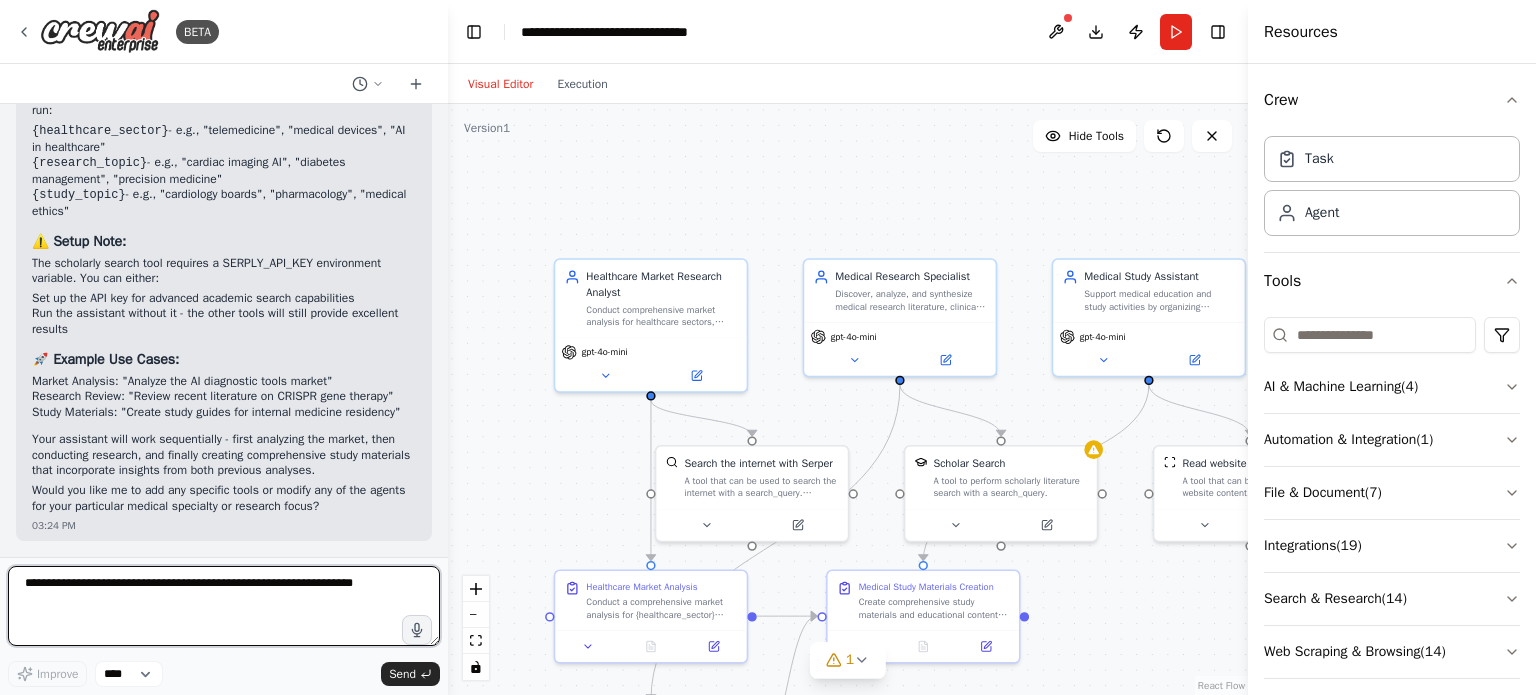 click at bounding box center [224, 606] 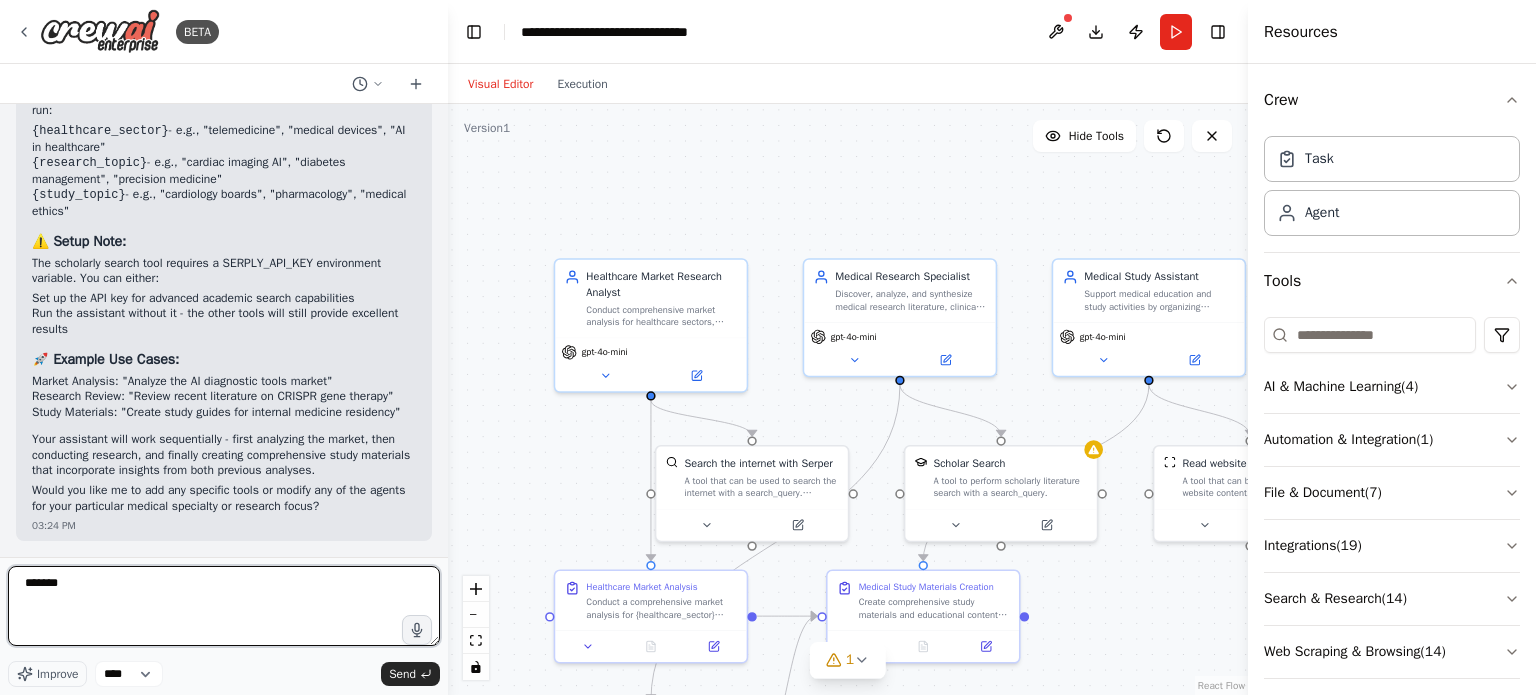 type on "********" 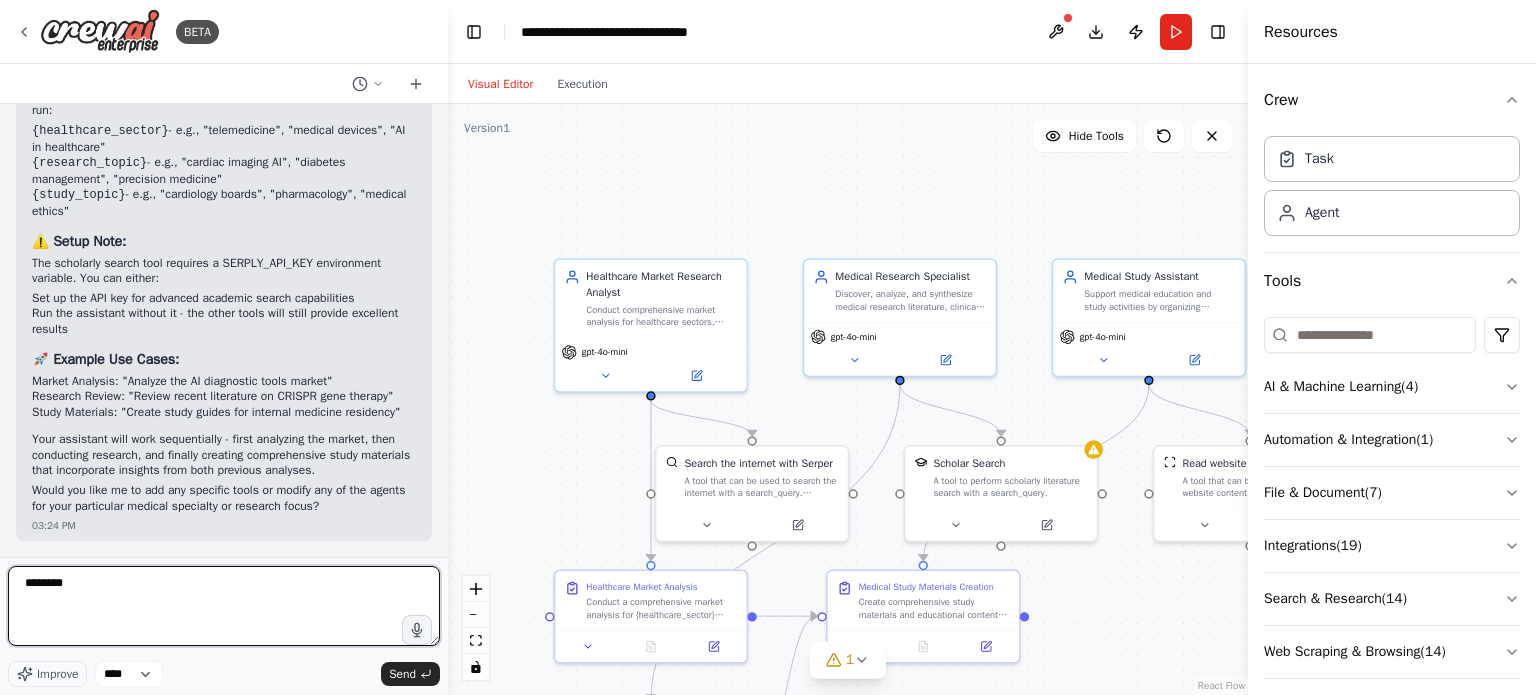 type 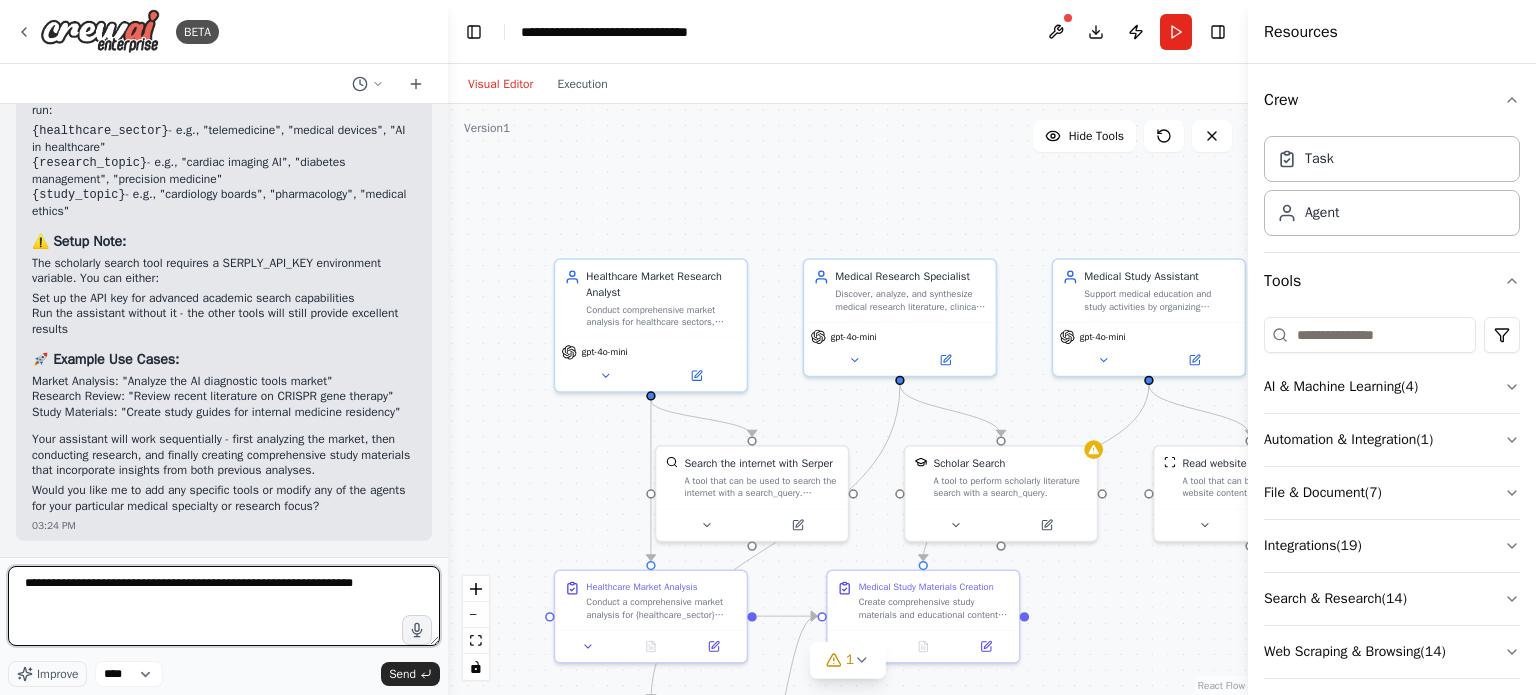 scroll, scrollTop: 2503, scrollLeft: 0, axis: vertical 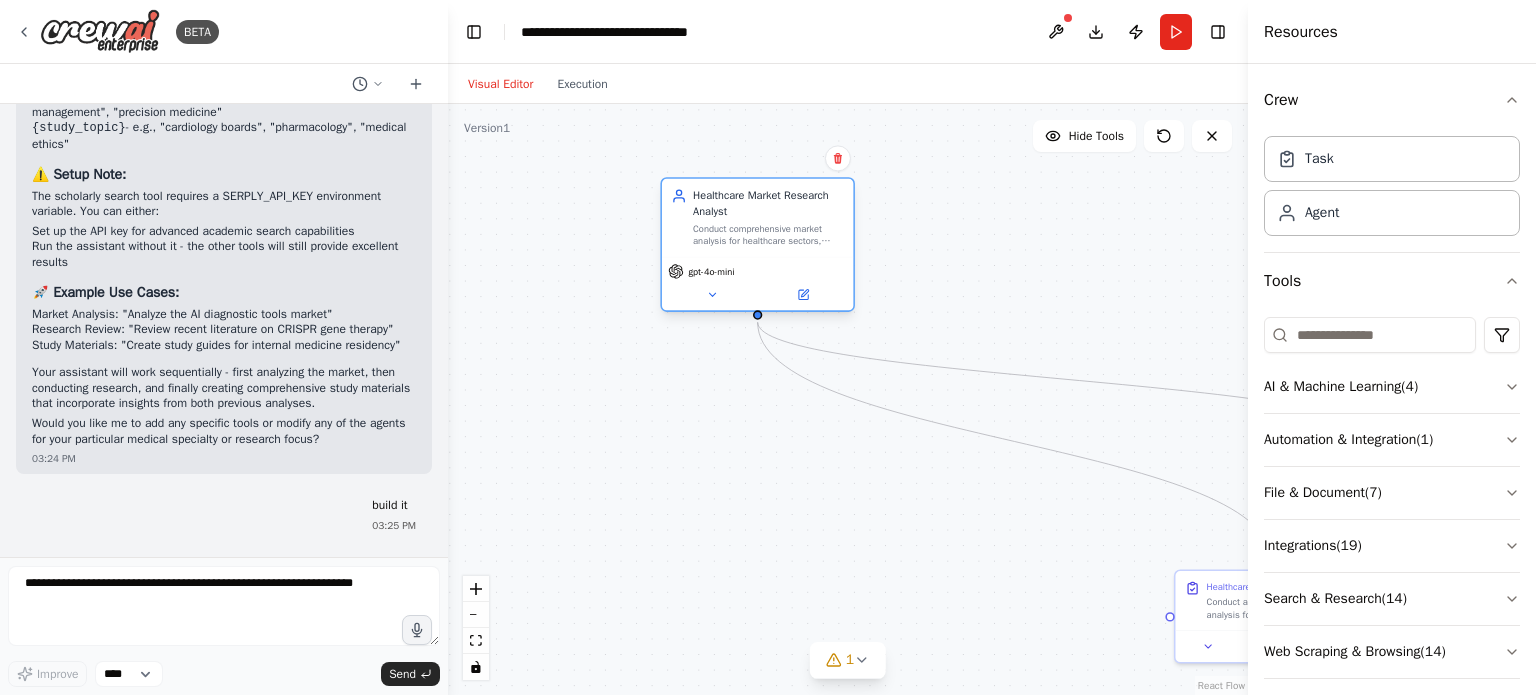 drag, startPoint x: 655, startPoint y: 341, endPoint x: 744, endPoint y: 270, distance: 113.85078 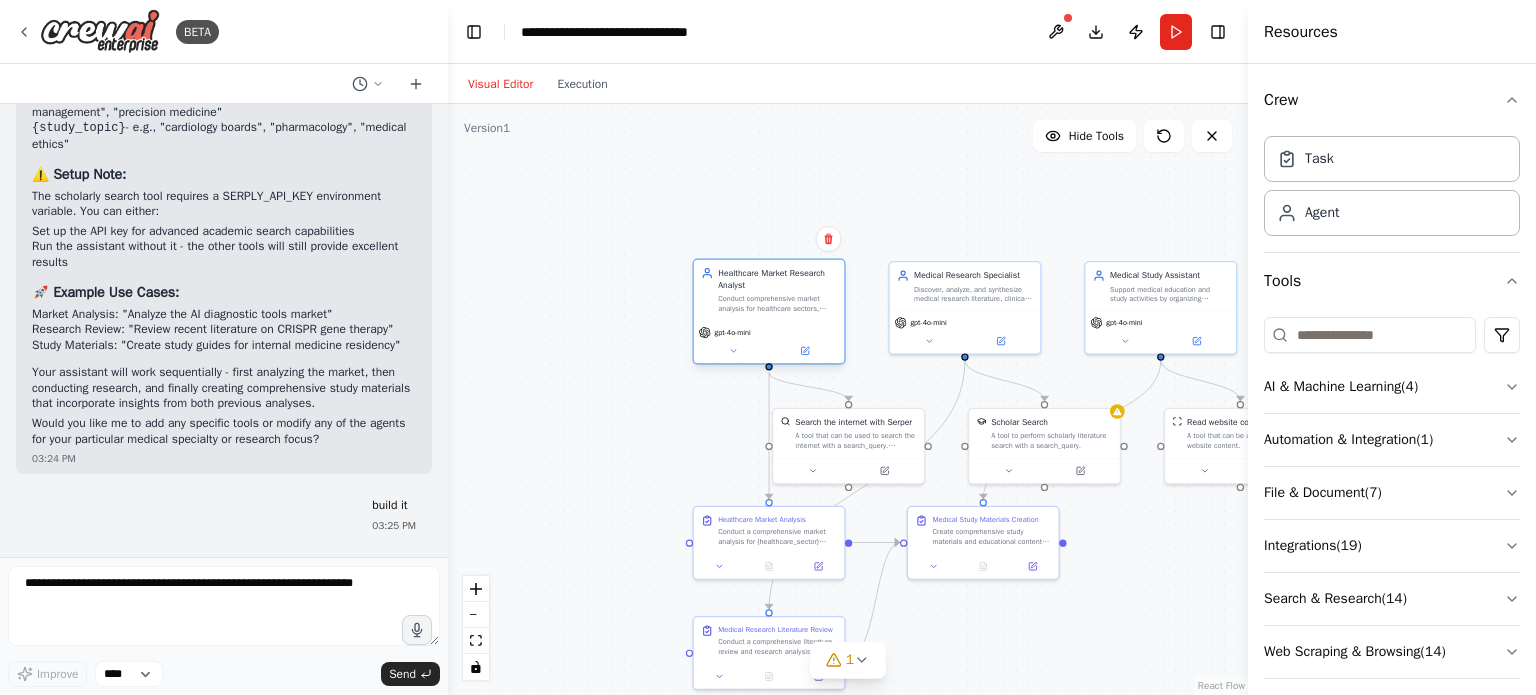 drag, startPoint x: 778, startPoint y: 238, endPoint x: 796, endPoint y: 293, distance: 57.870544 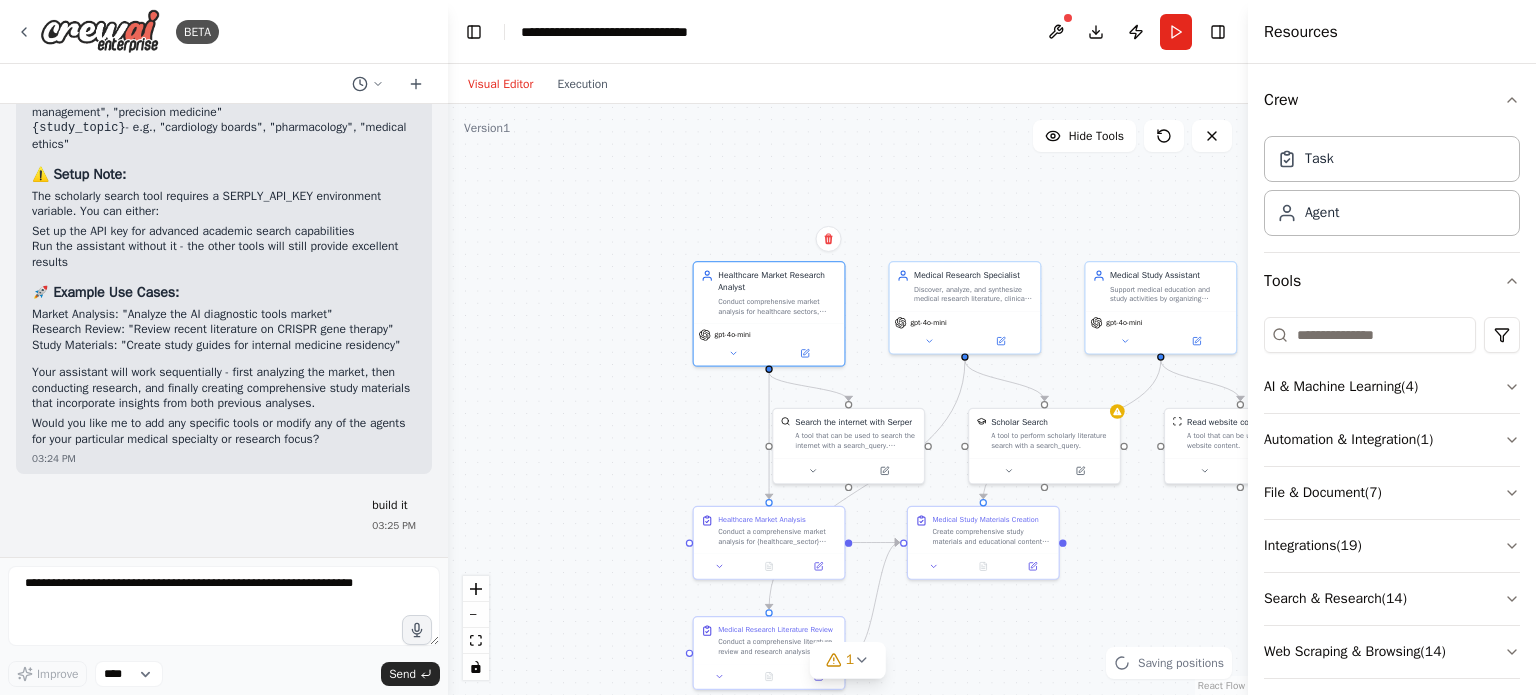 scroll, scrollTop: 2518, scrollLeft: 0, axis: vertical 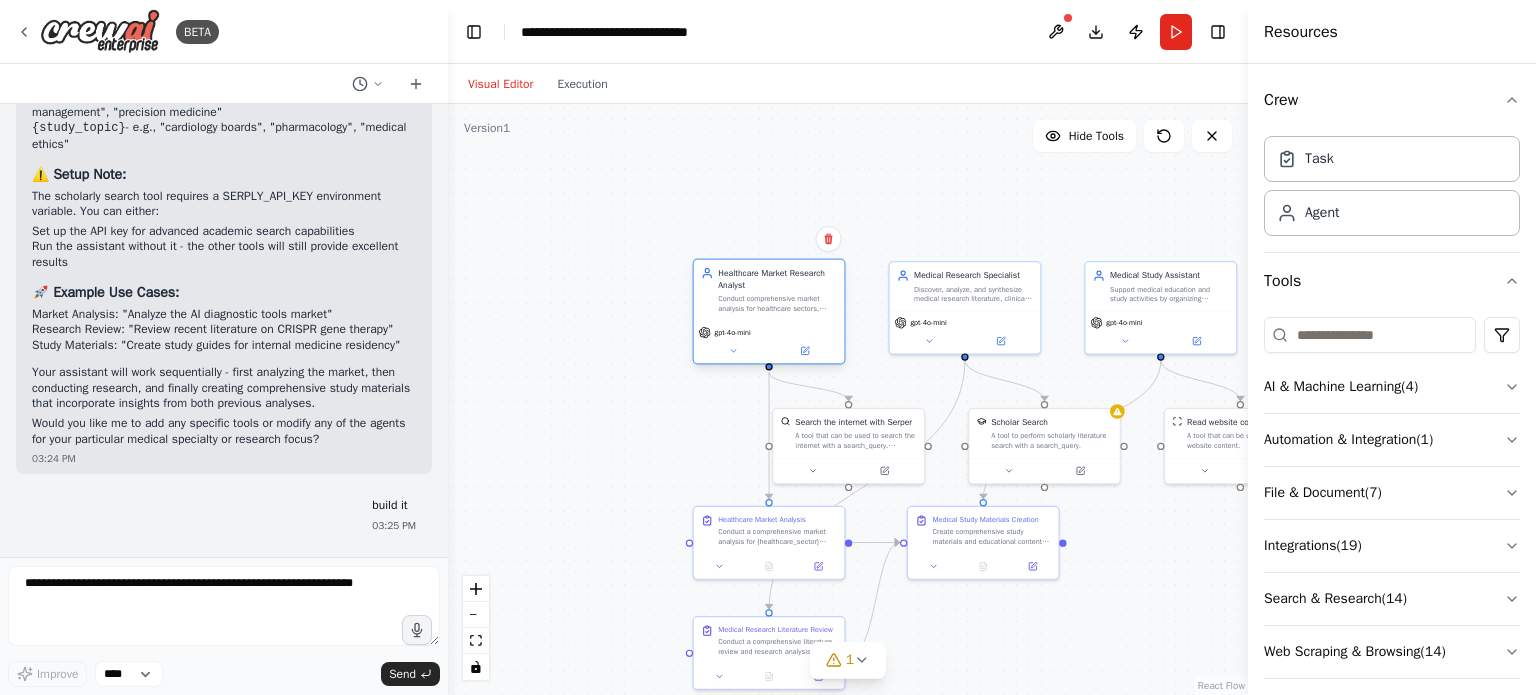 click on "gpt-4o-mini" at bounding box center [769, 342] 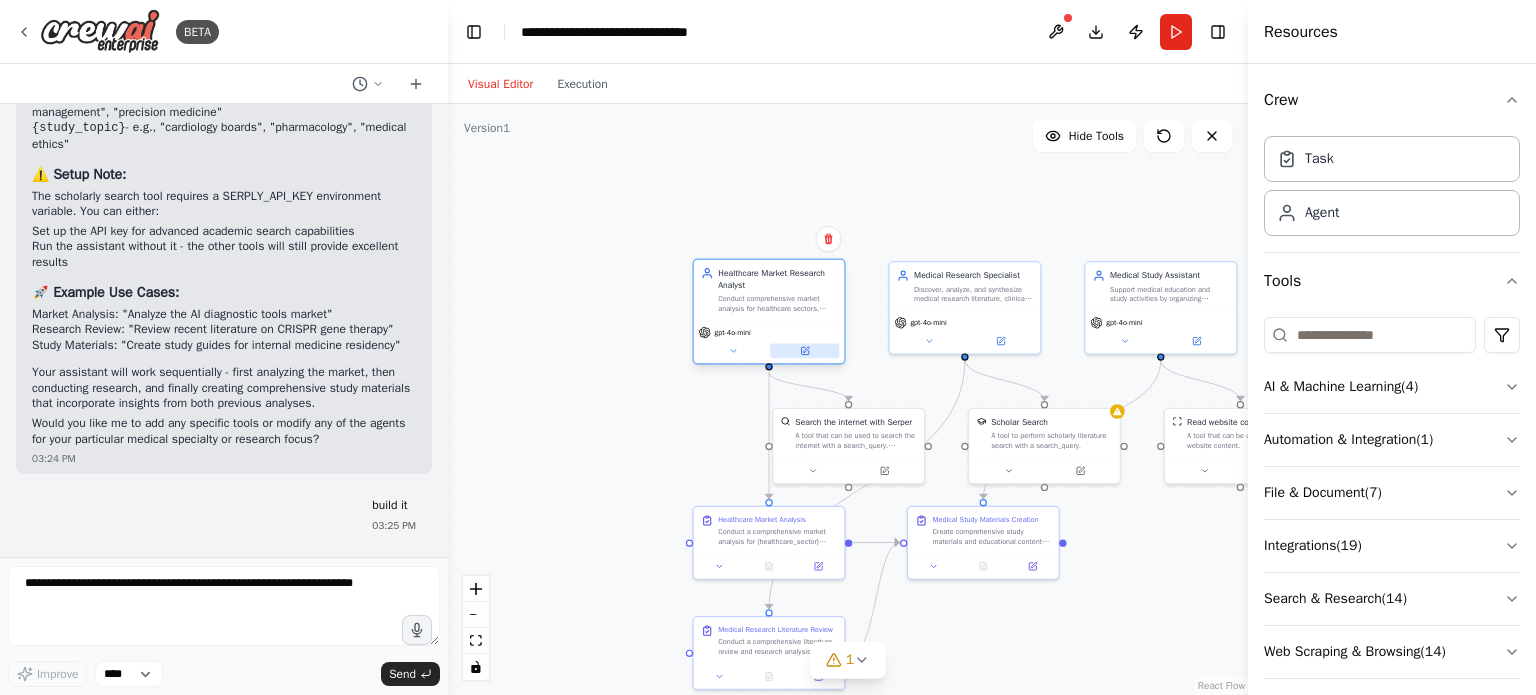 click 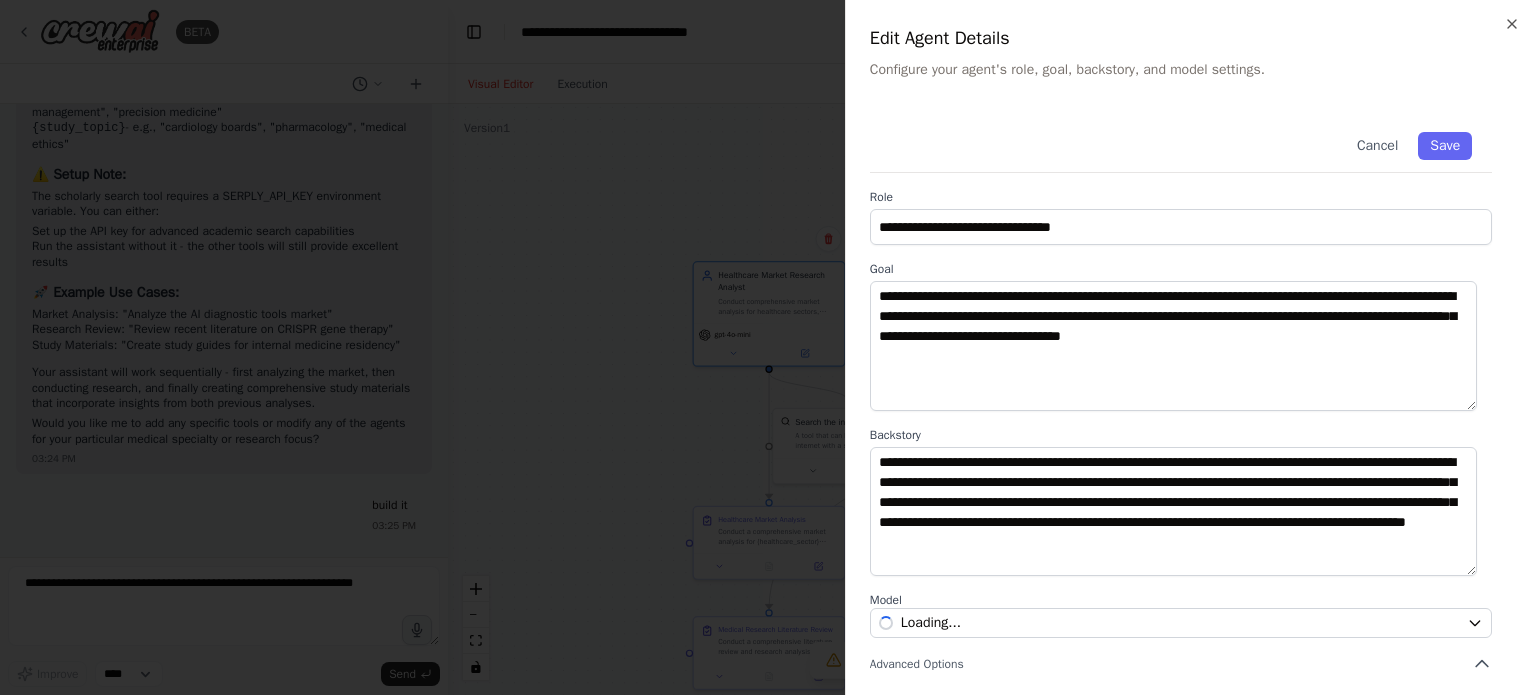 scroll, scrollTop: 208, scrollLeft: 0, axis: vertical 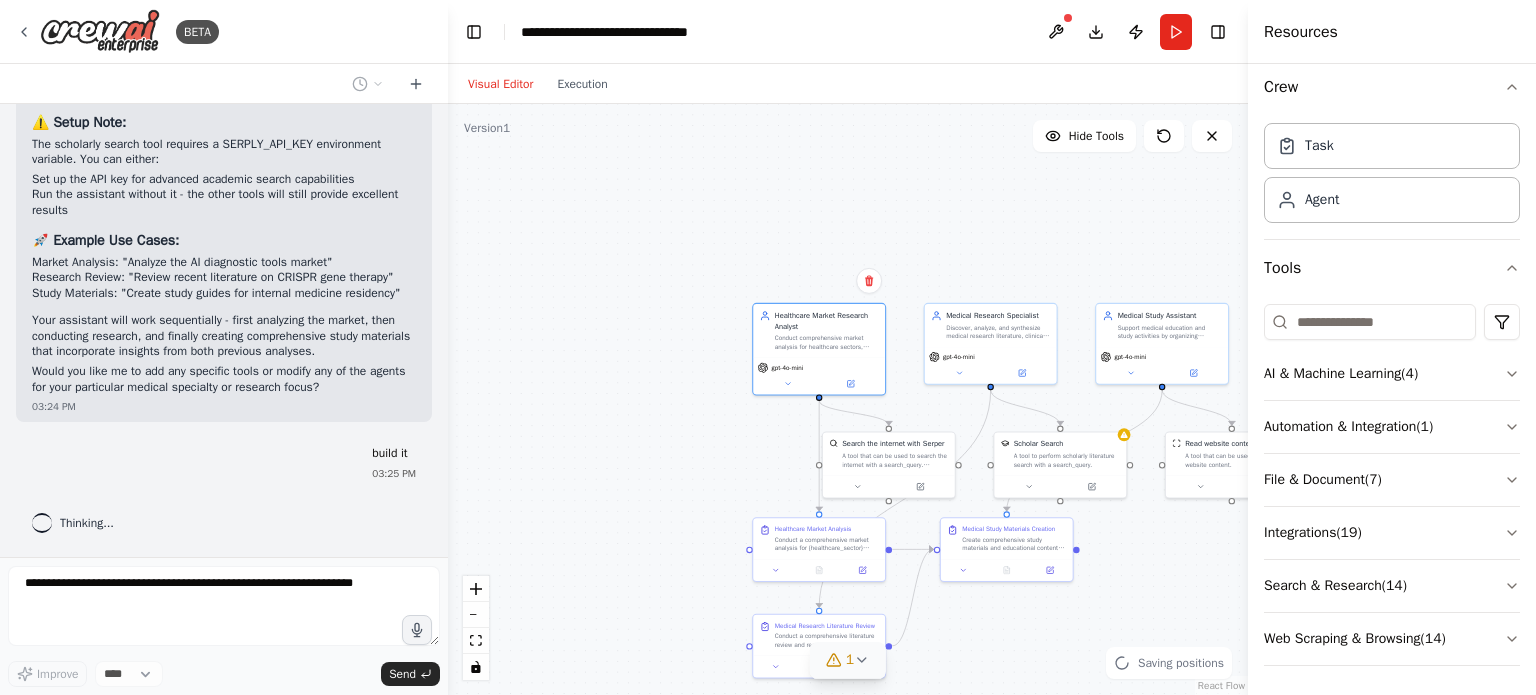 click 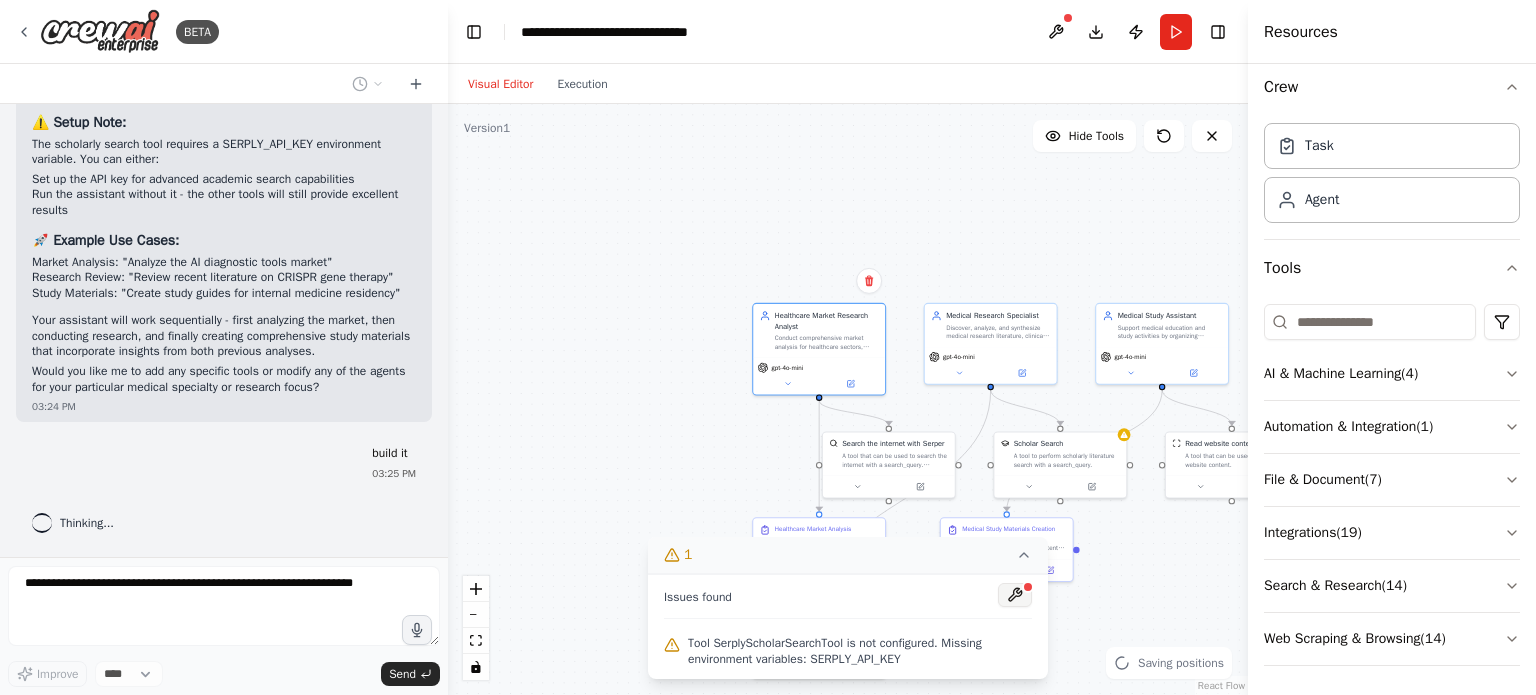 click at bounding box center [1015, 595] 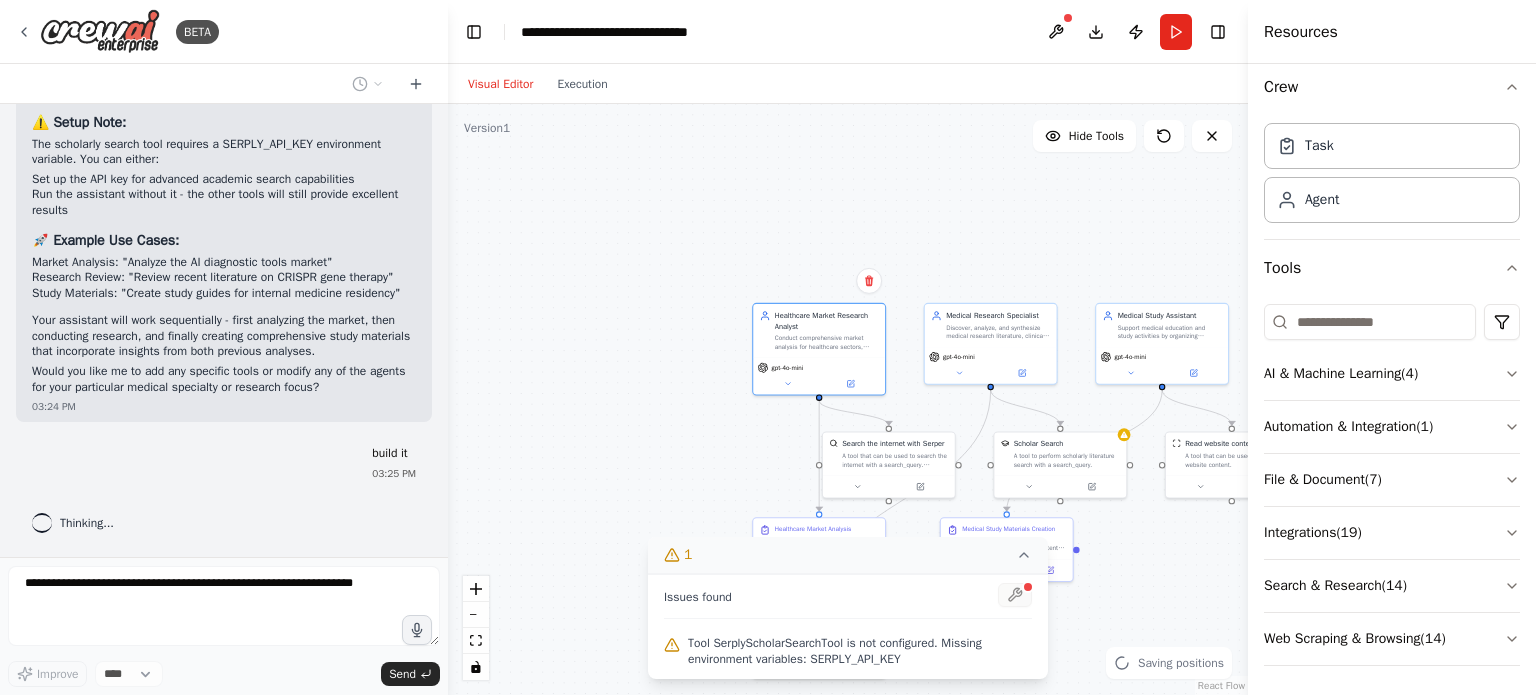 click at bounding box center [1015, 596] 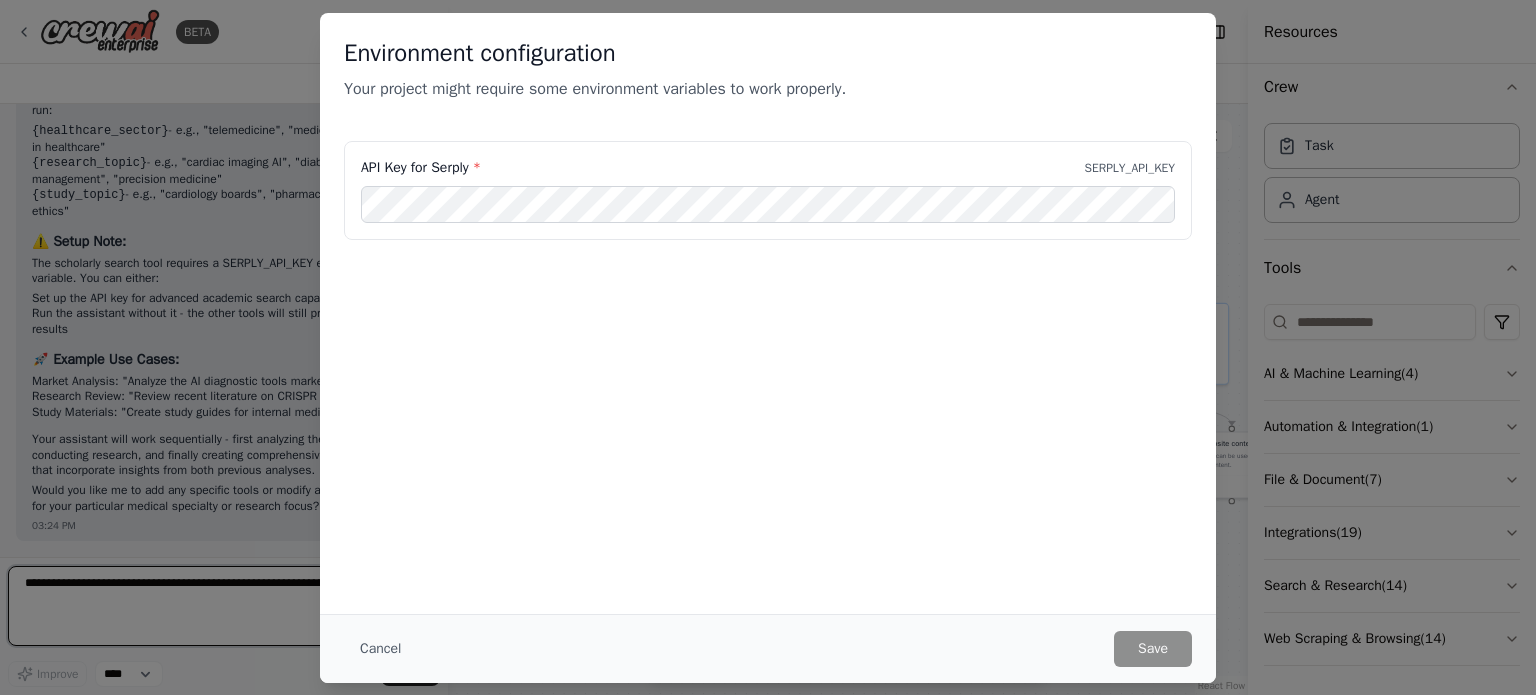 scroll, scrollTop: 2452, scrollLeft: 0, axis: vertical 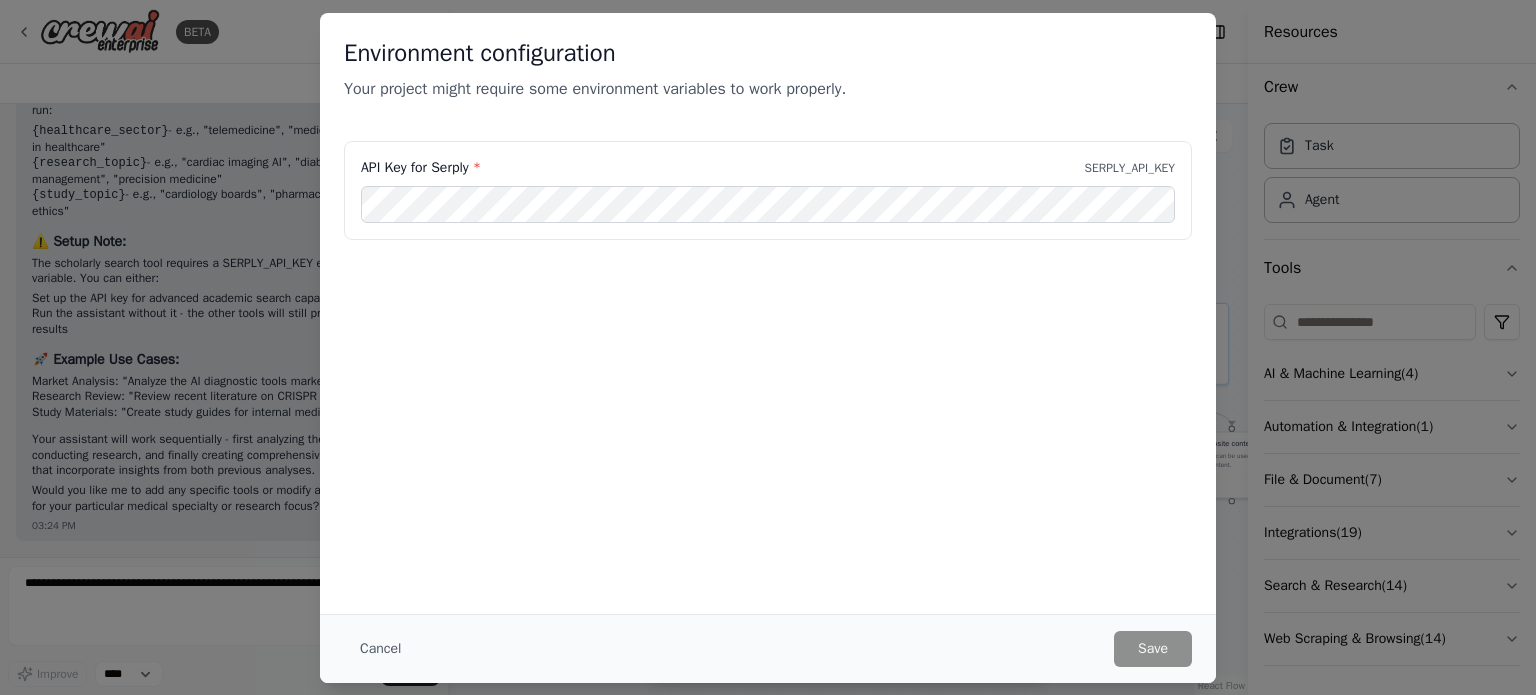 click on "Environment configuration Your project might require some environment variables to work properly. API Key for Serply * SERPLY_API_KEY Cancel Save" at bounding box center [768, 347] 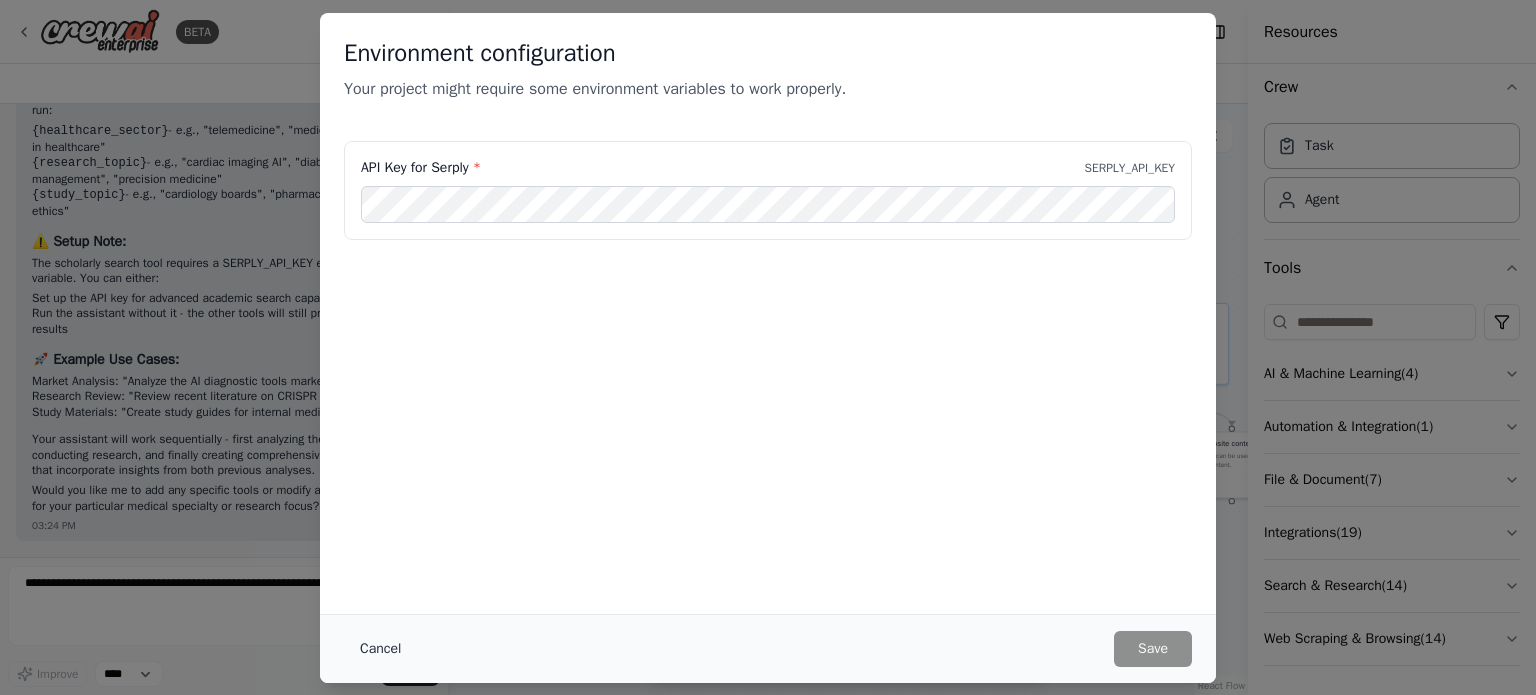 click on "Cancel" at bounding box center (380, 649) 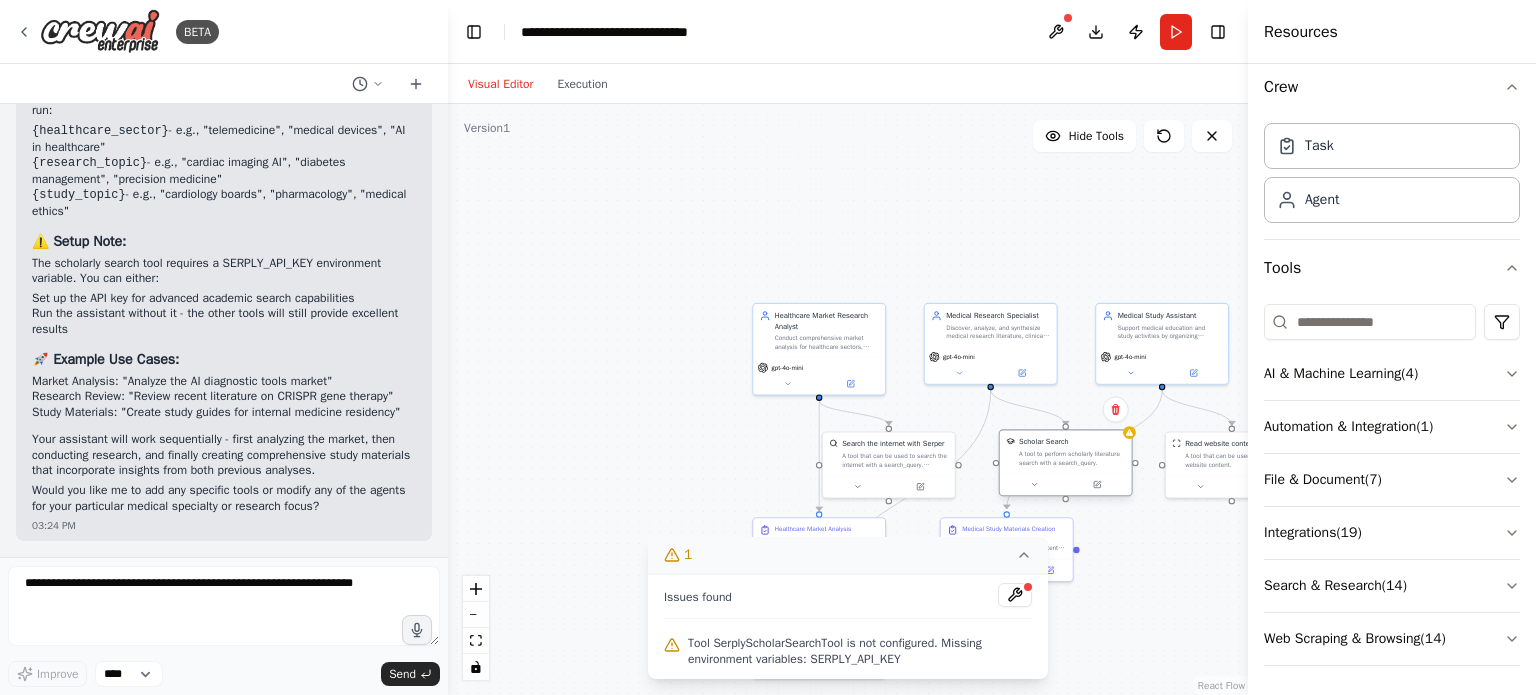 drag, startPoint x: 1126, startPoint y: 470, endPoint x: 1038, endPoint y: 471, distance: 88.005684 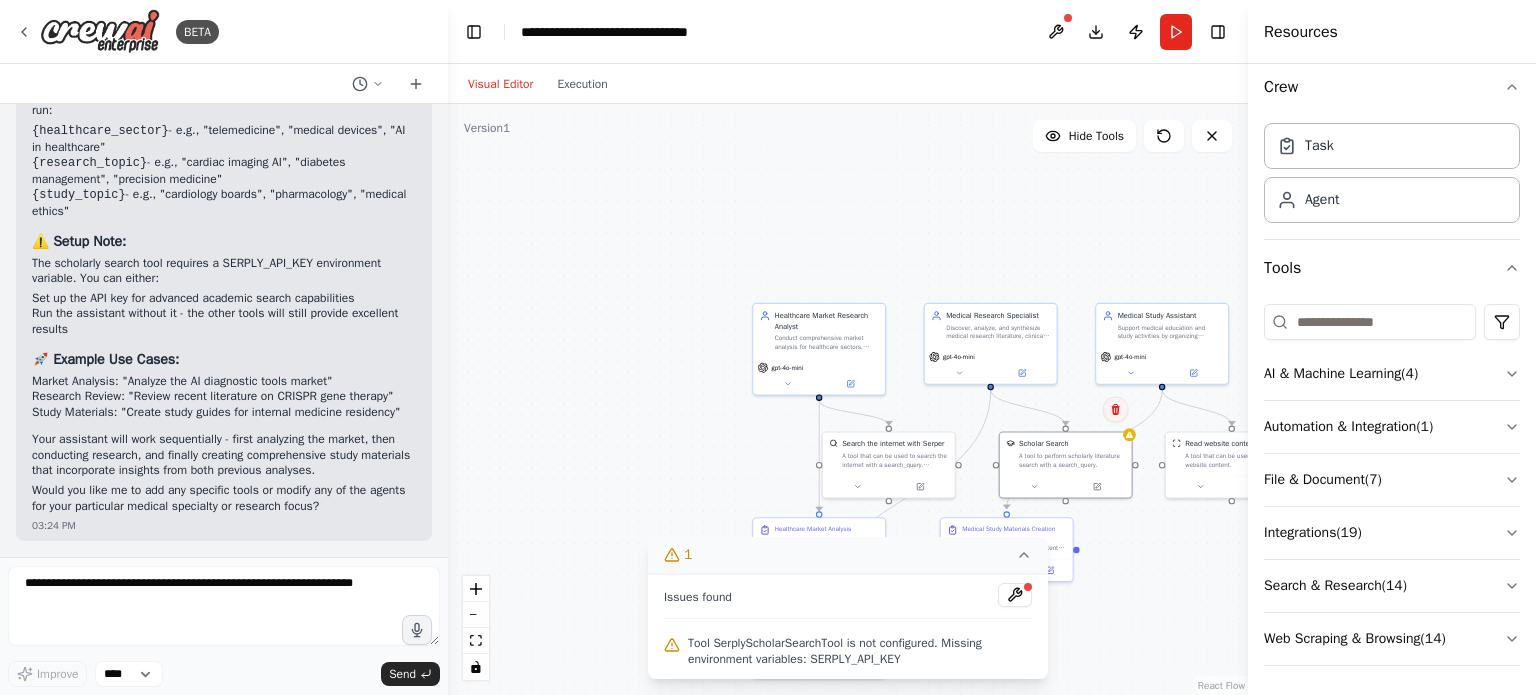 click 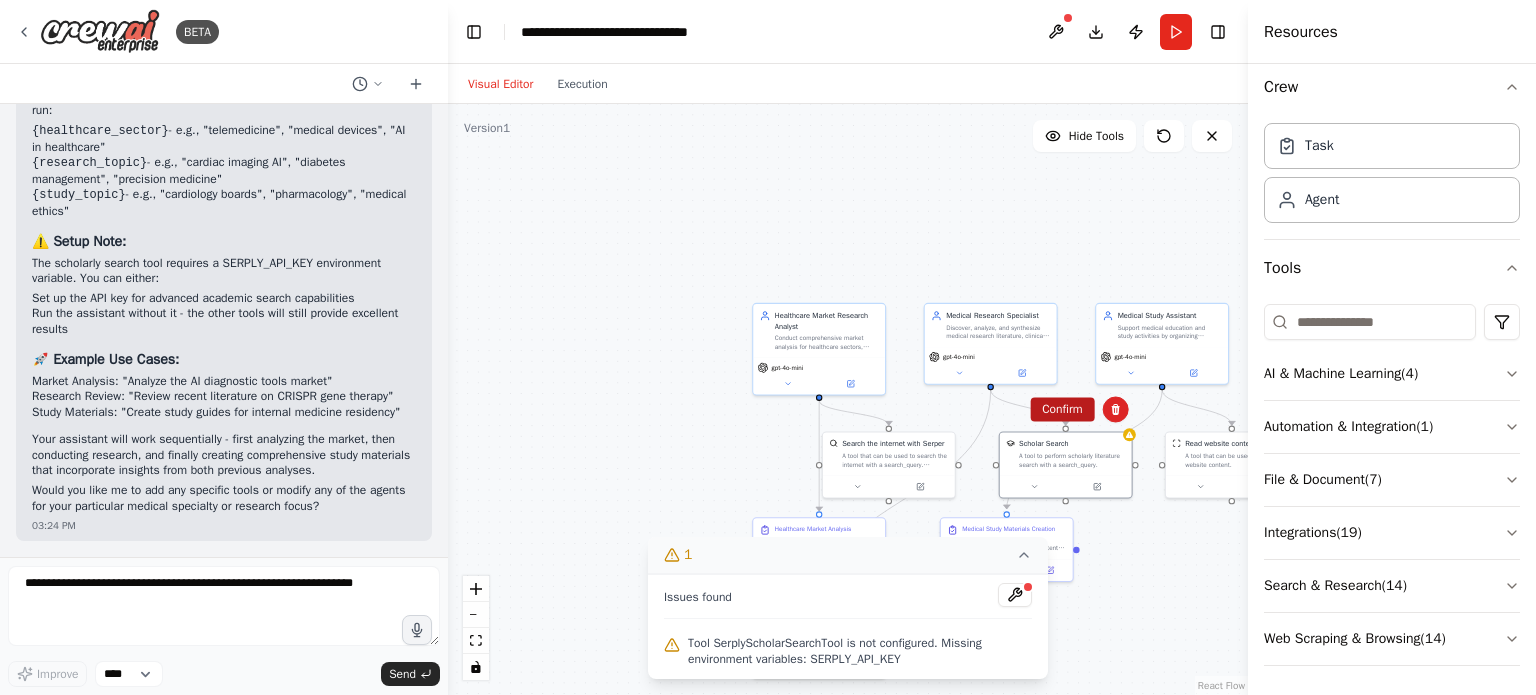 click on "Confirm" at bounding box center (1062, 409) 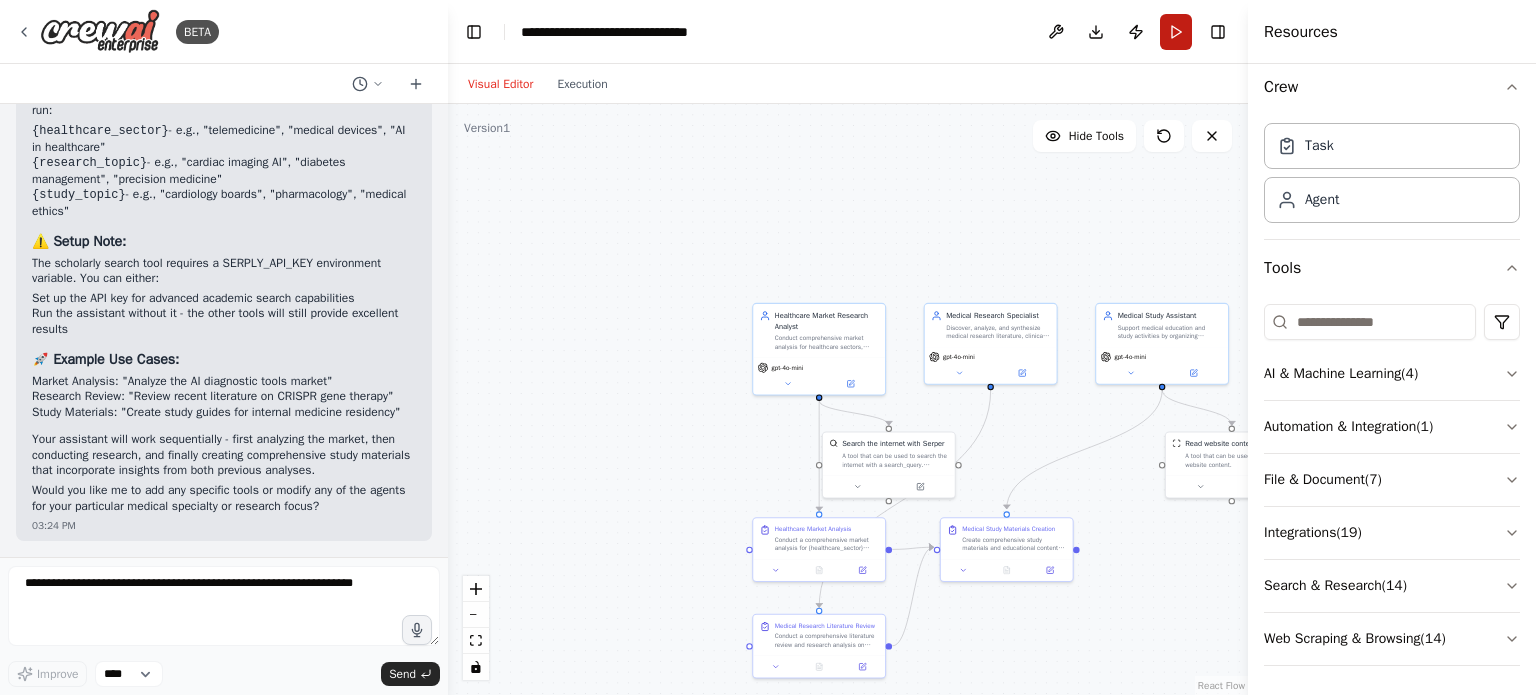 click on "Run" at bounding box center [1176, 32] 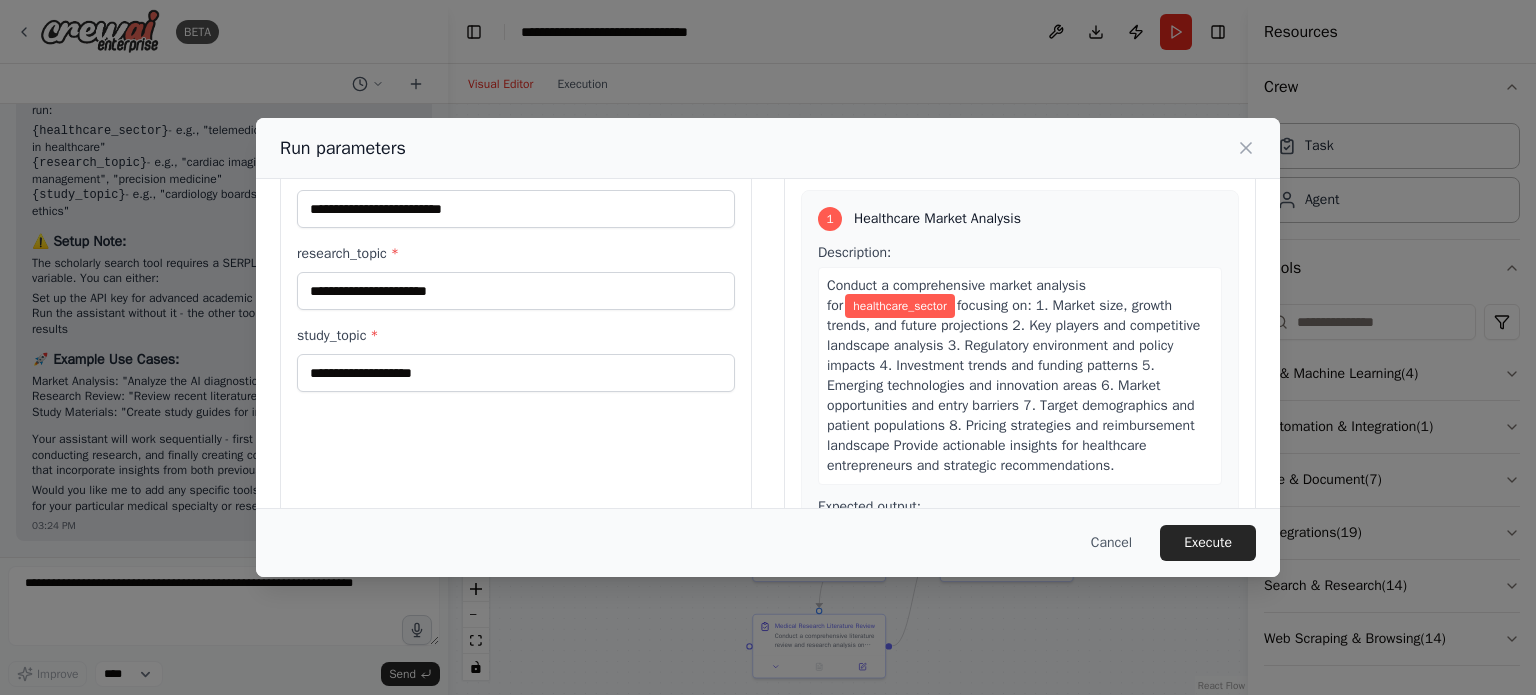 scroll, scrollTop: 87, scrollLeft: 0, axis: vertical 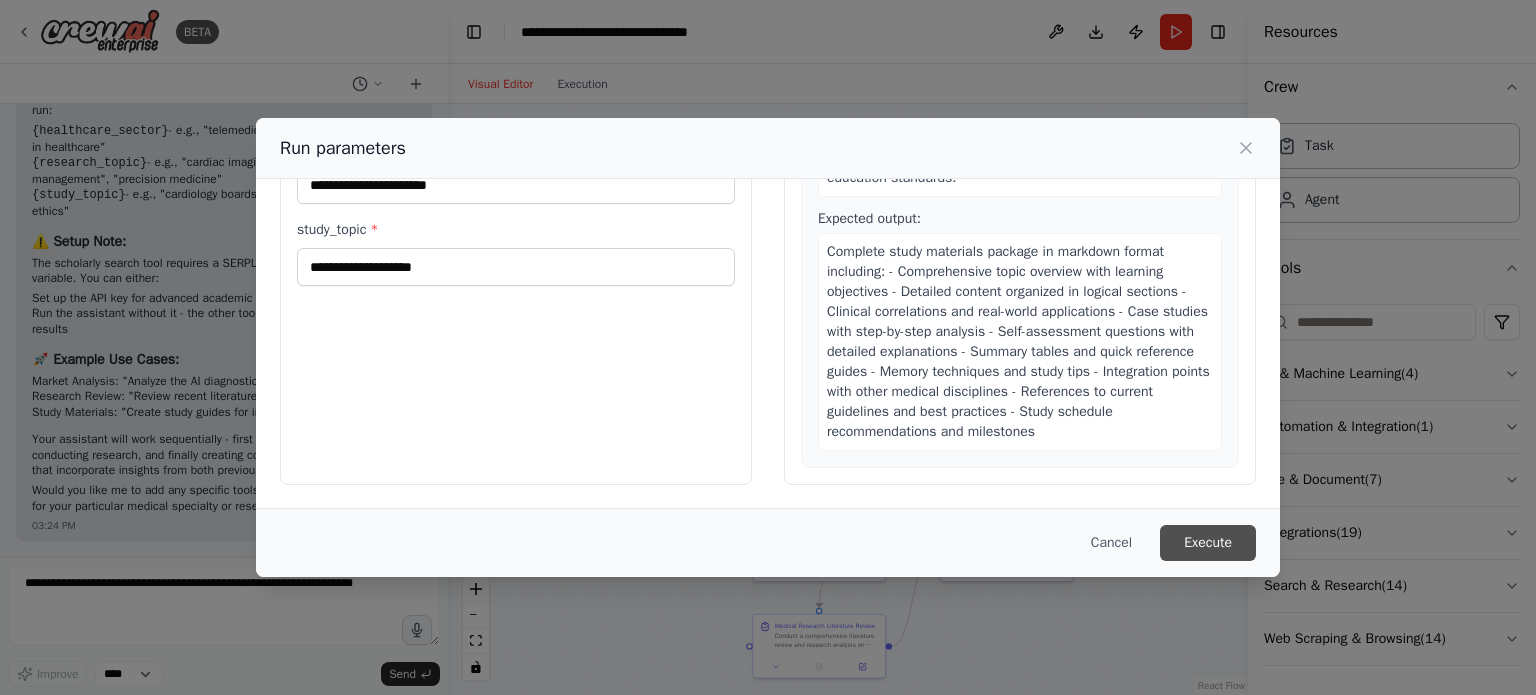 click on "Execute" at bounding box center (1208, 543) 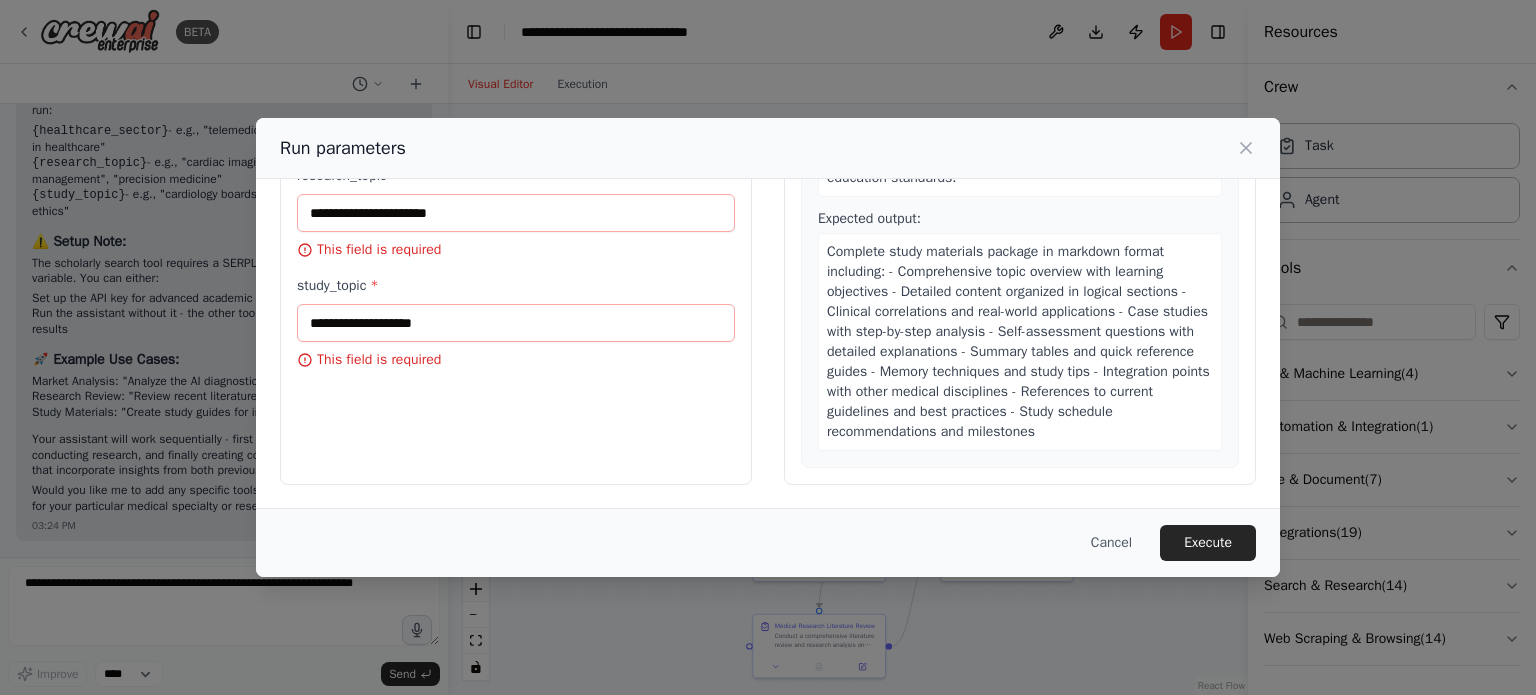 scroll, scrollTop: 0, scrollLeft: 0, axis: both 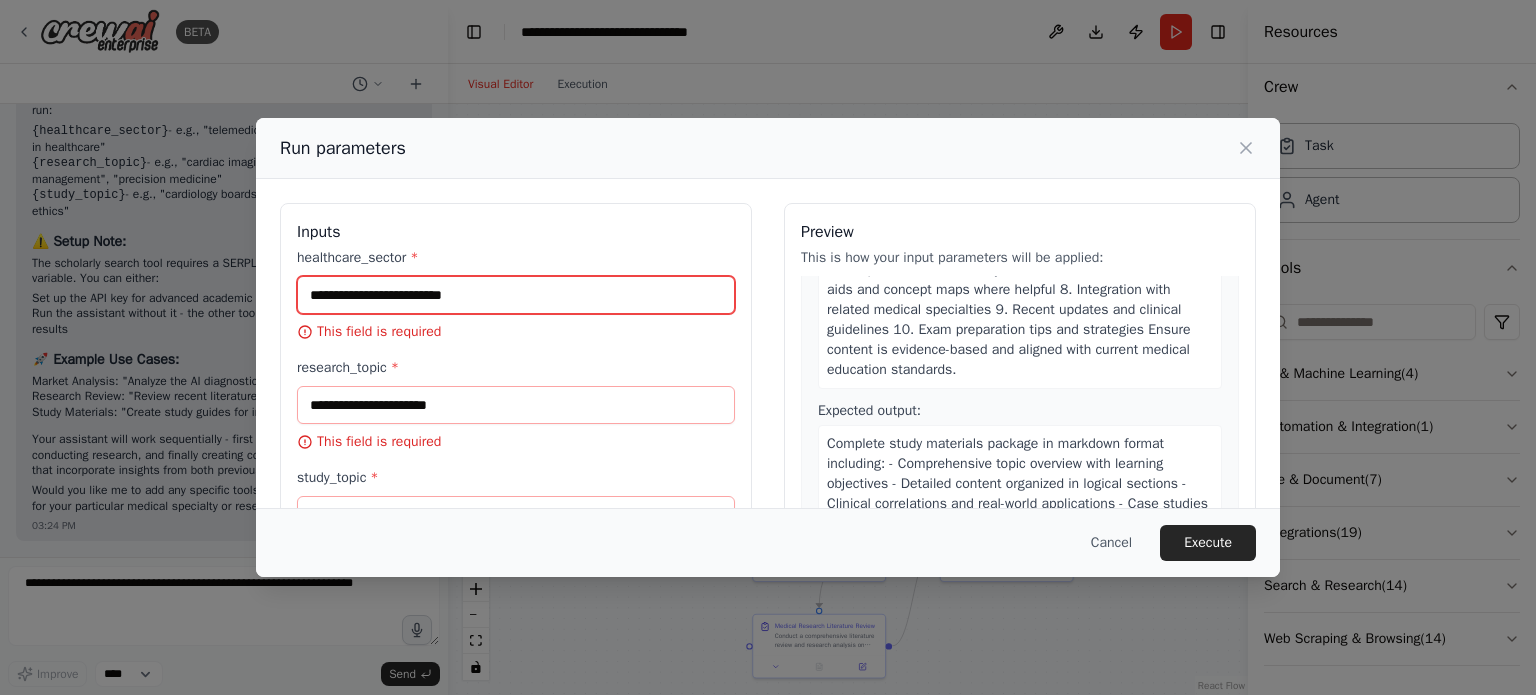 click on "healthcare_sector *" at bounding box center (516, 295) 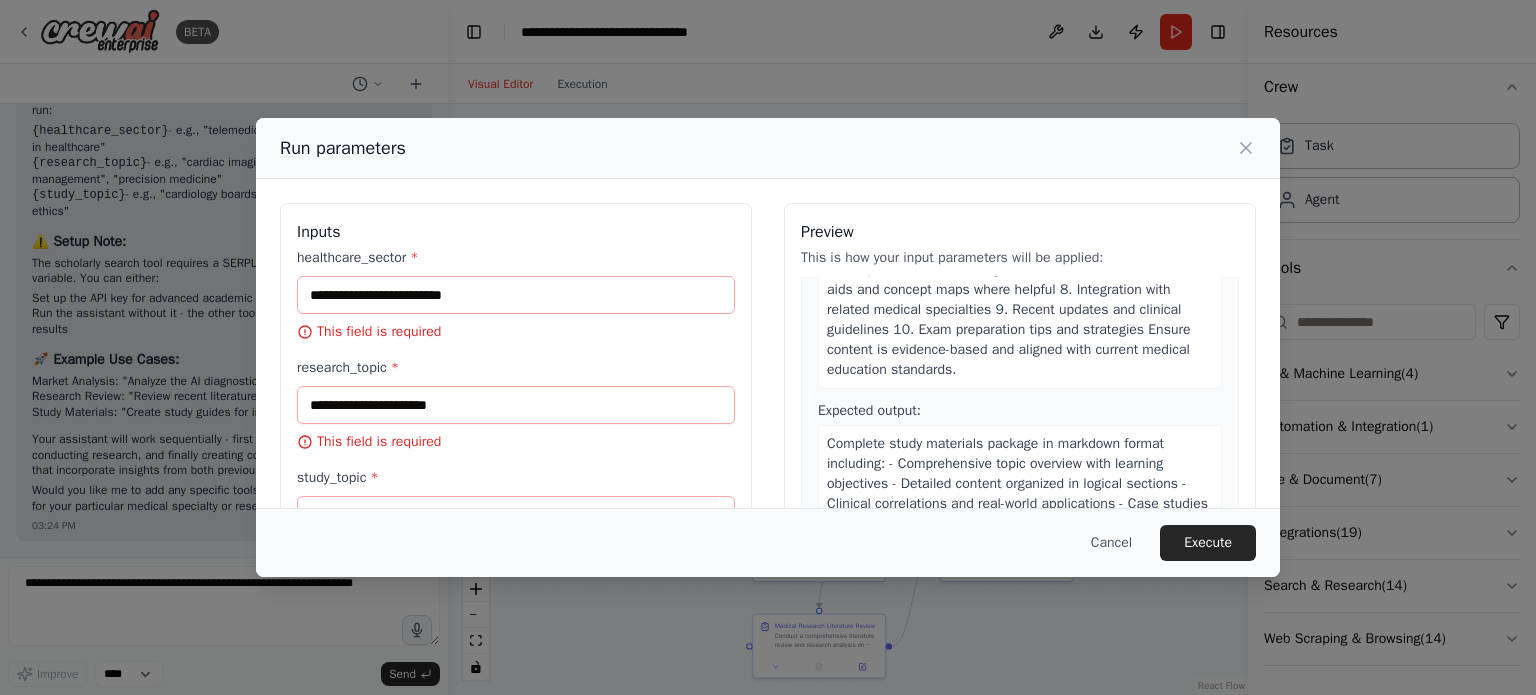 click on "research_topic * This field is required" at bounding box center [516, 405] 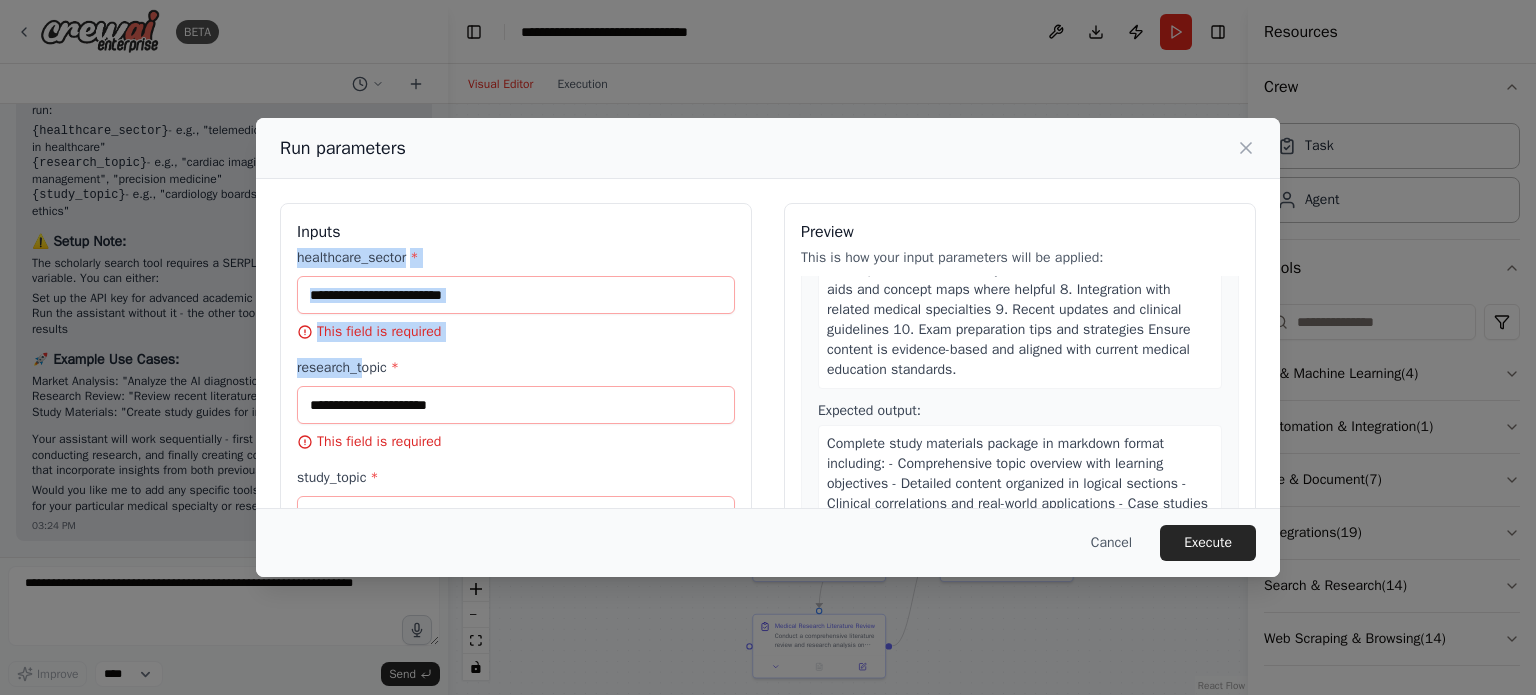 drag, startPoint x: 359, startPoint y: 353, endPoint x: 401, endPoint y: 310, distance: 60.108234 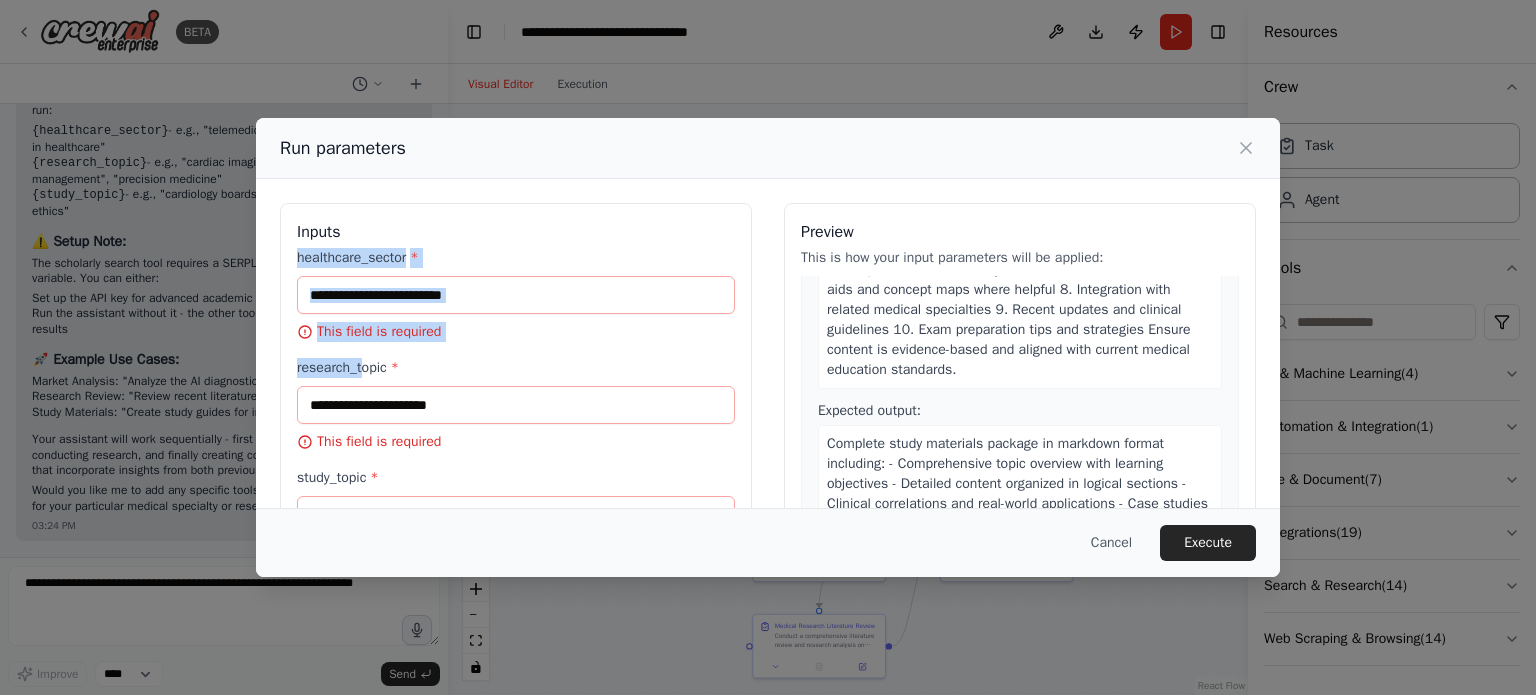 click on "healthcare_sector * This field is required research_topic * This field is required study_topic * This field is required" at bounding box center (516, 405) 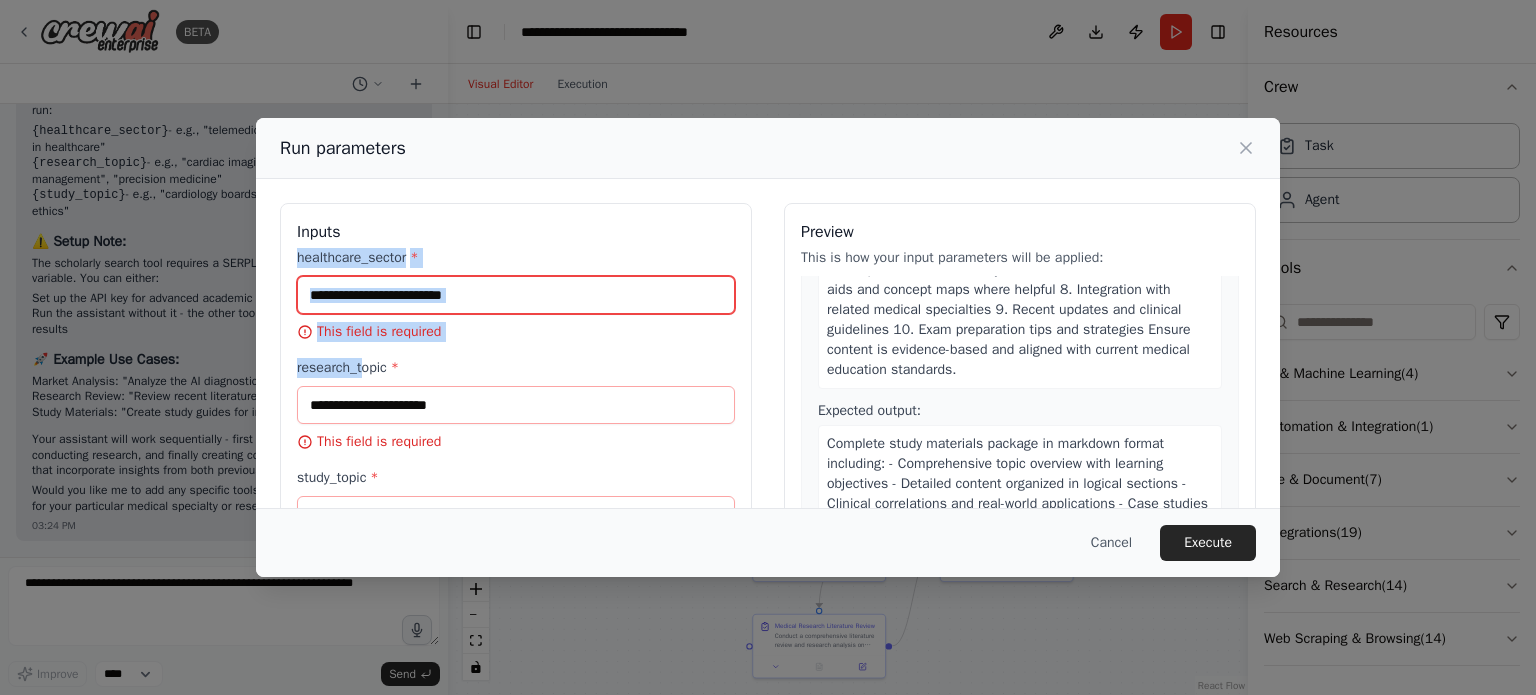 click on "healthcare_sector *" at bounding box center (516, 295) 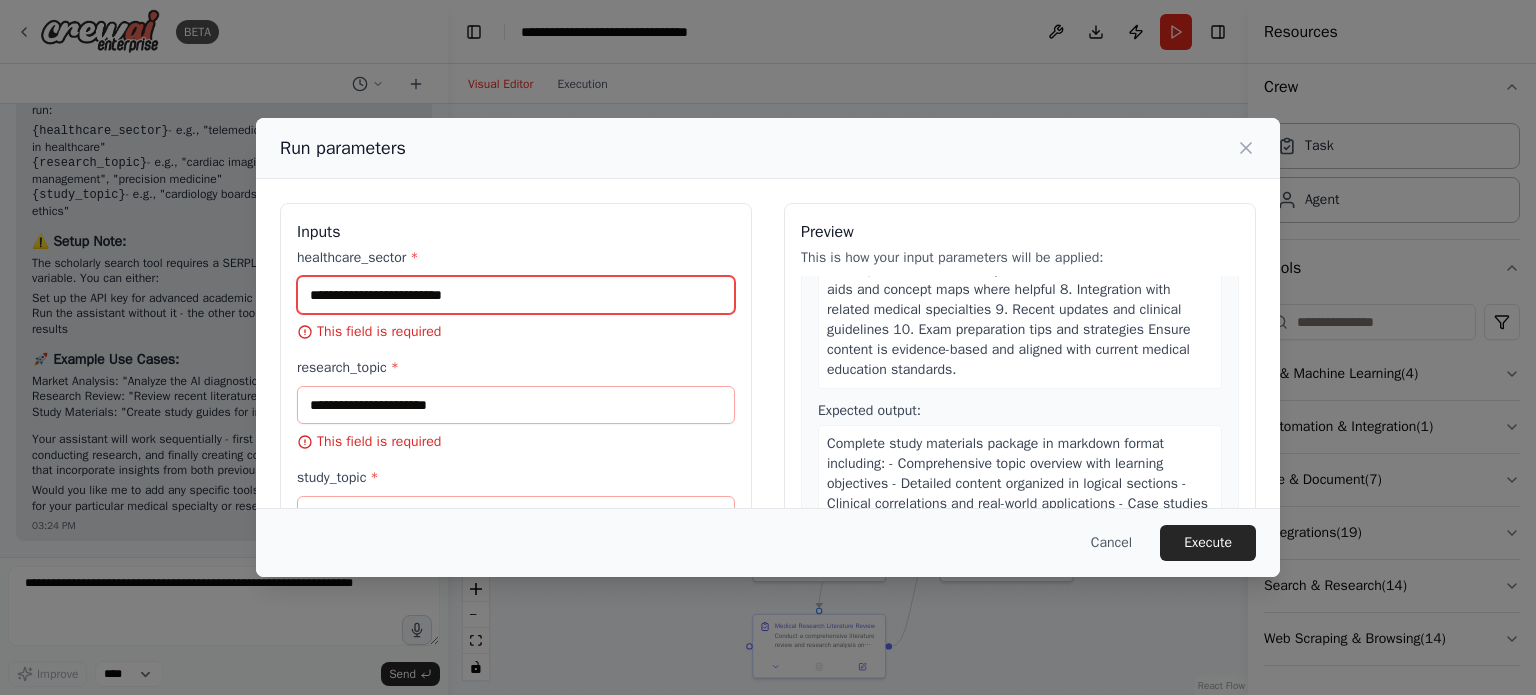 click on "healthcare_sector *" at bounding box center [516, 295] 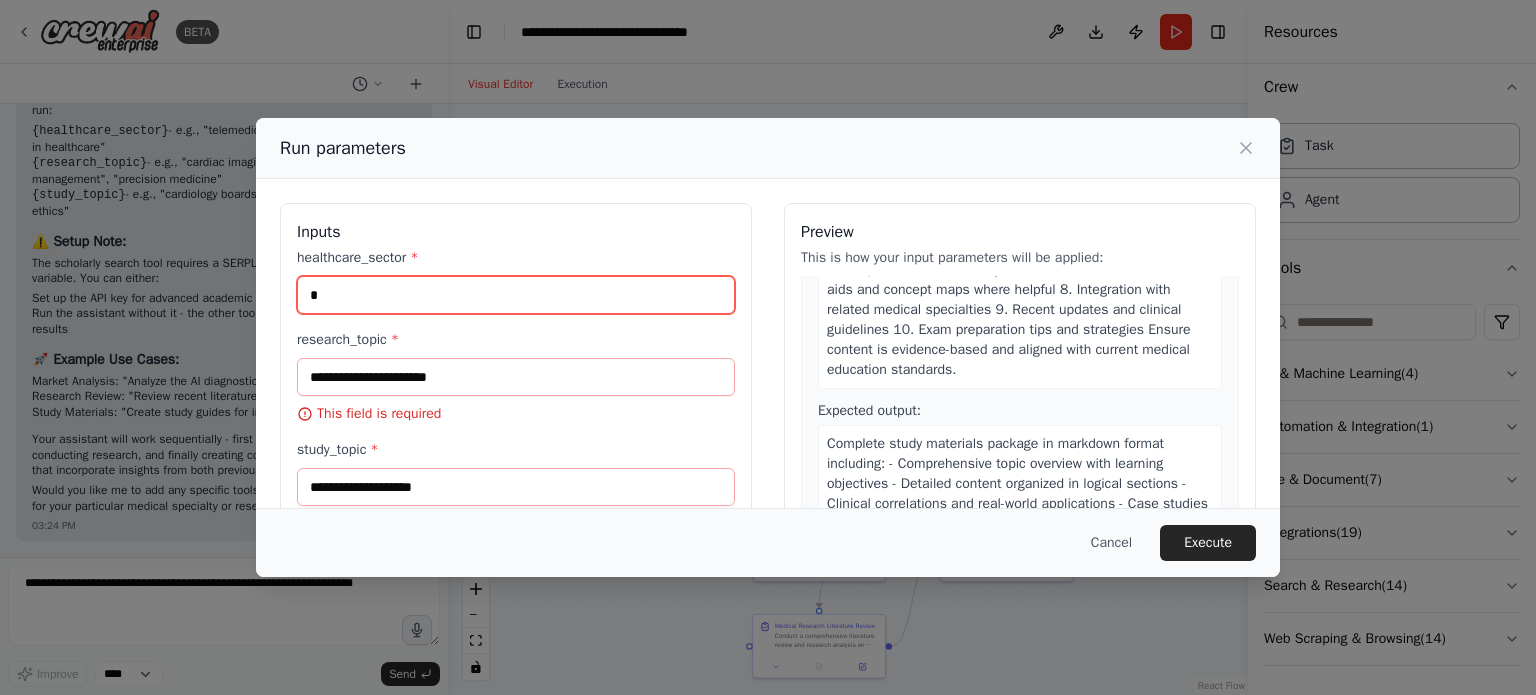 scroll, scrollTop: 1382, scrollLeft: 0, axis: vertical 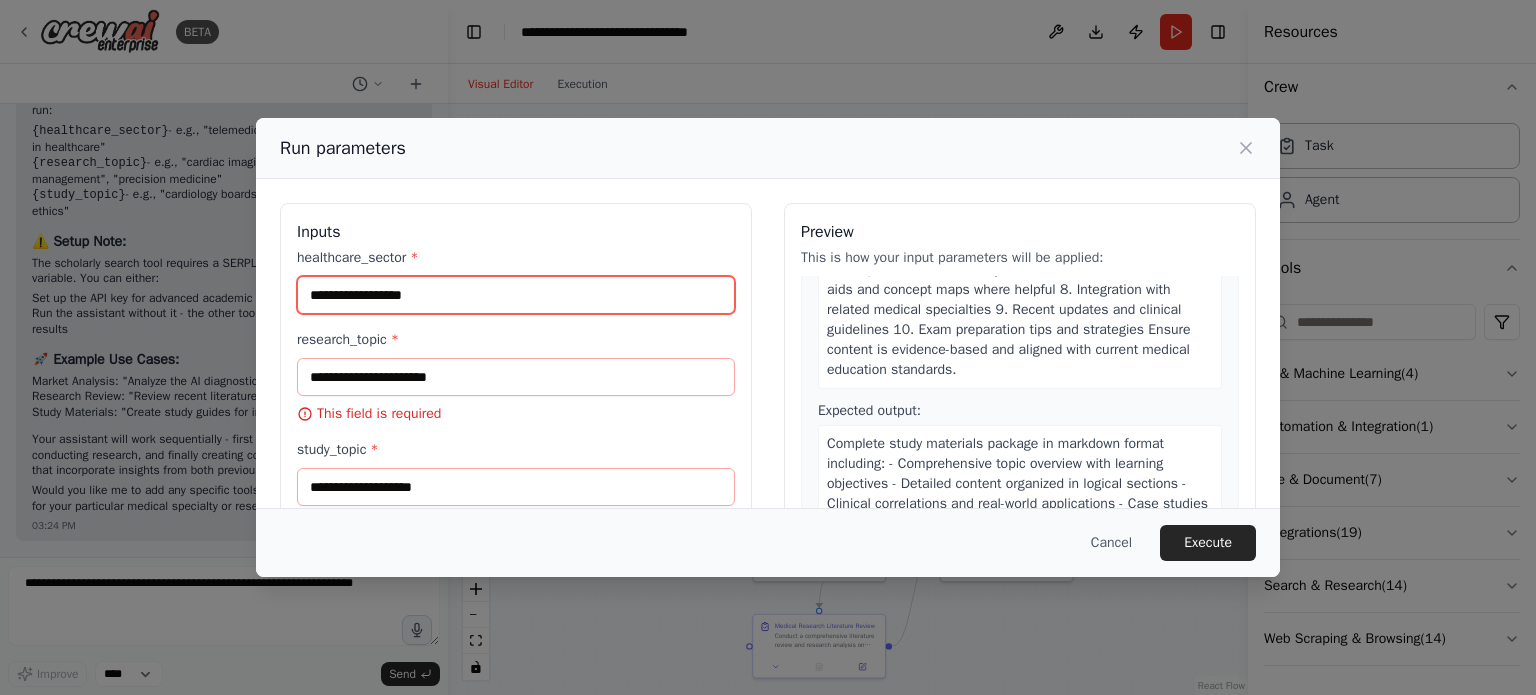 type on "**********" 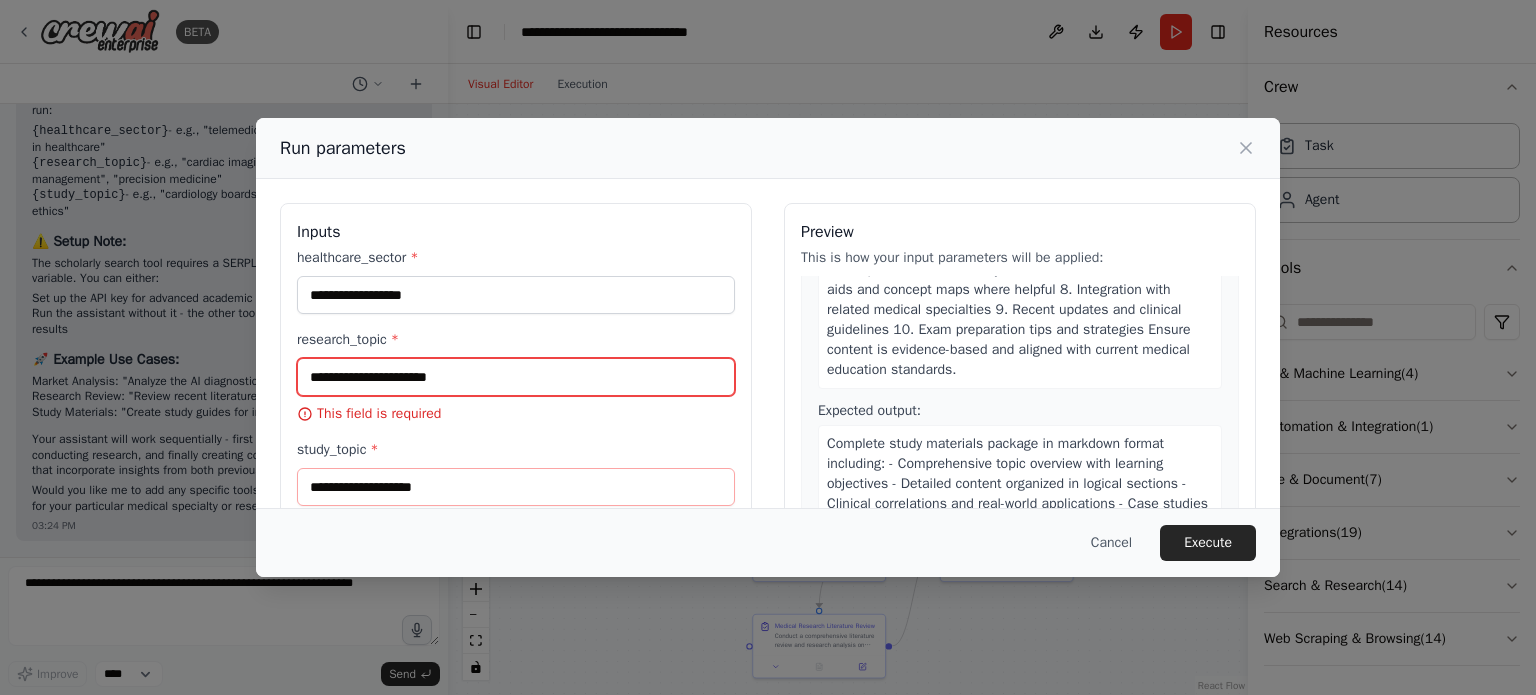 click on "research_topic *" at bounding box center [516, 377] 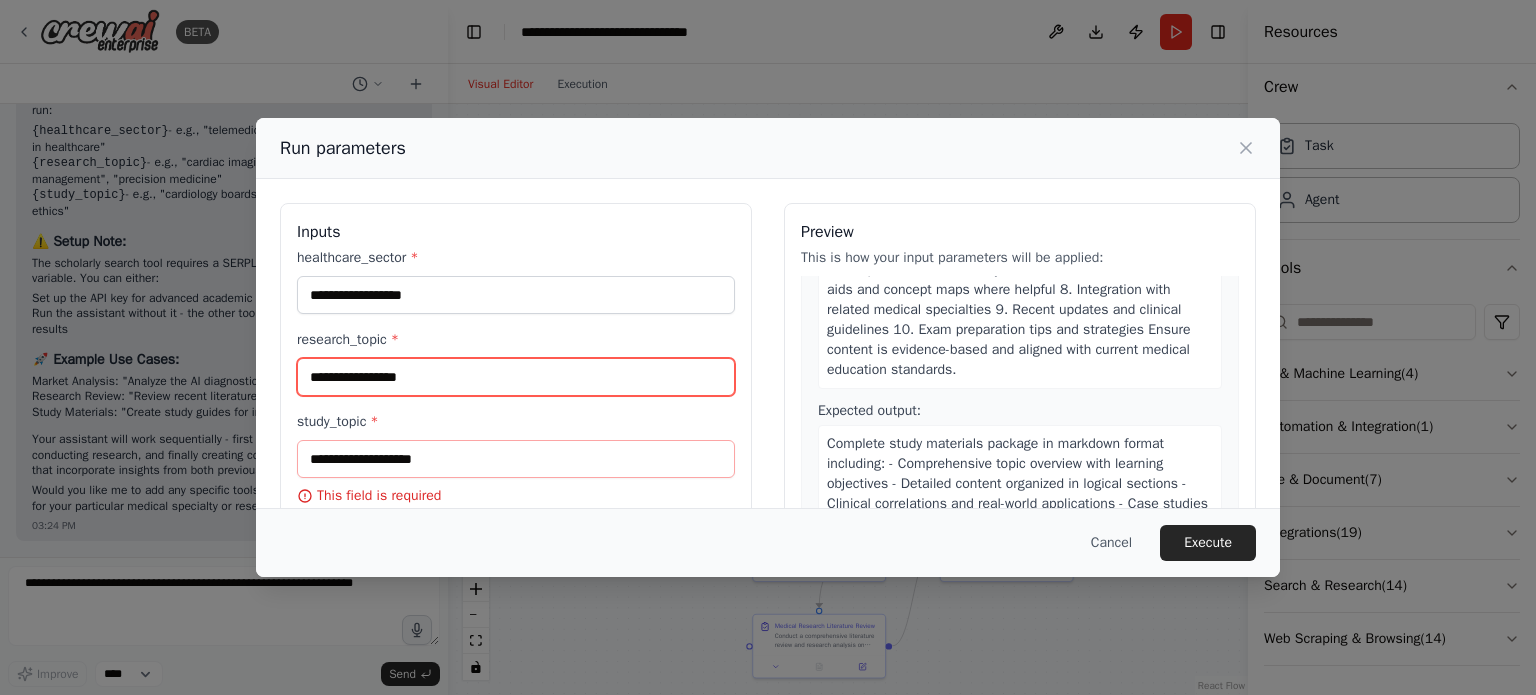 type on "**********" 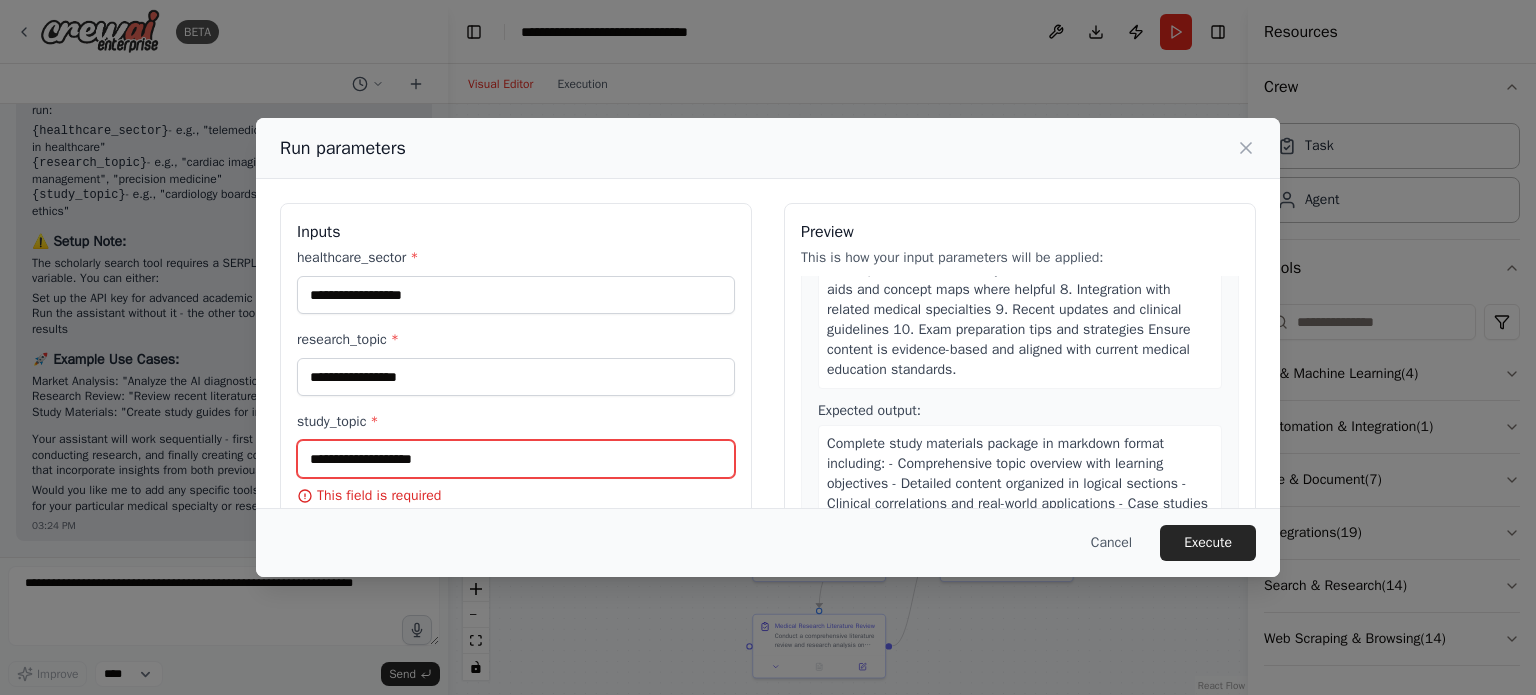 click on "study_topic *" at bounding box center (516, 459) 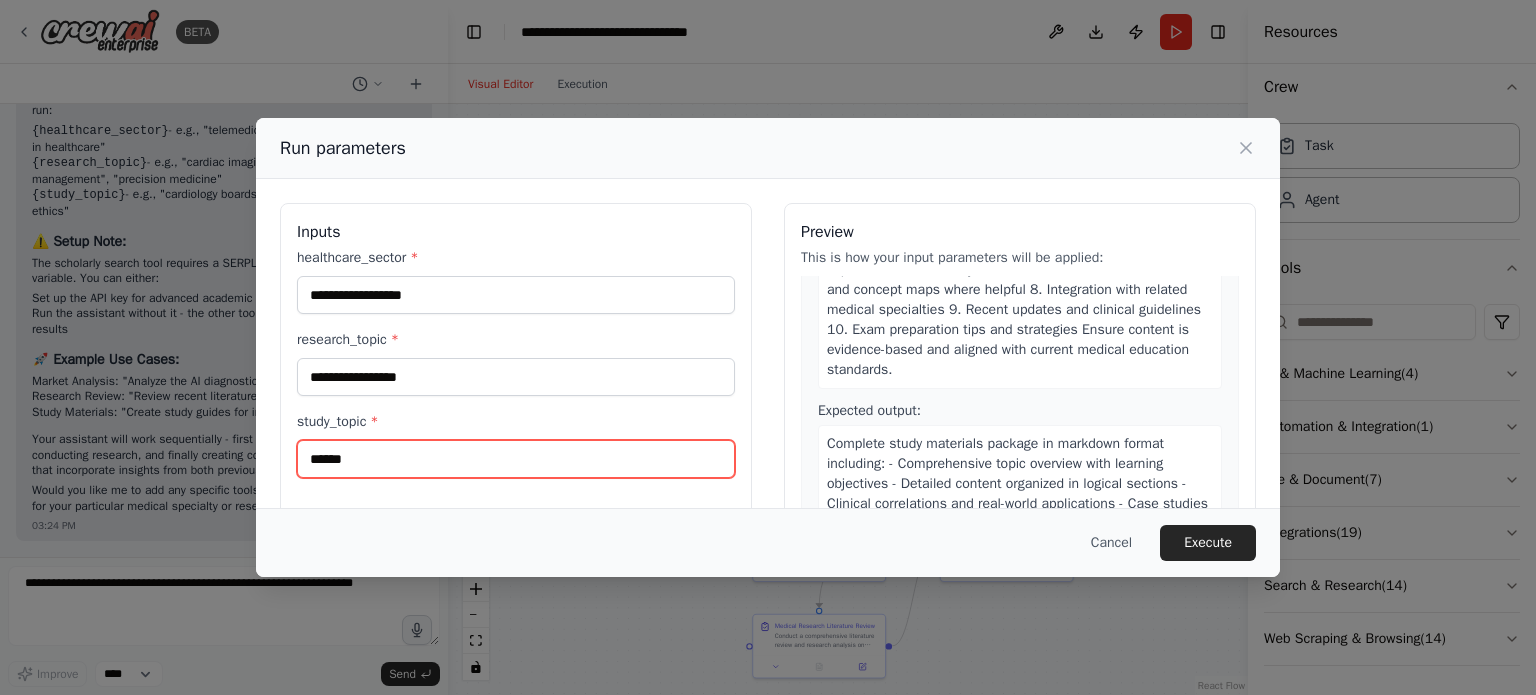 type on "******" 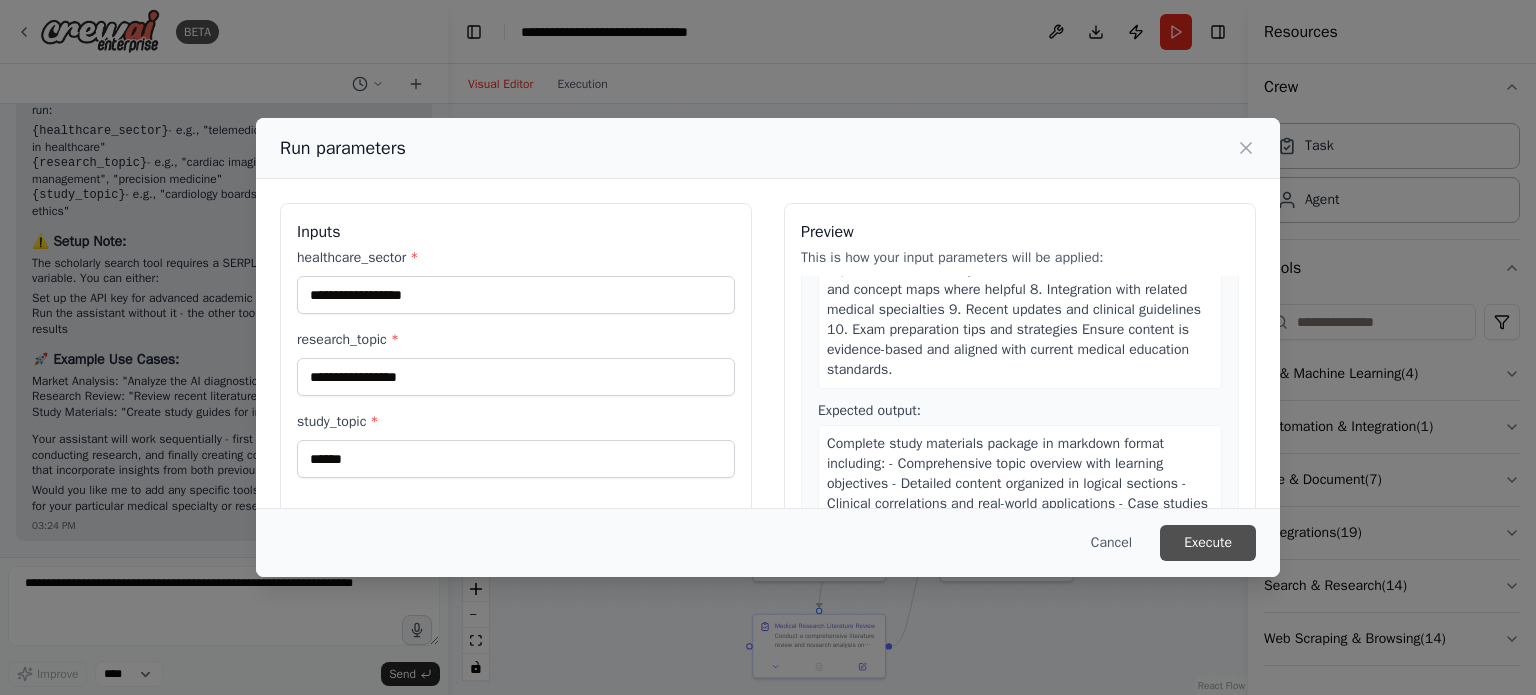 click on "Execute" at bounding box center (1208, 543) 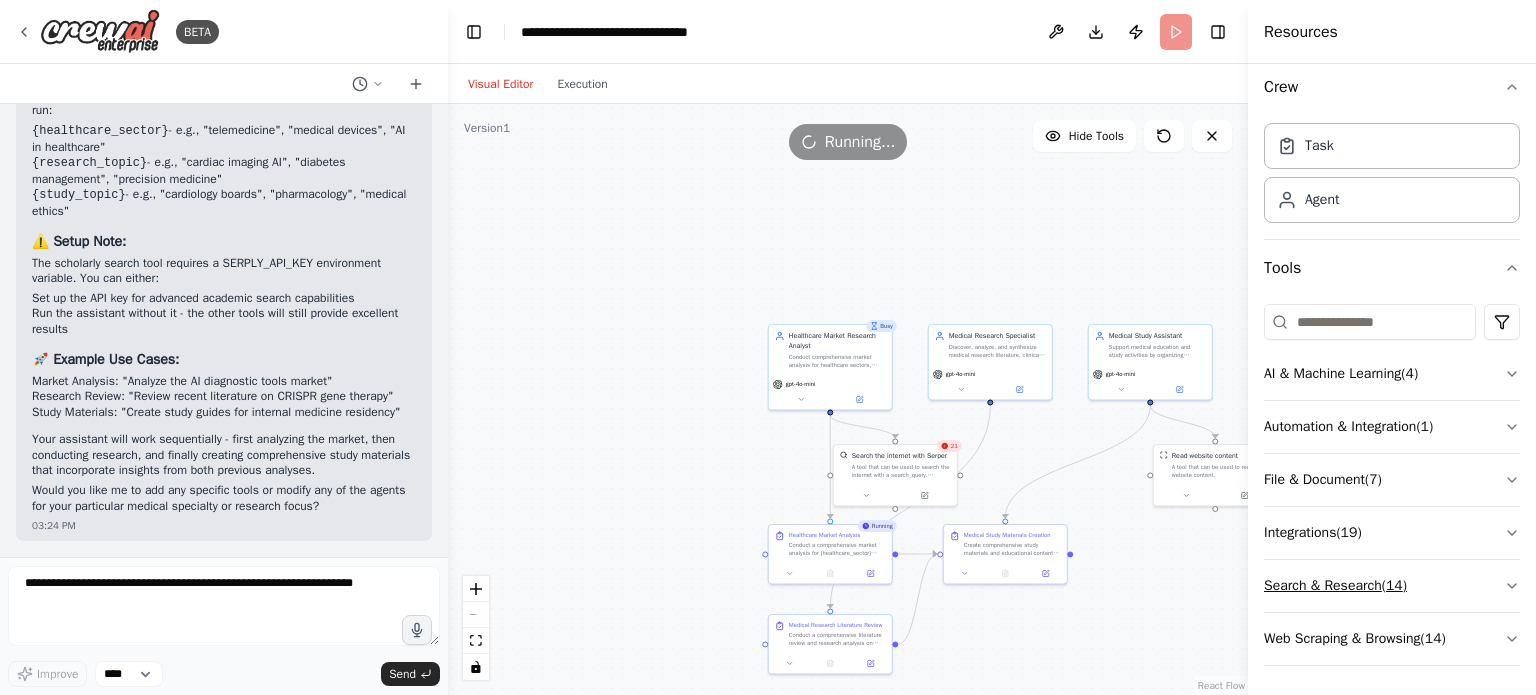 click on "Search & Research  ( 14 )" at bounding box center [1392, 586] 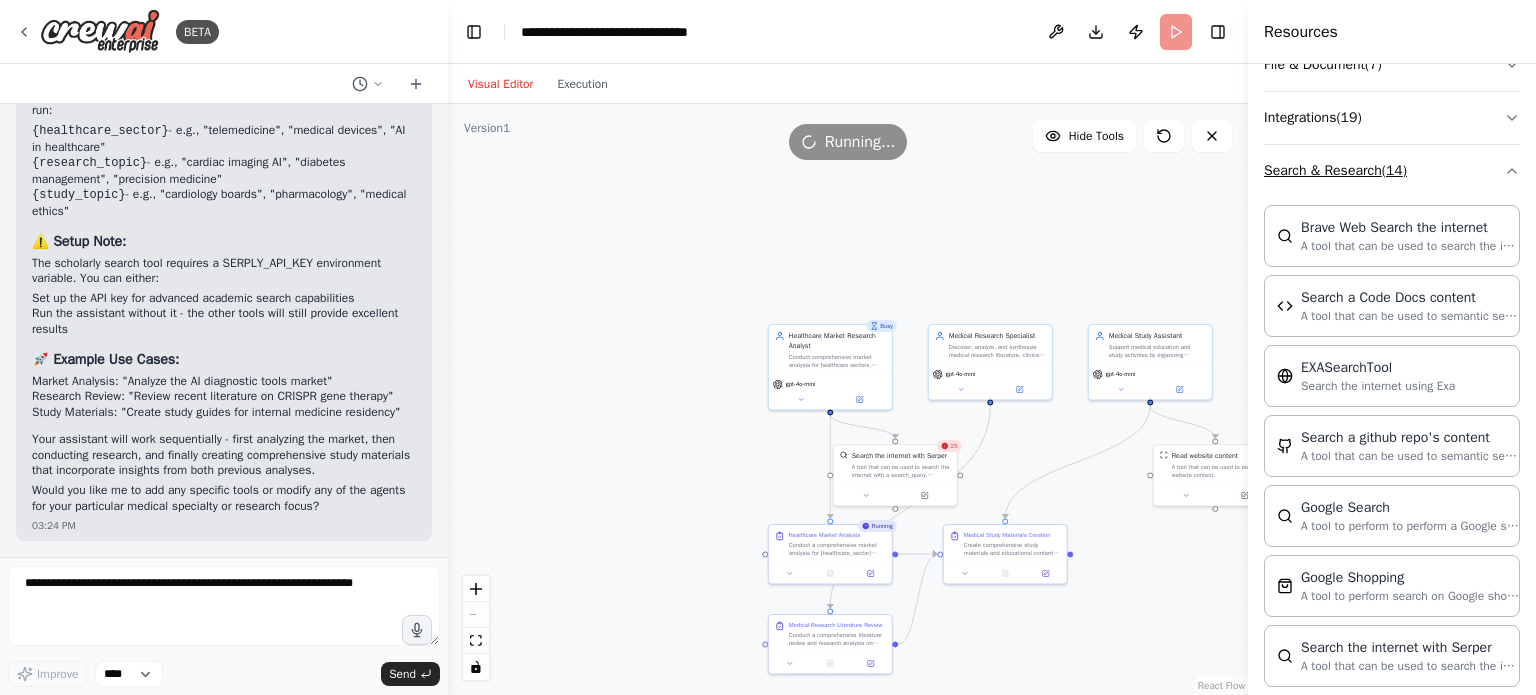 scroll, scrollTop: 140, scrollLeft: 0, axis: vertical 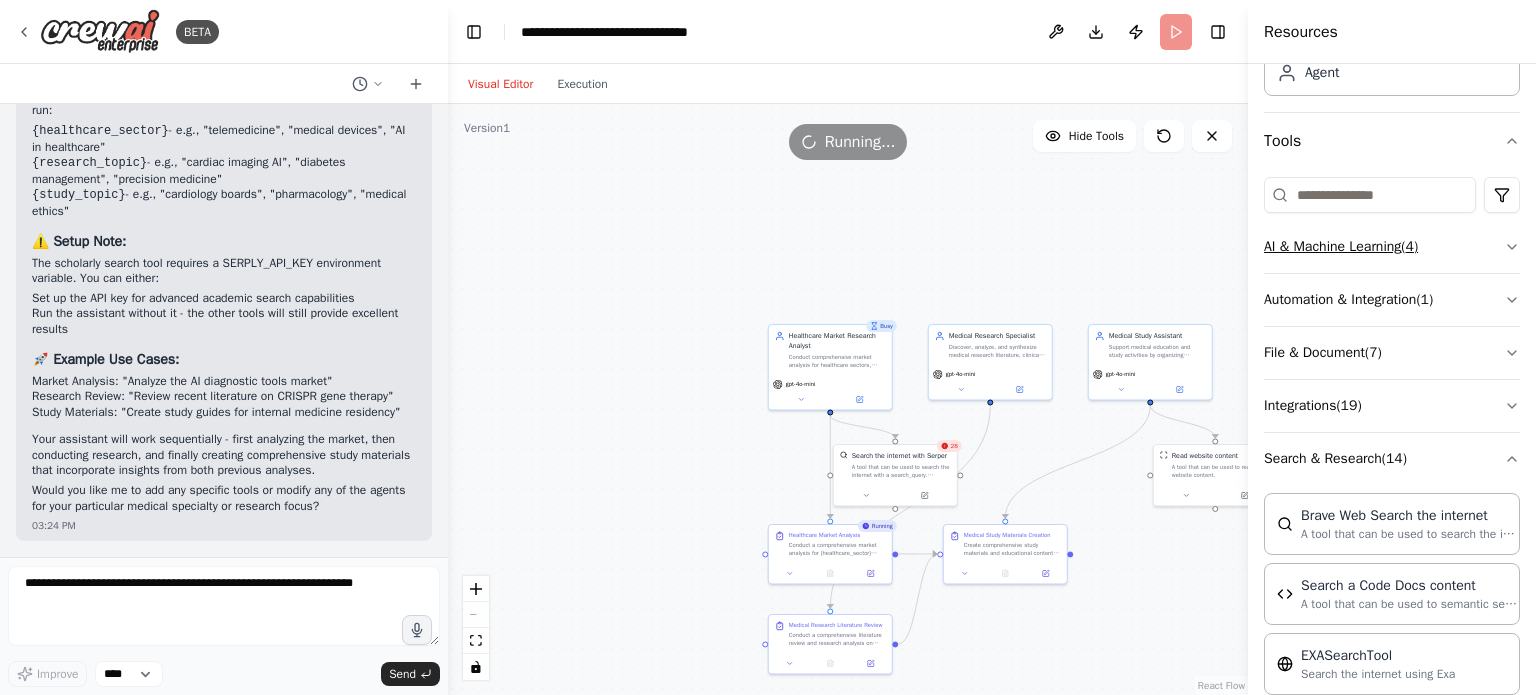 click on "AI & Machine Learning  ( 4 )" at bounding box center (1392, 247) 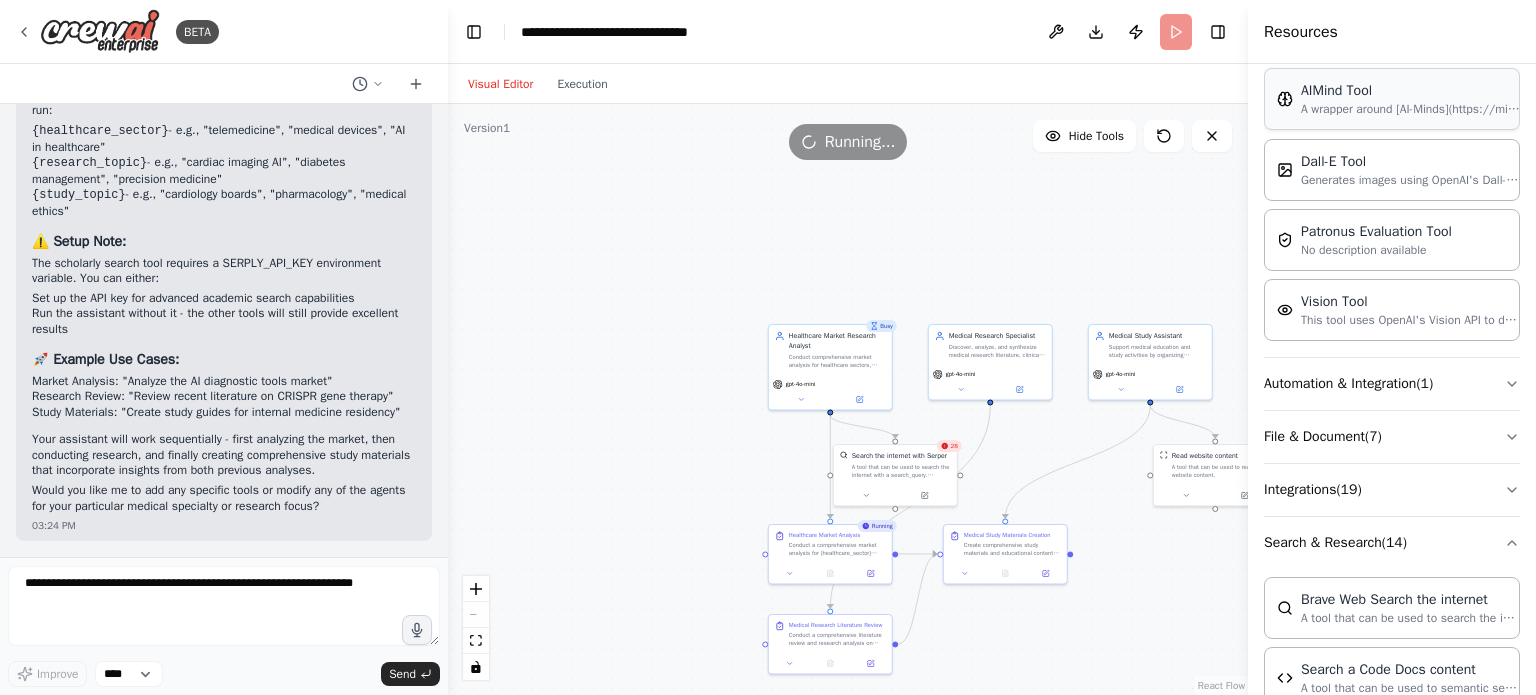 scroll, scrollTop: 400, scrollLeft: 0, axis: vertical 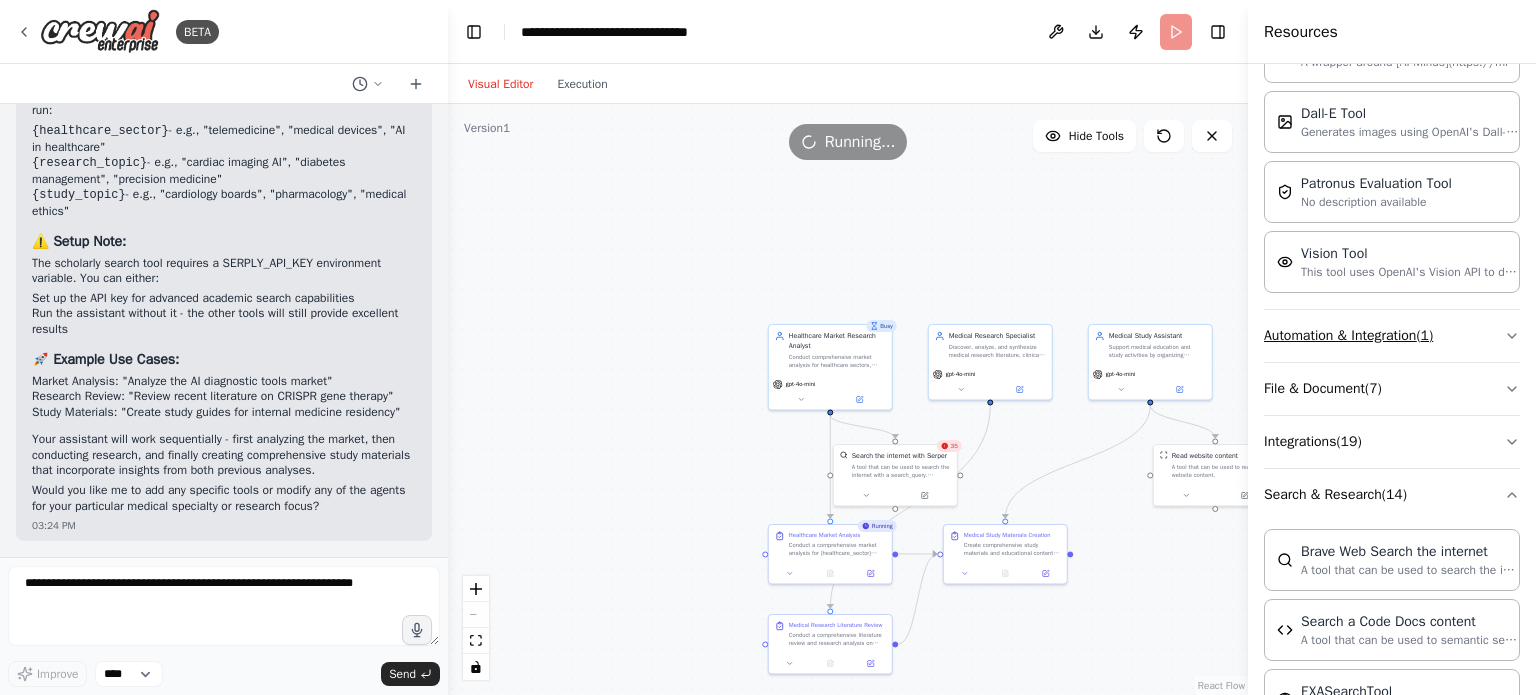 click on "Automation & Integration  ( 1 )" at bounding box center (1392, 336) 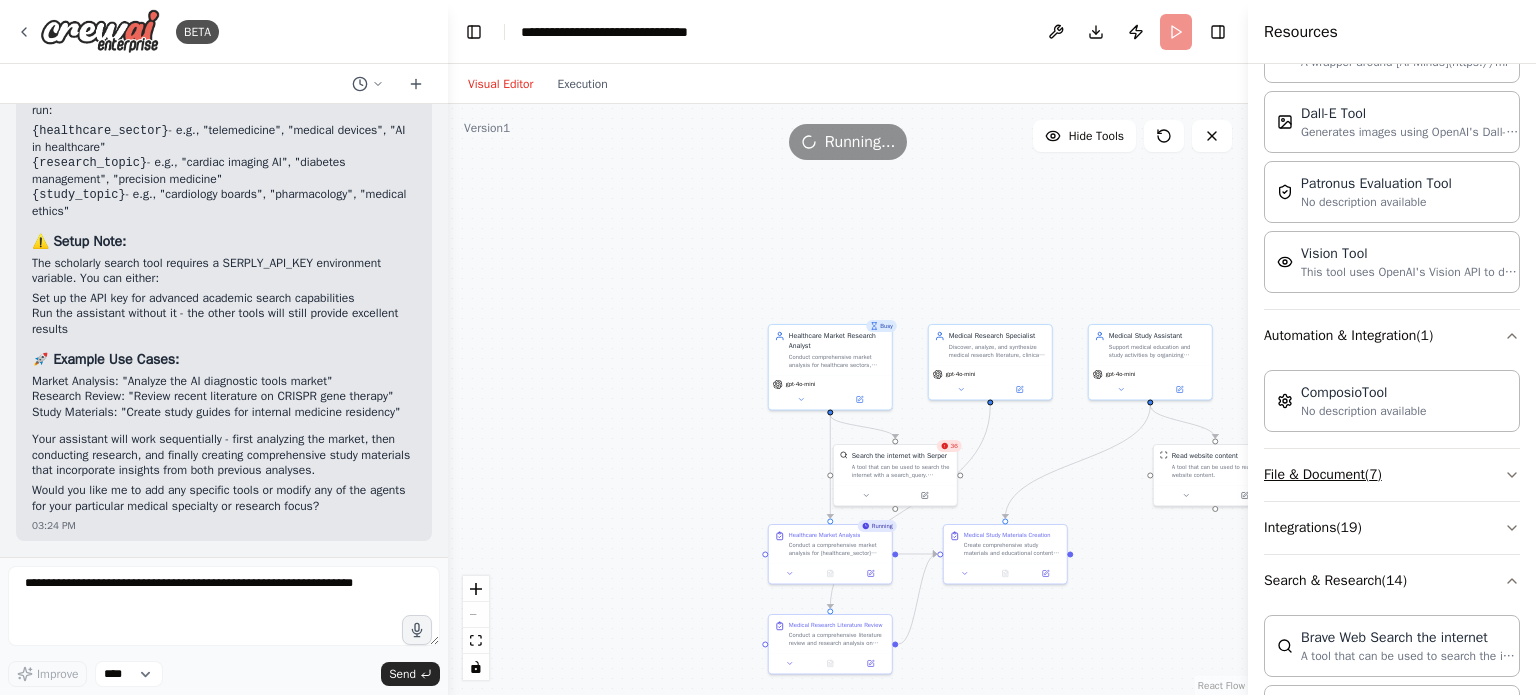 click on "File & Document  ( 7 )" at bounding box center (1392, 475) 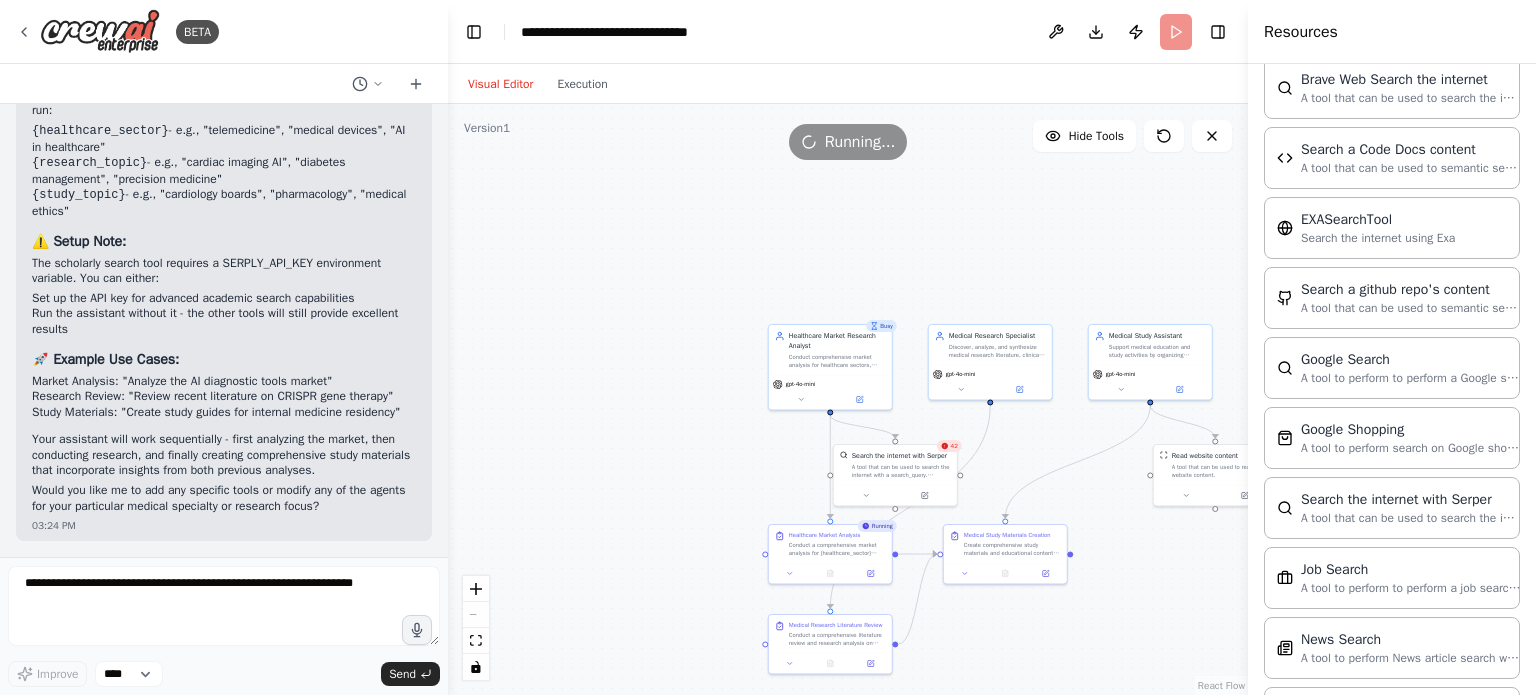scroll, scrollTop: 1907, scrollLeft: 0, axis: vertical 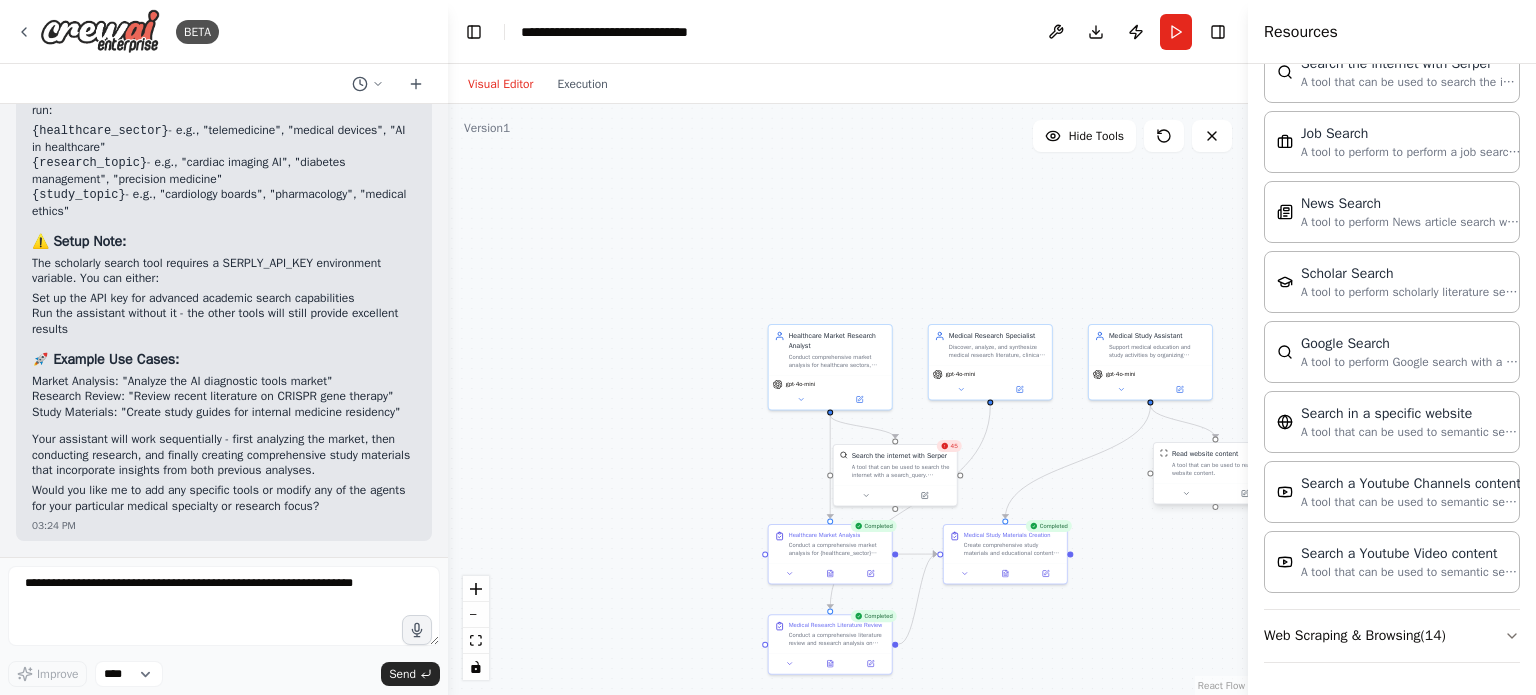 click on "A tool that can be used to read a website content." at bounding box center (1221, 469) 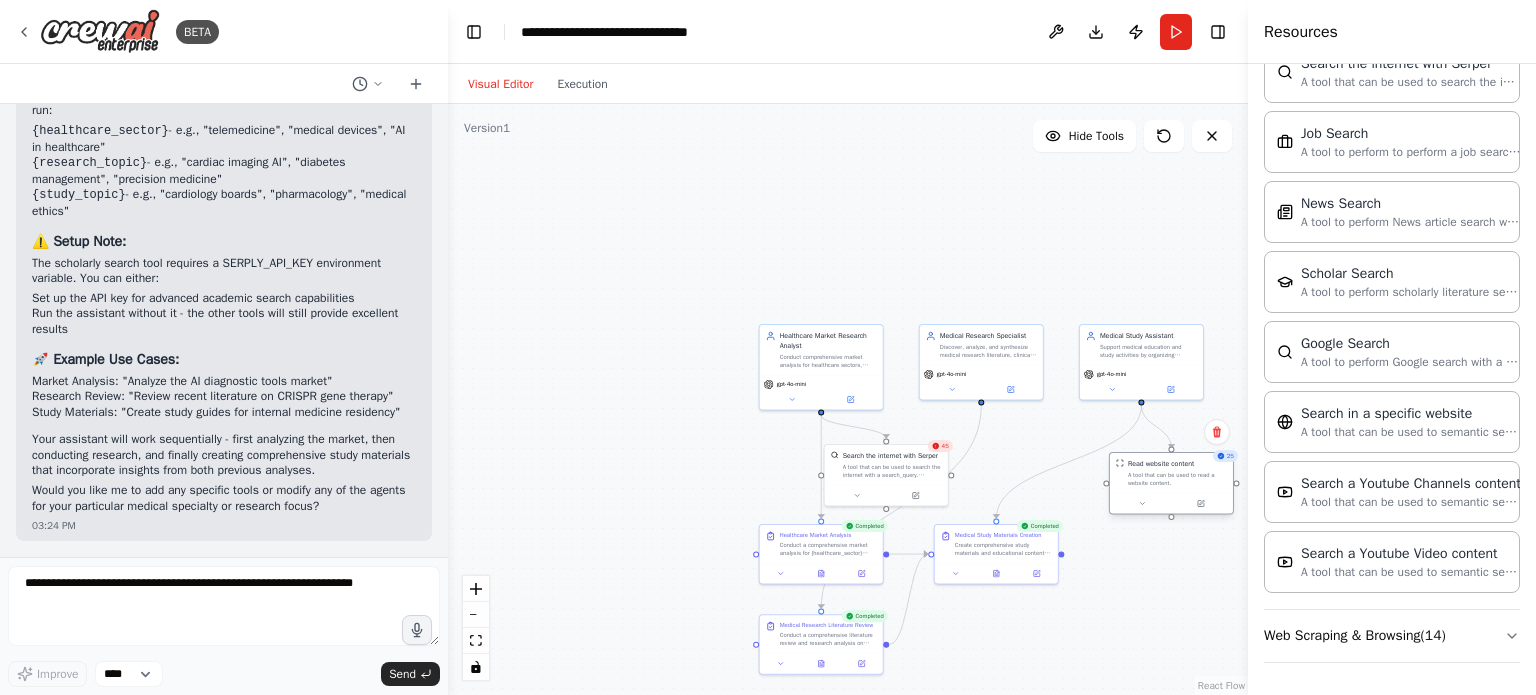 drag, startPoint x: 1225, startPoint y: 475, endPoint x: 1175, endPoint y: 482, distance: 50.48762 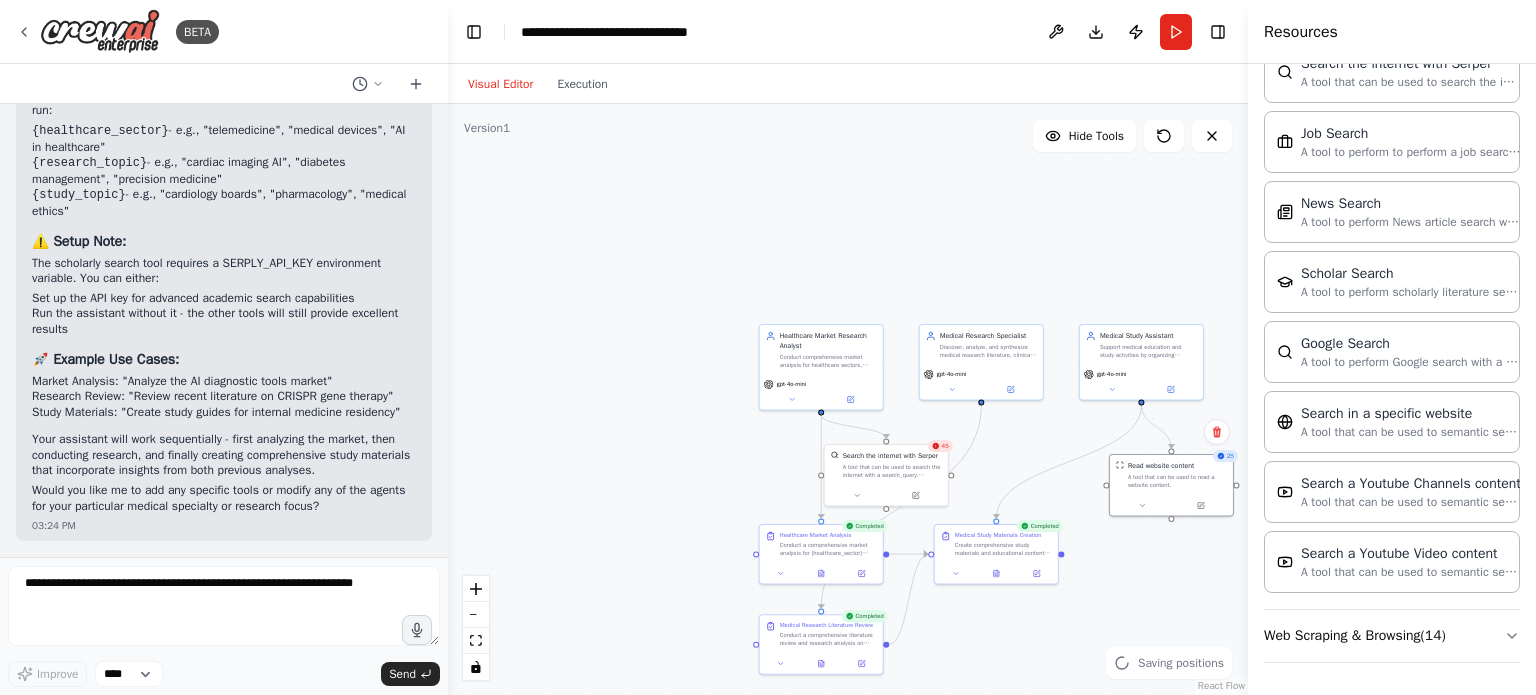 click on "Healthcare Market Research Analyst gpt-4o-mini 45 gpt-4o-mini 25" at bounding box center [848, 399] 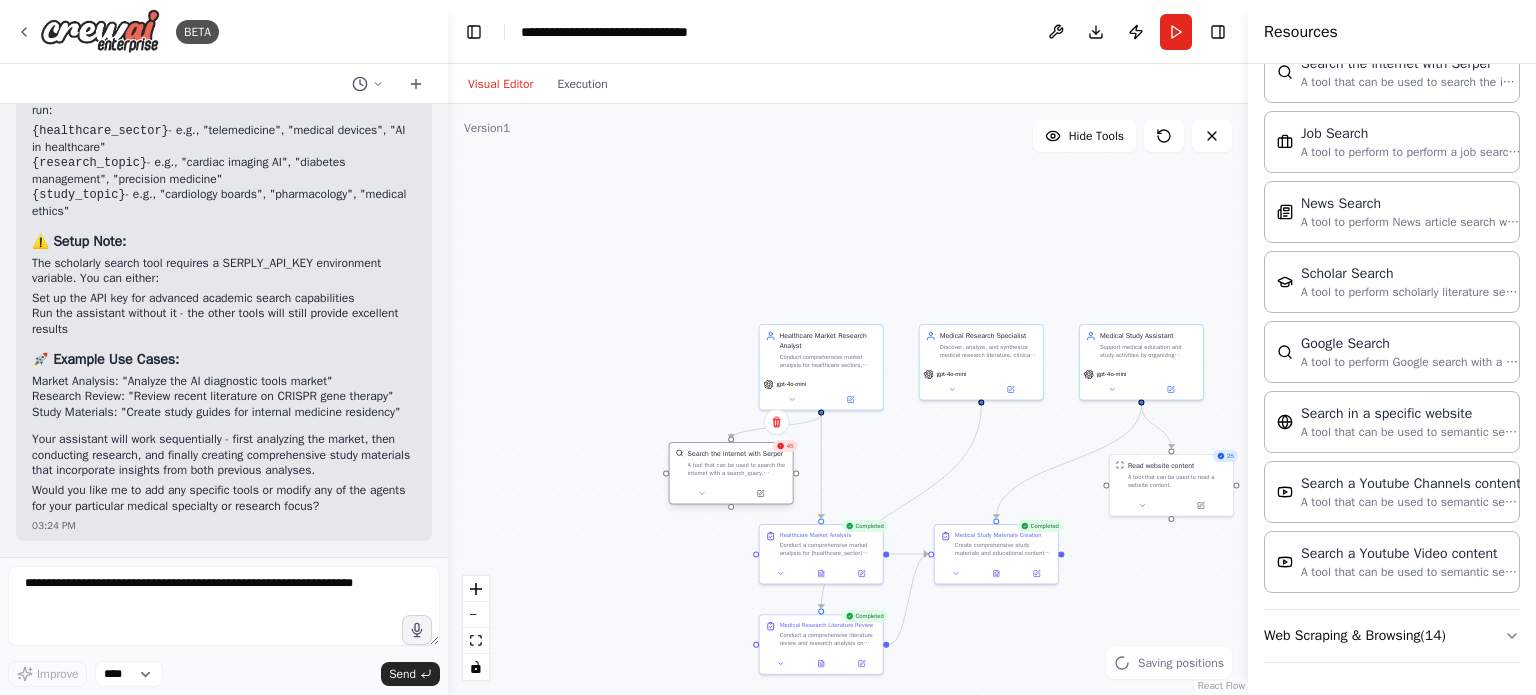 drag, startPoint x: 928, startPoint y: 471, endPoint x: 769, endPoint y: 467, distance: 159.05031 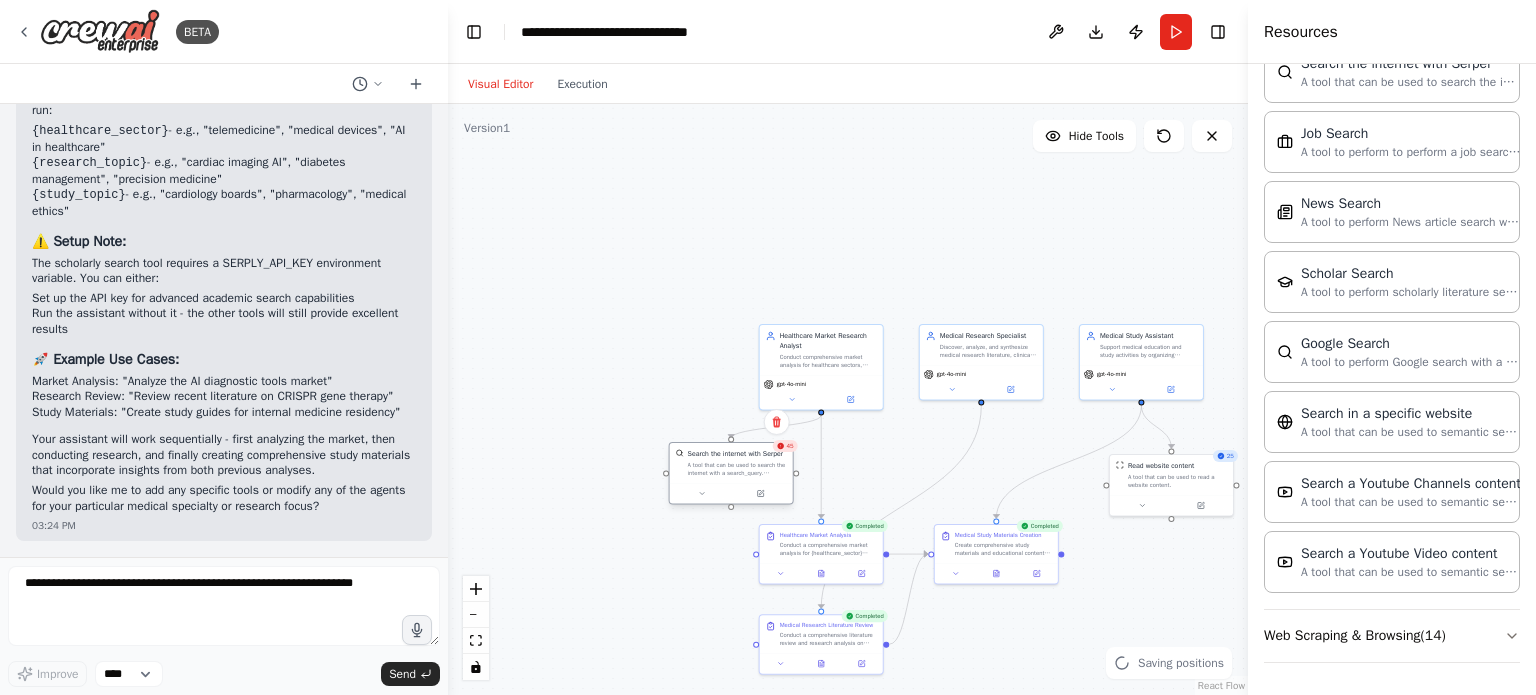 click on "A tool that can be used to search the internet with a search_query. Supports different search types: 'search' (default), 'news'" at bounding box center (737, 469) 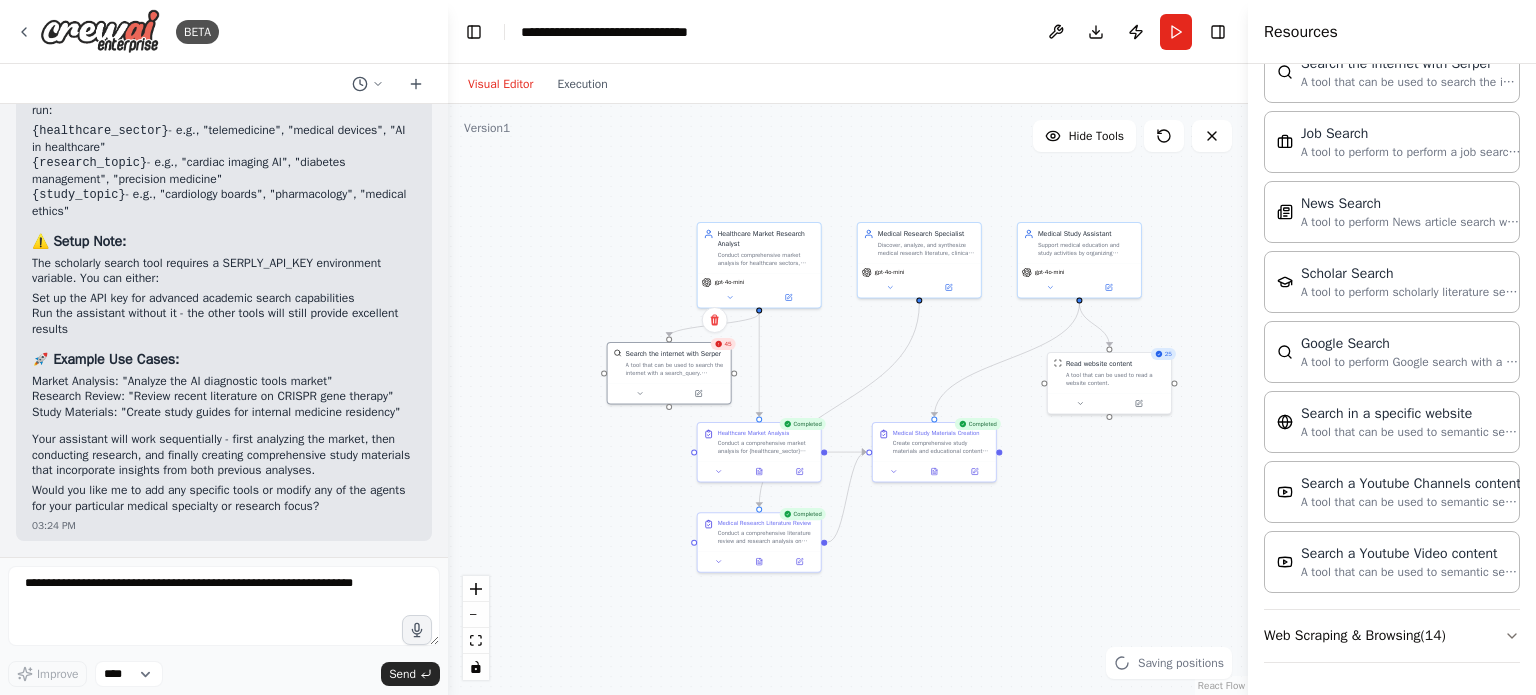 drag, startPoint x: 732, startPoint y: 514, endPoint x: 668, endPoint y: 414, distance: 118.72658 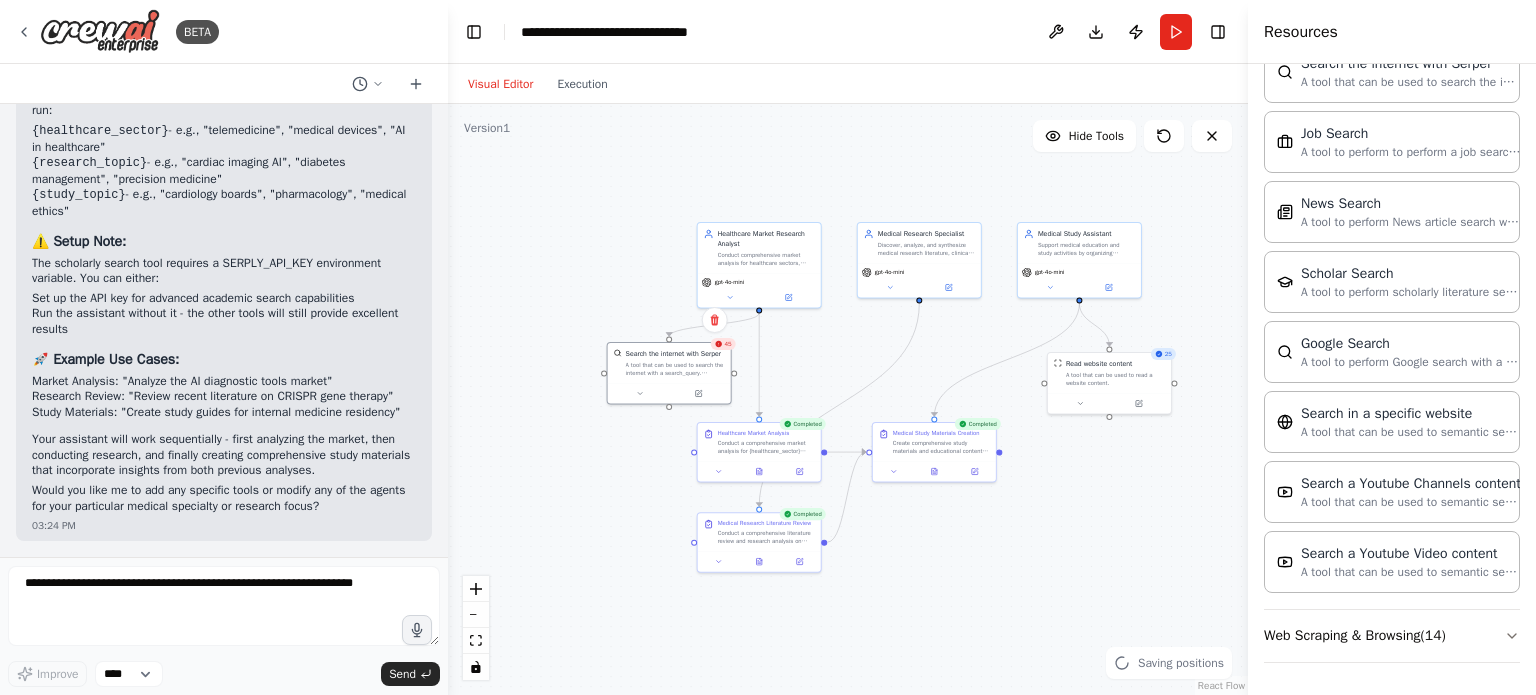 click on "Healthcare Market Research Analyst gpt-4o-mini 45 gpt-4o-mini 25" at bounding box center (848, 399) 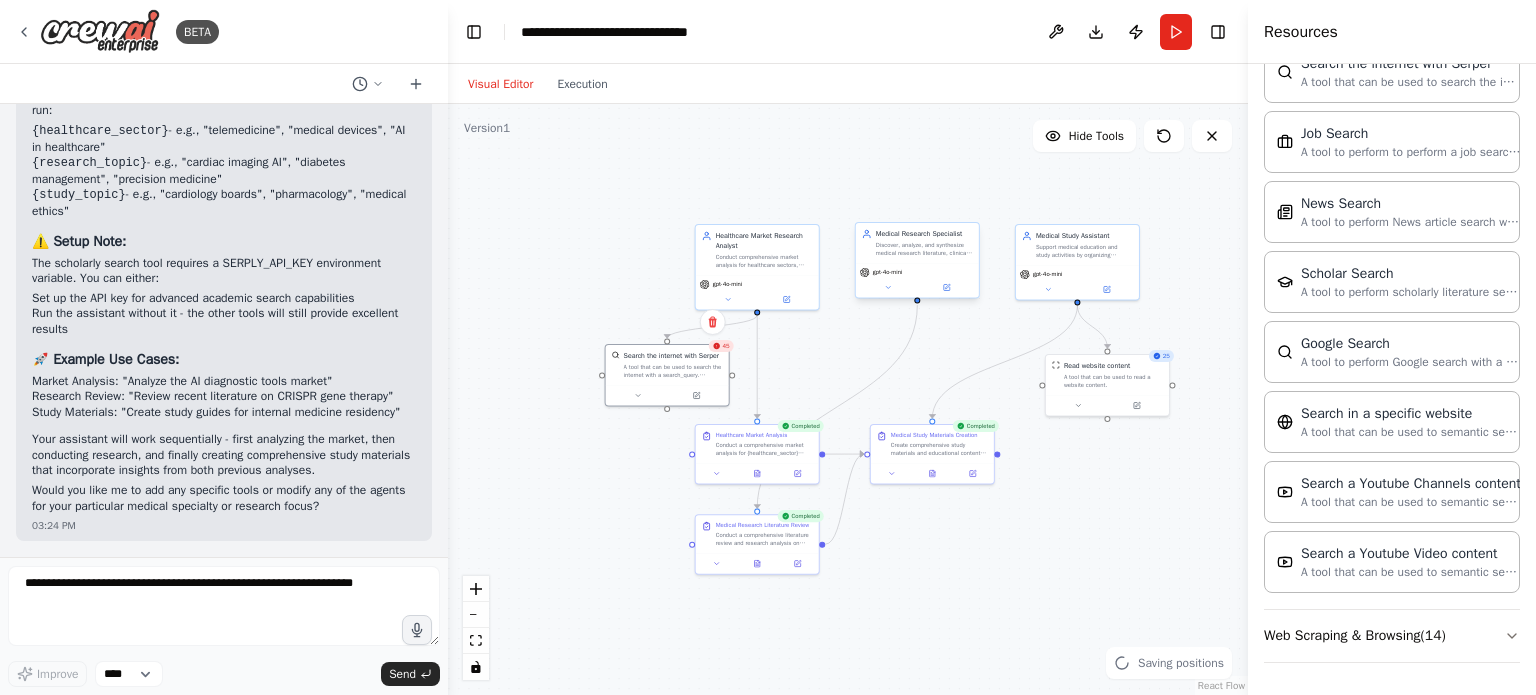 click on "gpt-4o-mini" at bounding box center [888, 272] 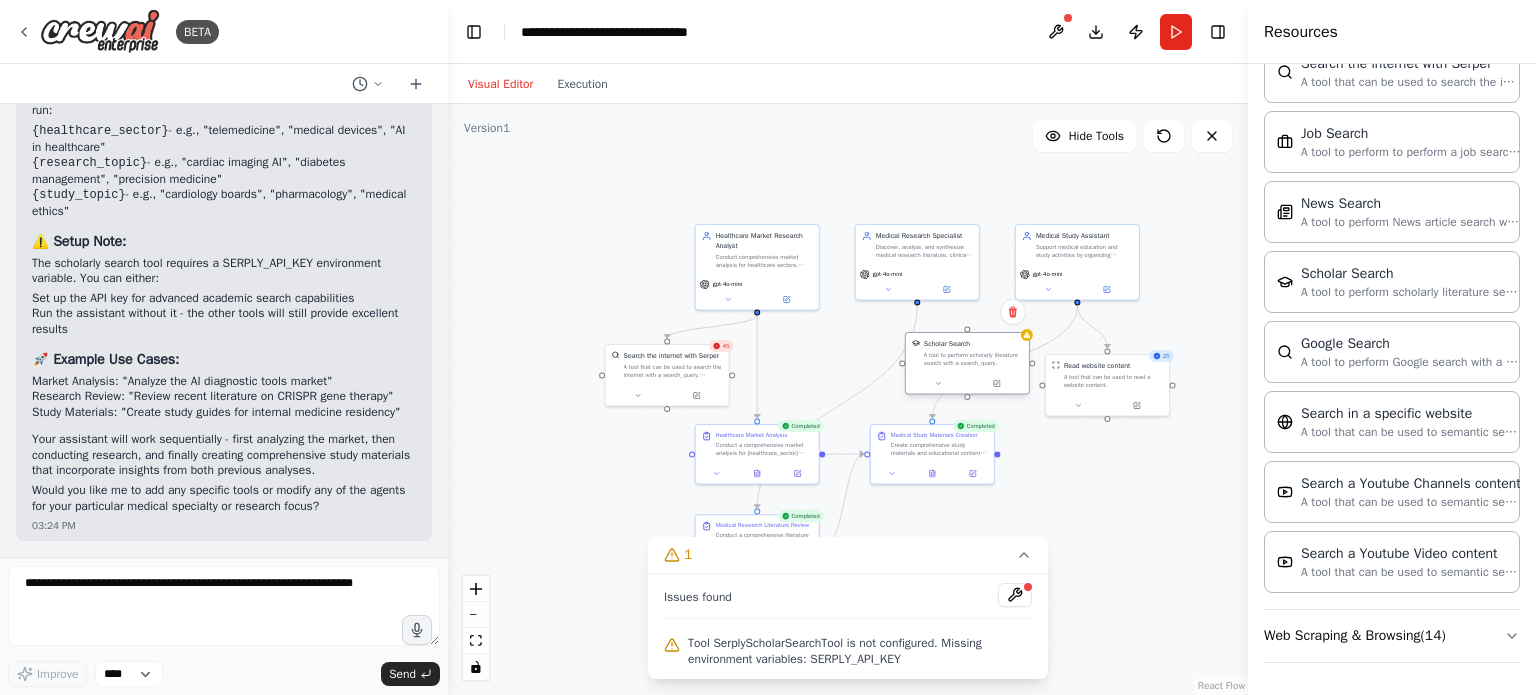 drag, startPoint x: 1064, startPoint y: 383, endPoint x: 966, endPoint y: 371, distance: 98.731964 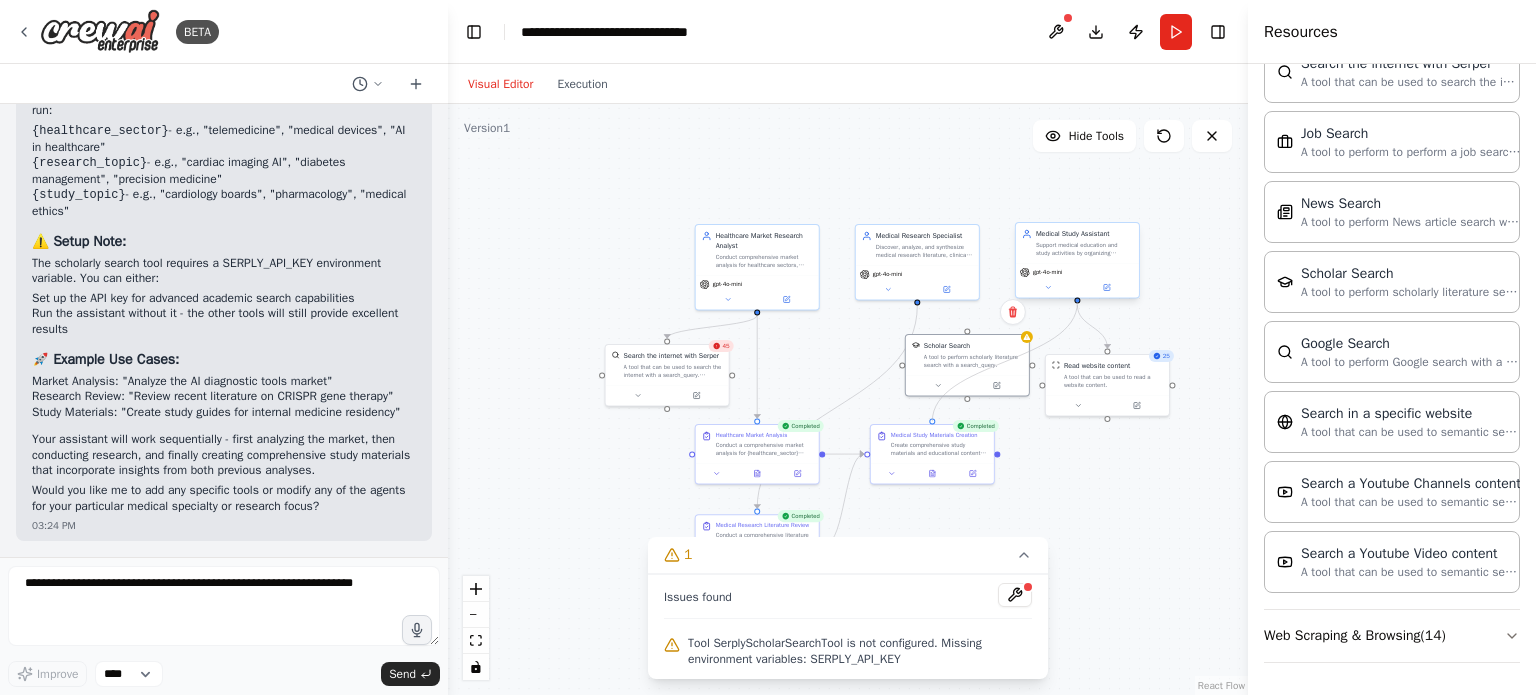 click on "Healthcare Market Research Analyst gpt-4o-mini 45 gpt-4o-mini 25" at bounding box center [845, 322] 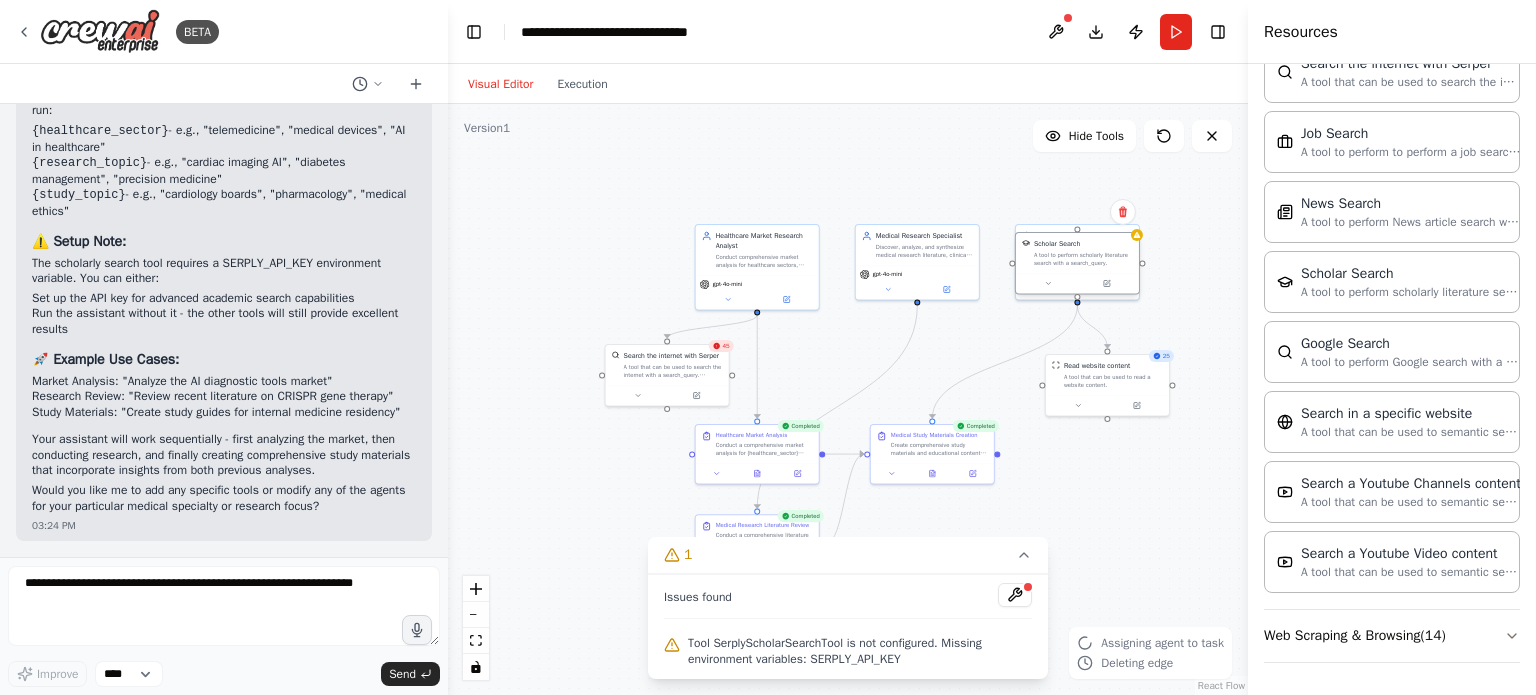 drag, startPoint x: 962, startPoint y: 333, endPoint x: 1076, endPoint y: 235, distance: 150.33296 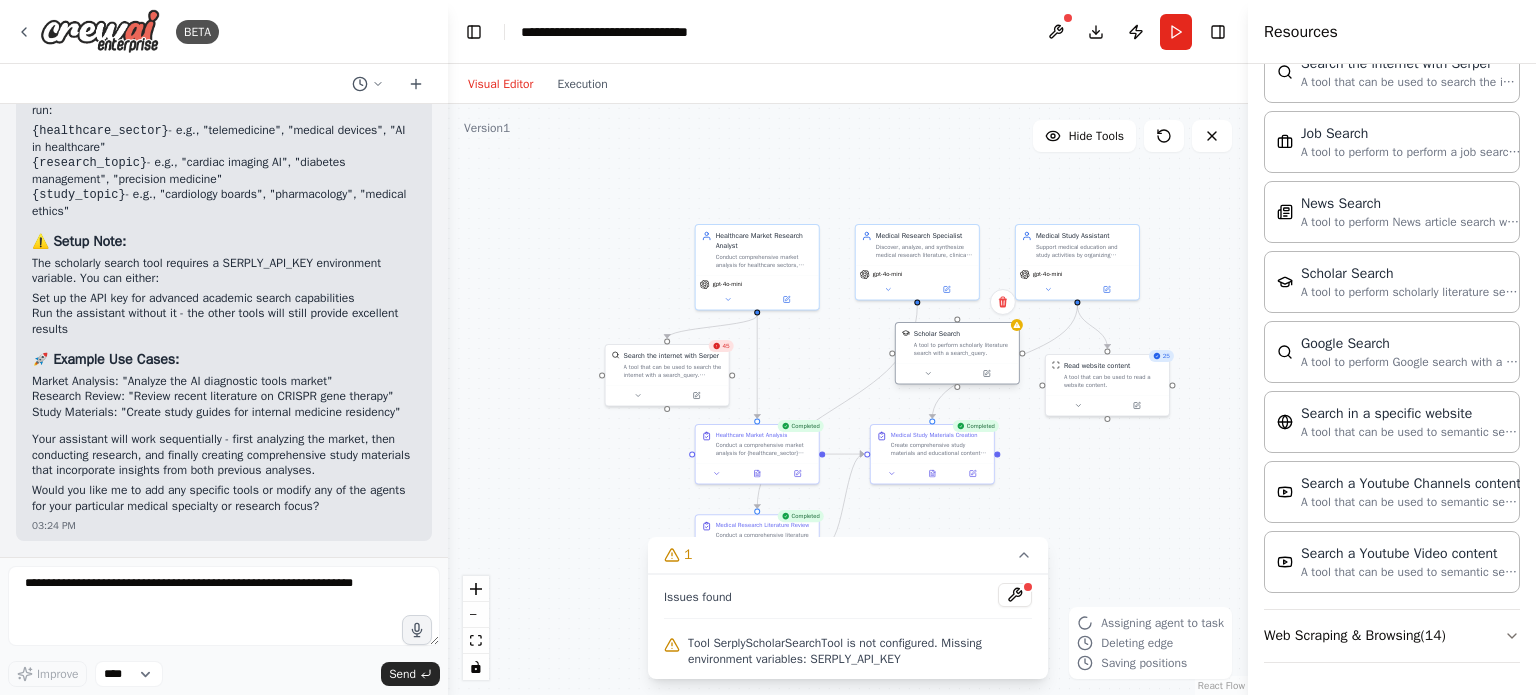 drag, startPoint x: 1076, startPoint y: 259, endPoint x: 955, endPoint y: 347, distance: 149.61618 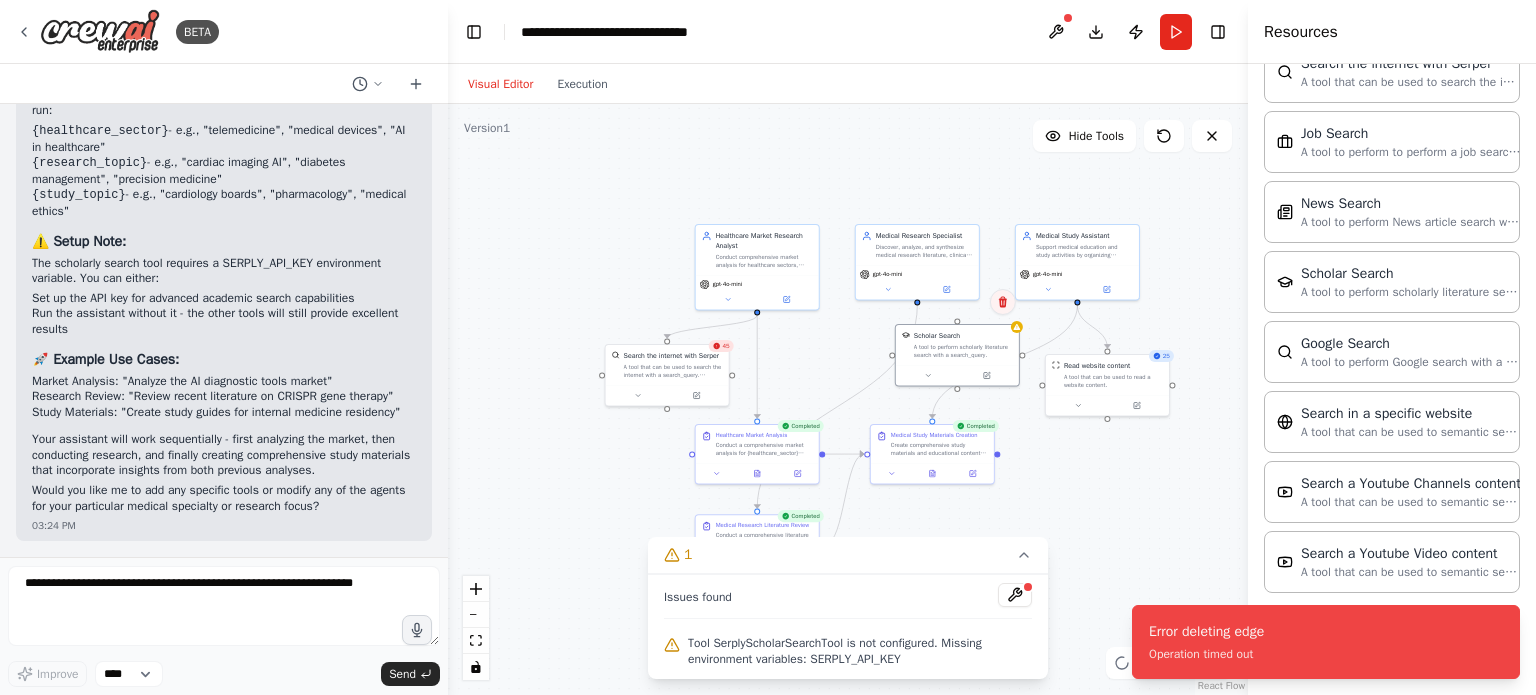 click at bounding box center (1003, 302) 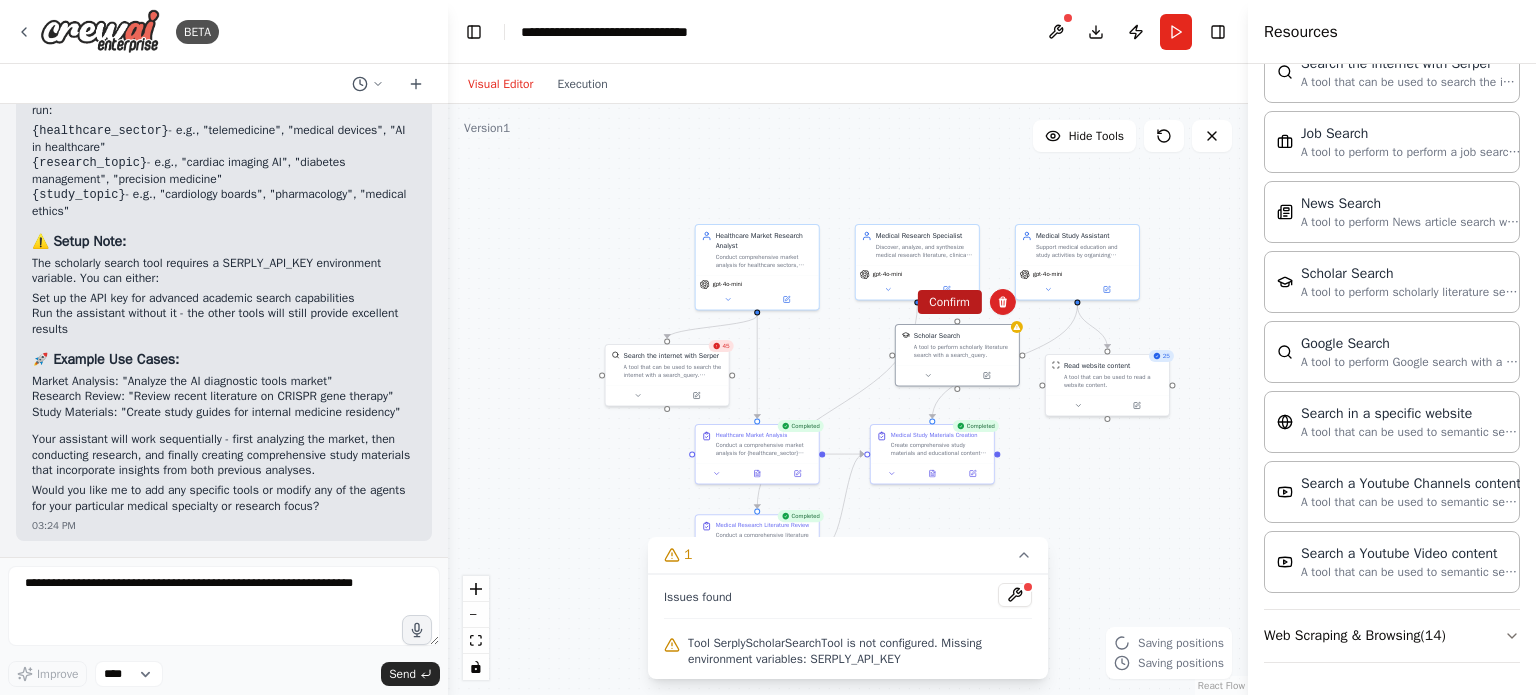 click on "Confirm" at bounding box center [949, 302] 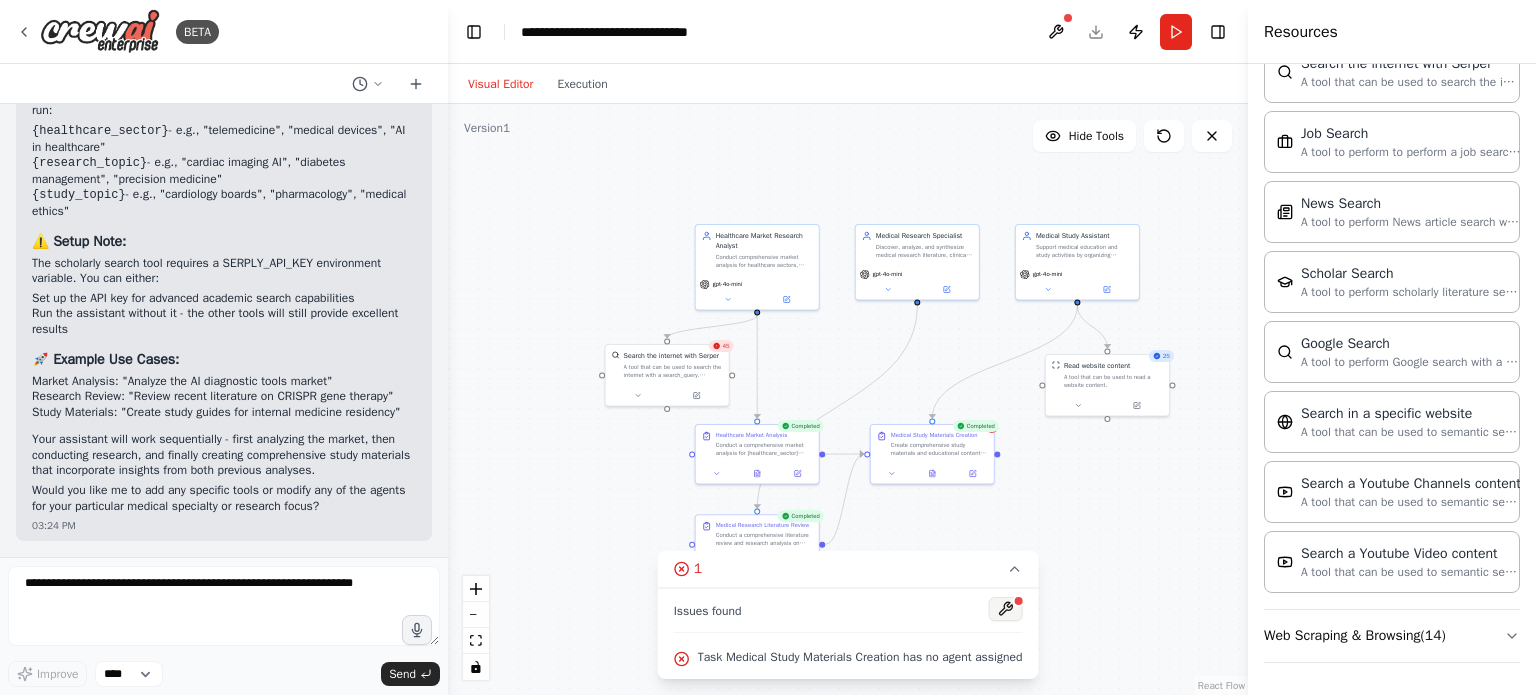click at bounding box center [1005, 609] 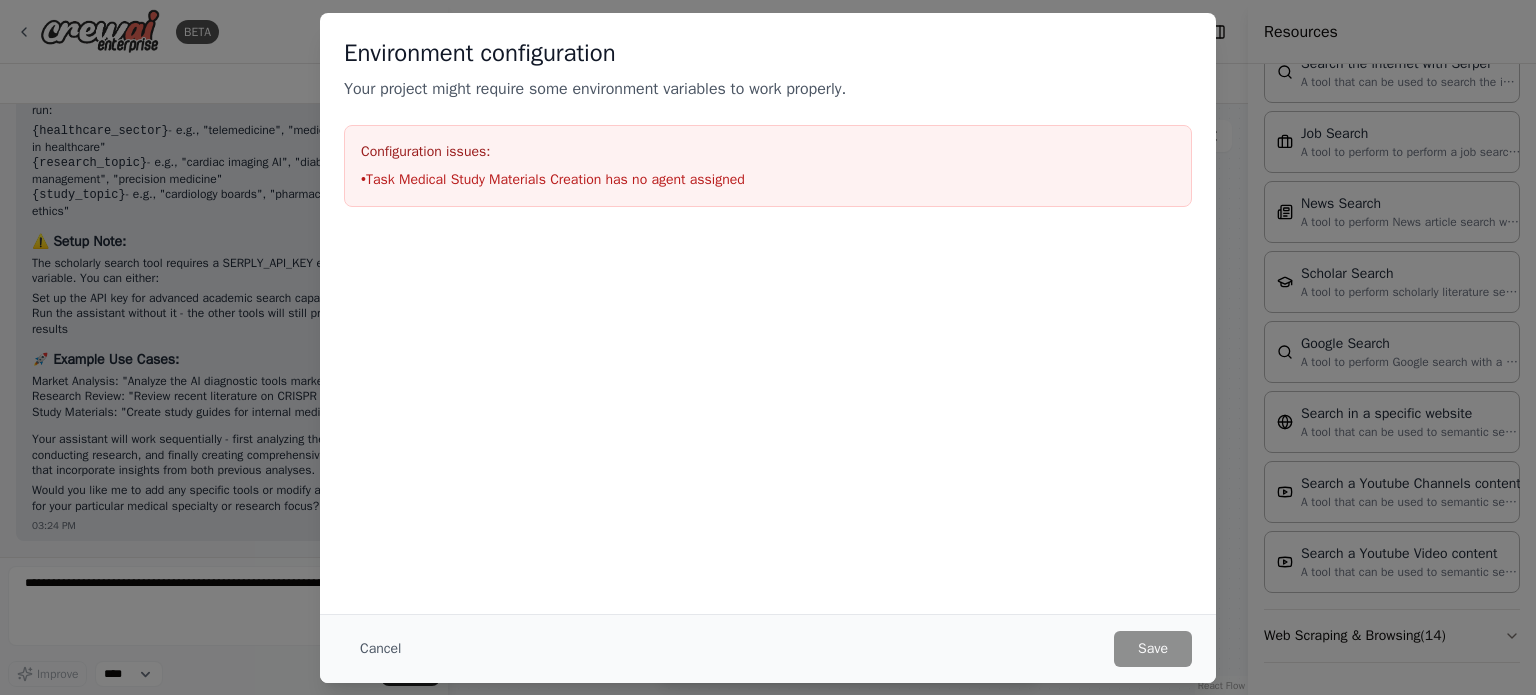 click on "Configuration issues: •  Task Medical Study Materials Creation has no agent assigned" at bounding box center [768, 166] 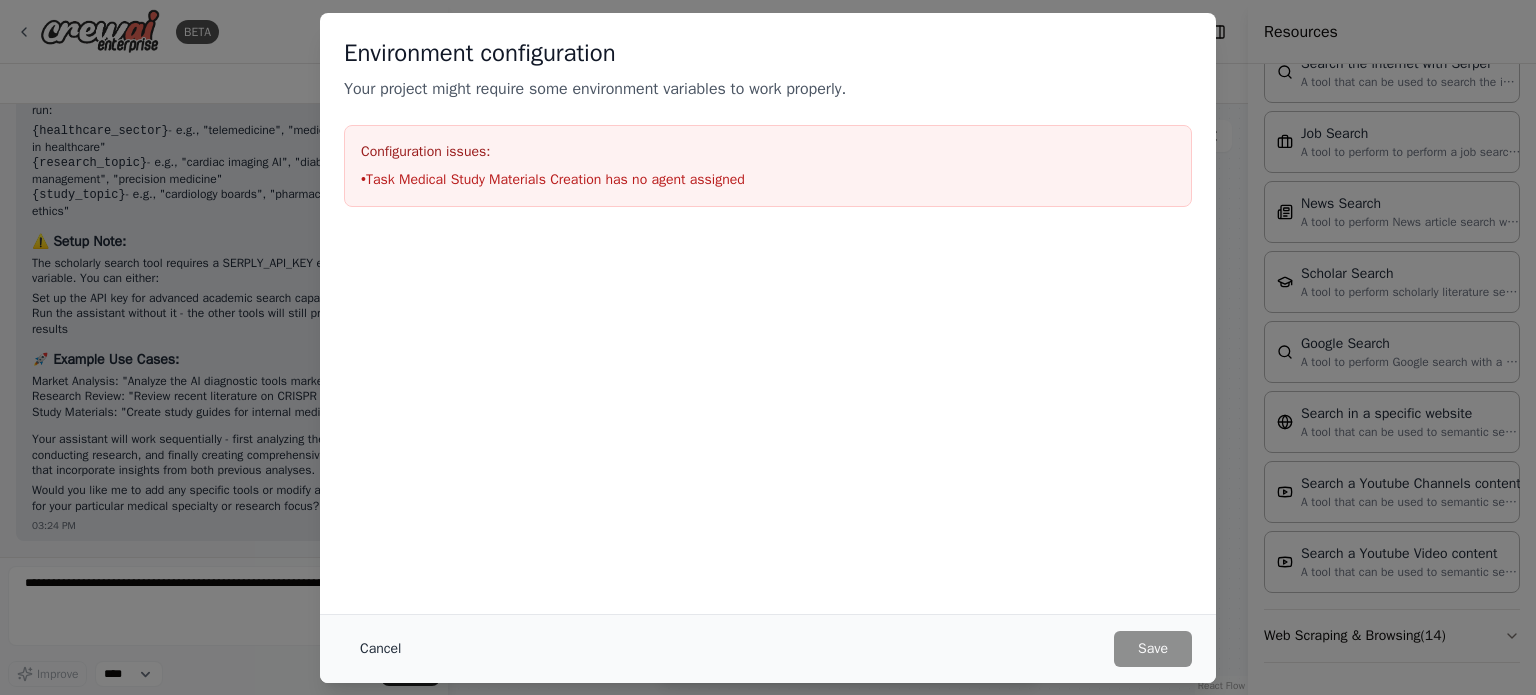 click on "Cancel" at bounding box center [380, 649] 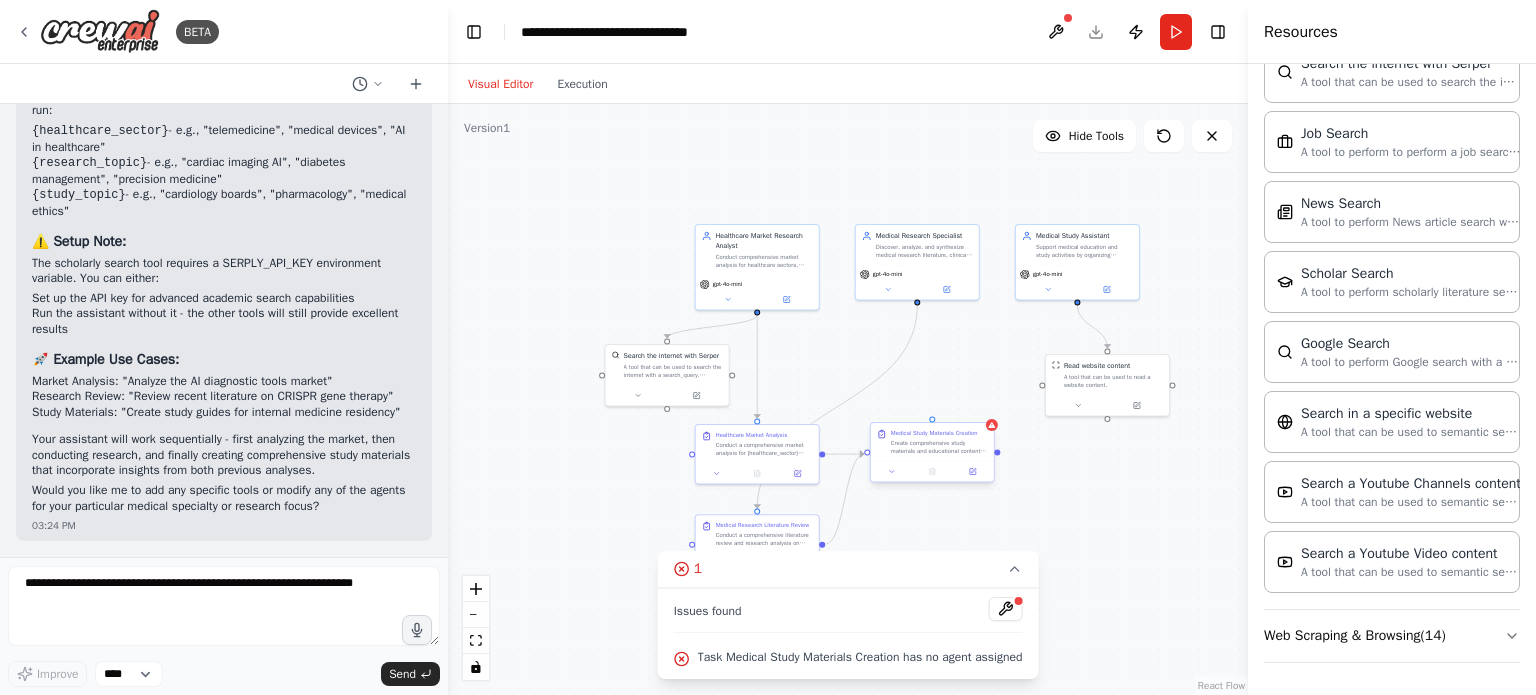 click on "Create comprehensive study materials and educational content for {study_topic} including:
1. Concept summaries and key points extraction
2. Study guides with learning objectives
3. Clinical correlation and practical applications
4. Case studies and clinical scenarios
5. Self-assessment questions and explanations
6. Memory aids and mnemonics
7. Visual aids and concept maps where helpful
8. Integration with related medical specialties
9. Recent updates and clinical guidelines
10. Exam preparation tips and strategies
Ensure content is evidence-based and aligned with current medical education standards." at bounding box center [939, 447] 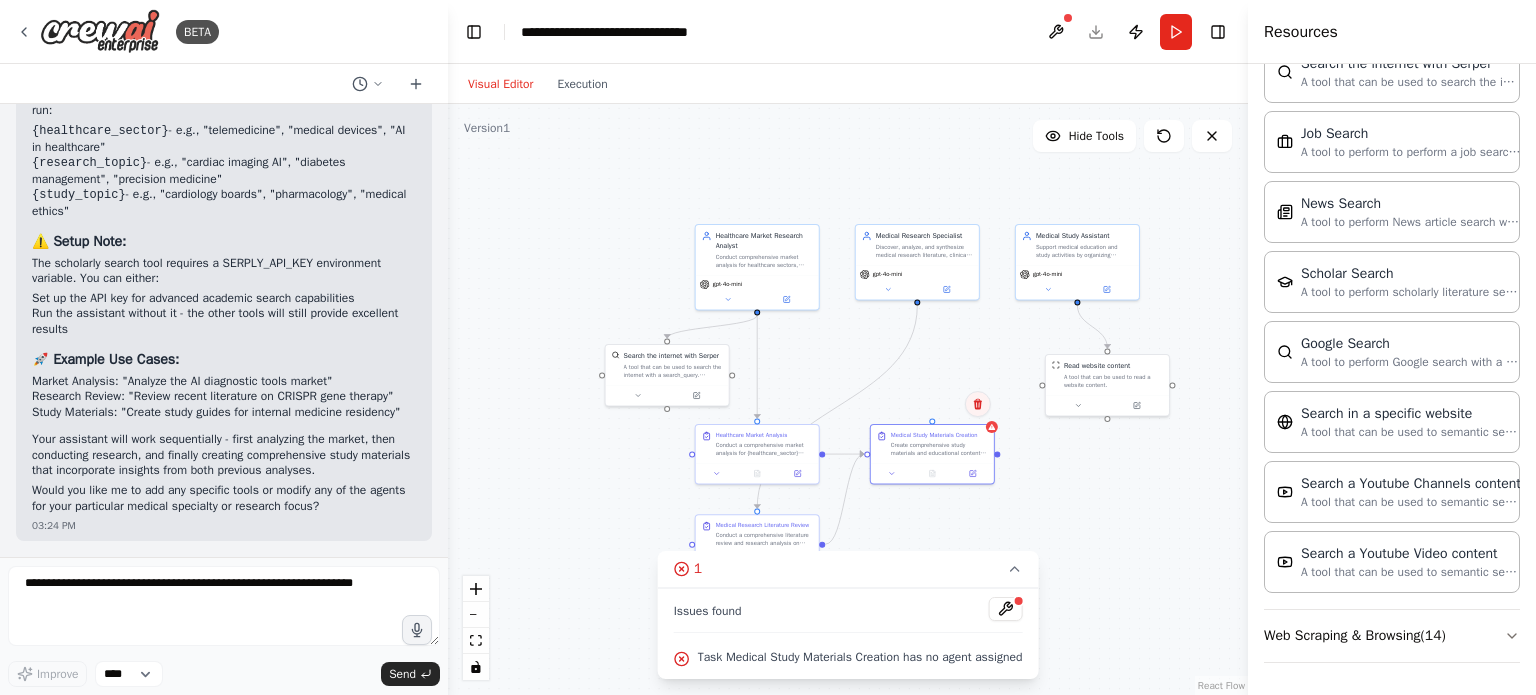 click 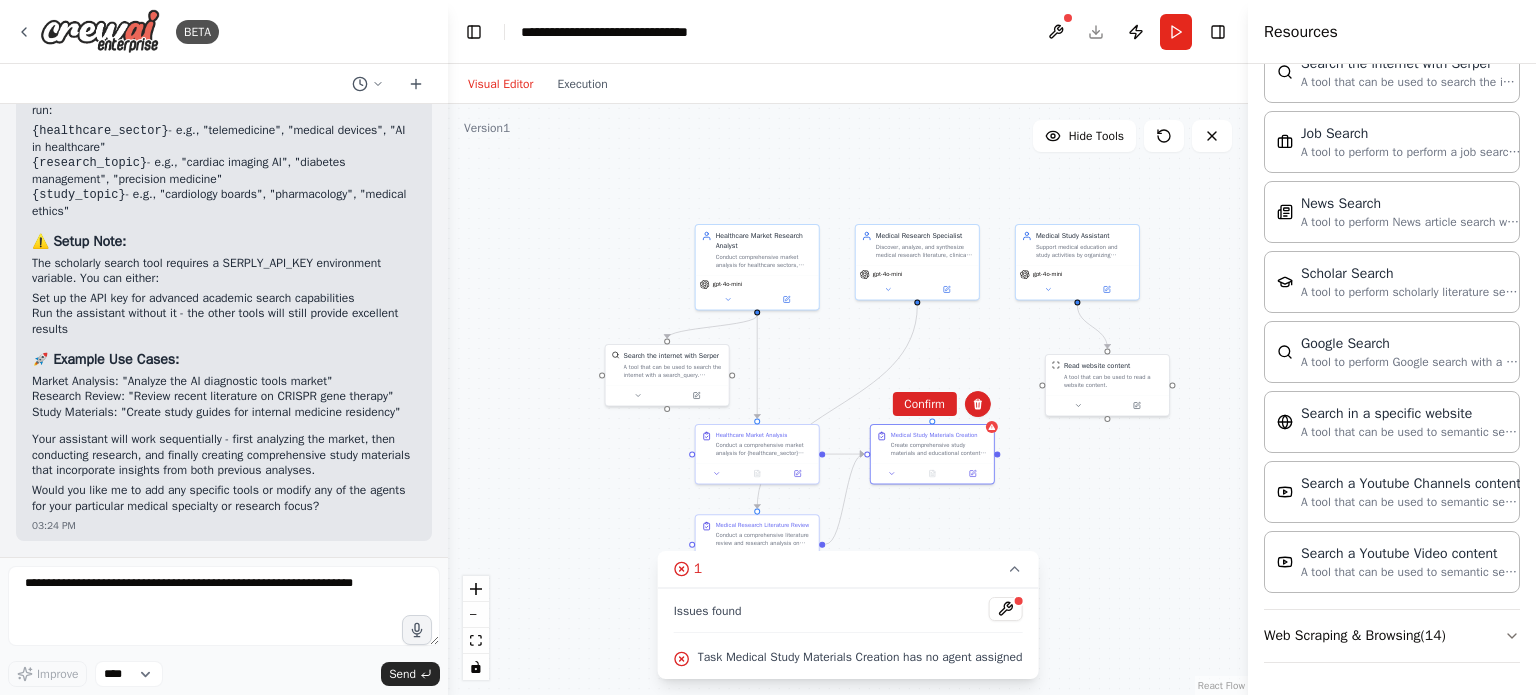 click on "Healthcare Market Research Analyst gpt-4o-mini gpt-4o-mini" at bounding box center [848, 399] 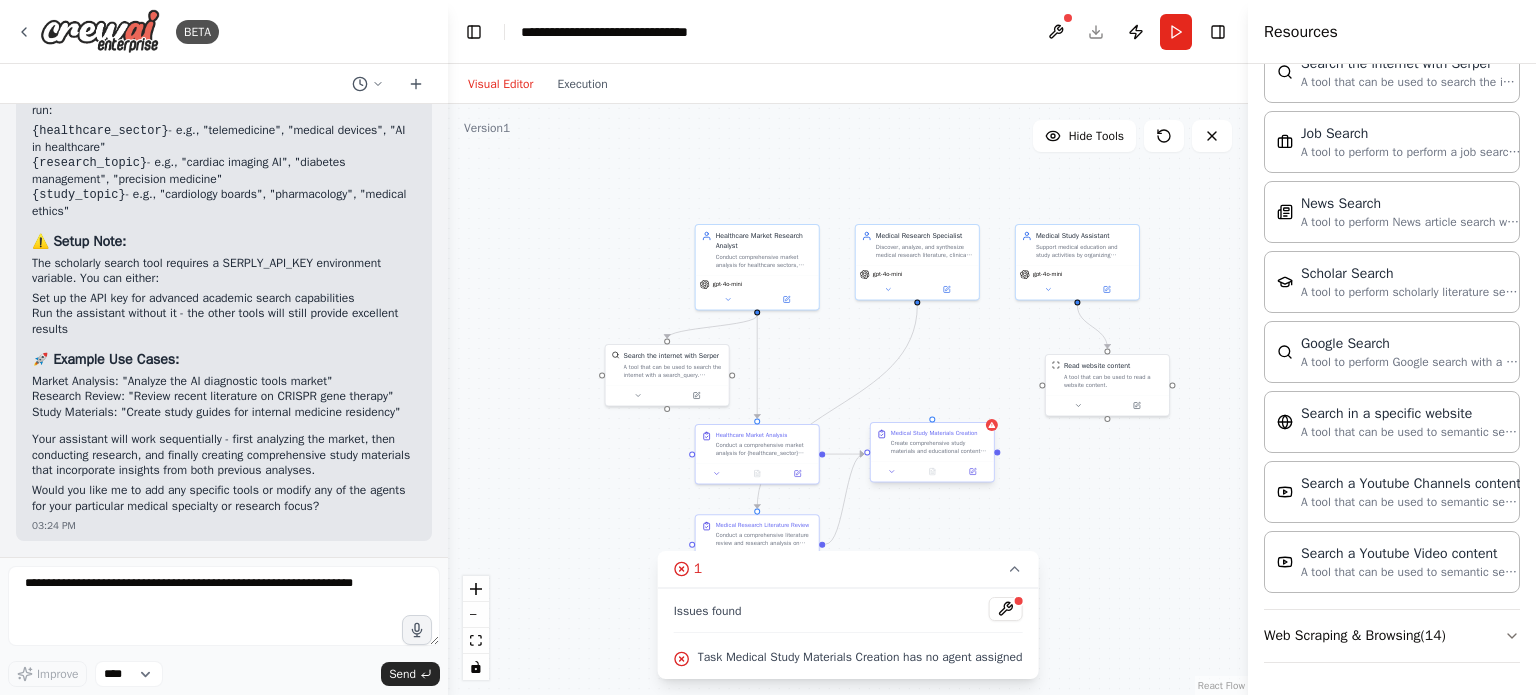 click on "Medical Study Materials Creation Create comprehensive study materials and educational content for {study_topic} including:
1. Concept summaries and key points extraction
2. Study guides with learning objectives
3. Clinical correlation and practical applications
4. Case studies and clinical scenarios
5. Self-assessment questions and explanations
6. Memory aids and mnemonics
7. Visual aids and concept maps where helpful
8. Integration with related medical specialties
9. Recent updates and clinical guidelines
10. Exam preparation tips and strategies
Ensure content is evidence-based and aligned with current medical education standards." at bounding box center (932, 452) 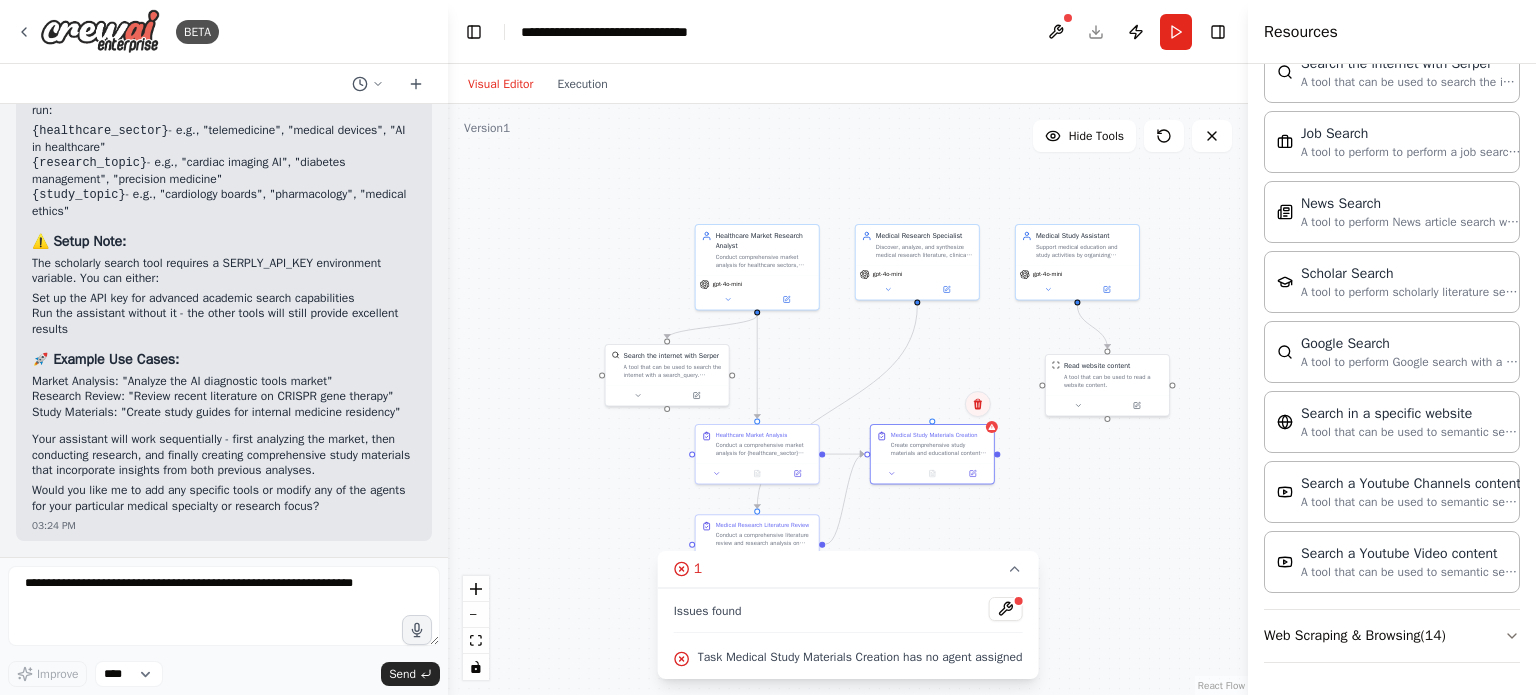 click 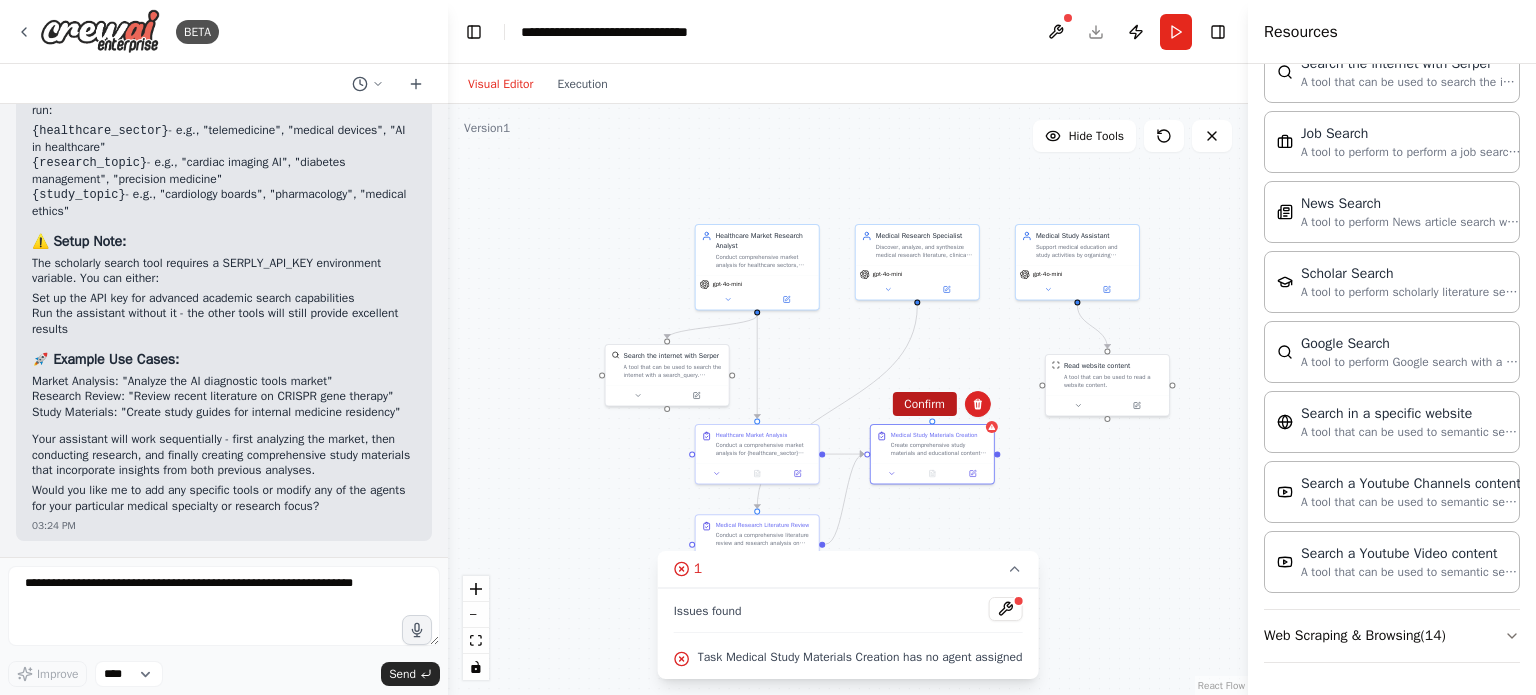 click on "Confirm" at bounding box center [924, 404] 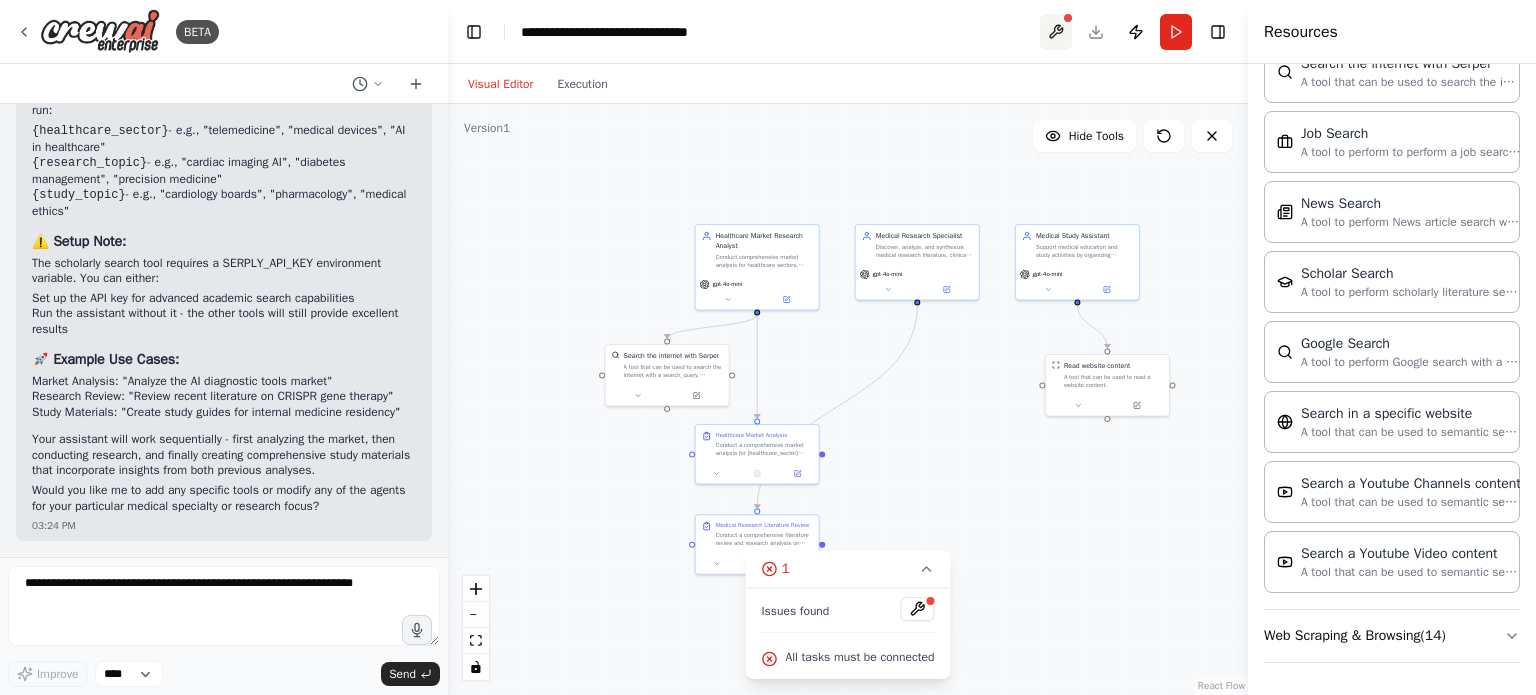 click at bounding box center (1056, 32) 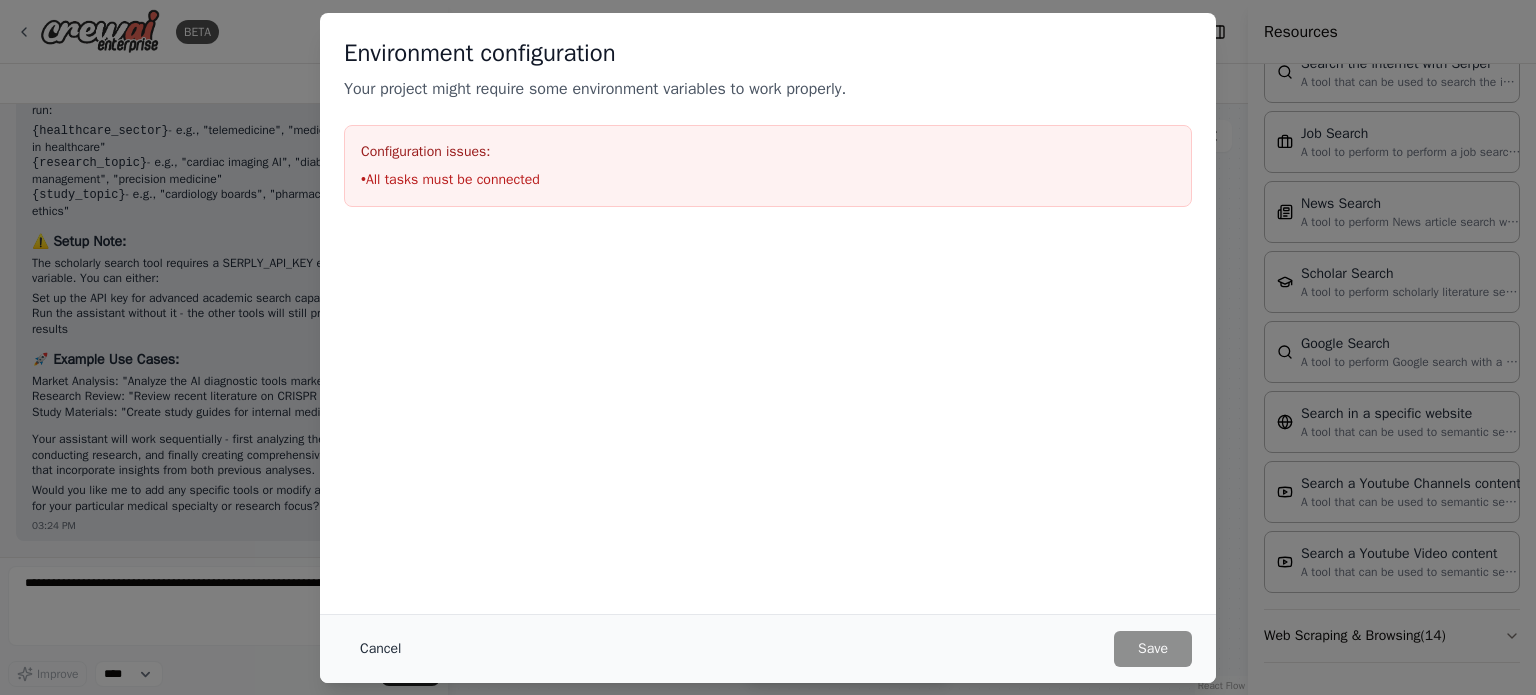 click on "Cancel" at bounding box center (380, 649) 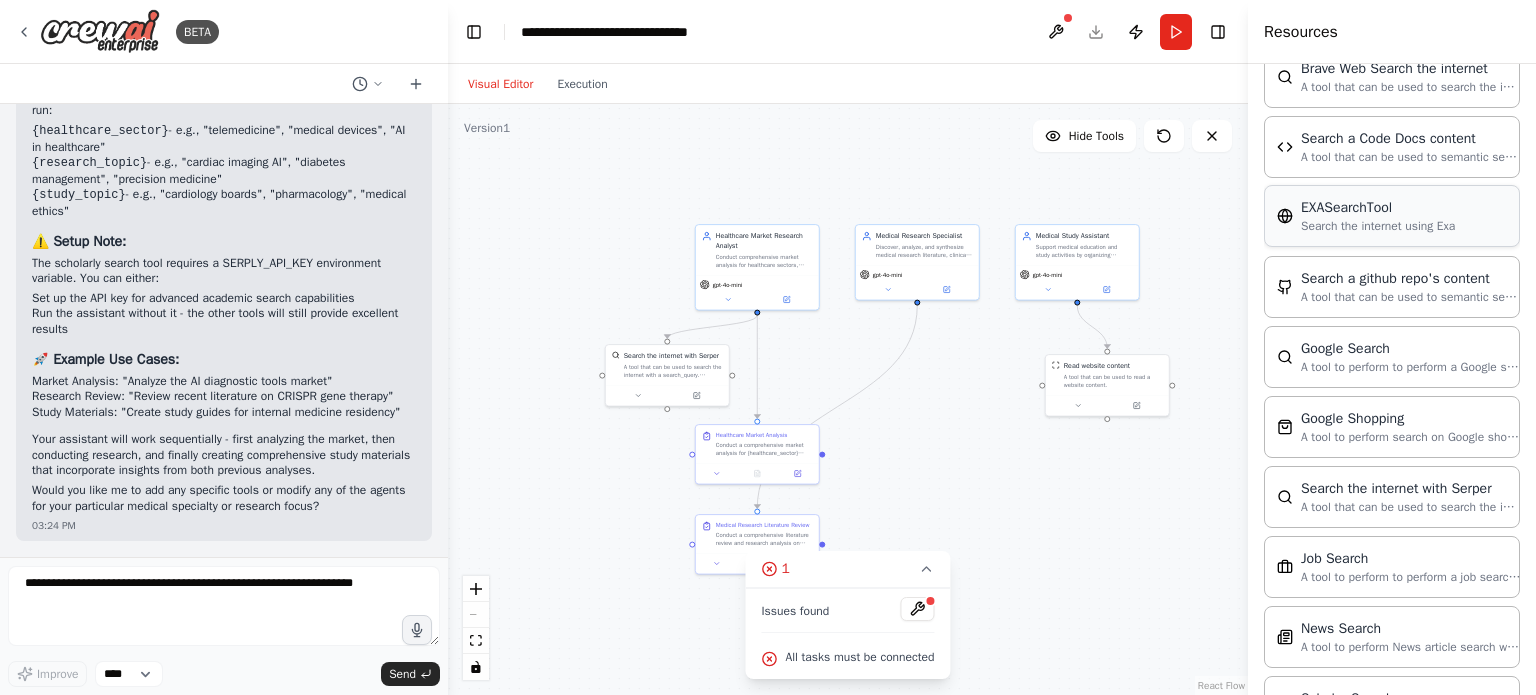 scroll, scrollTop: 1485, scrollLeft: 0, axis: vertical 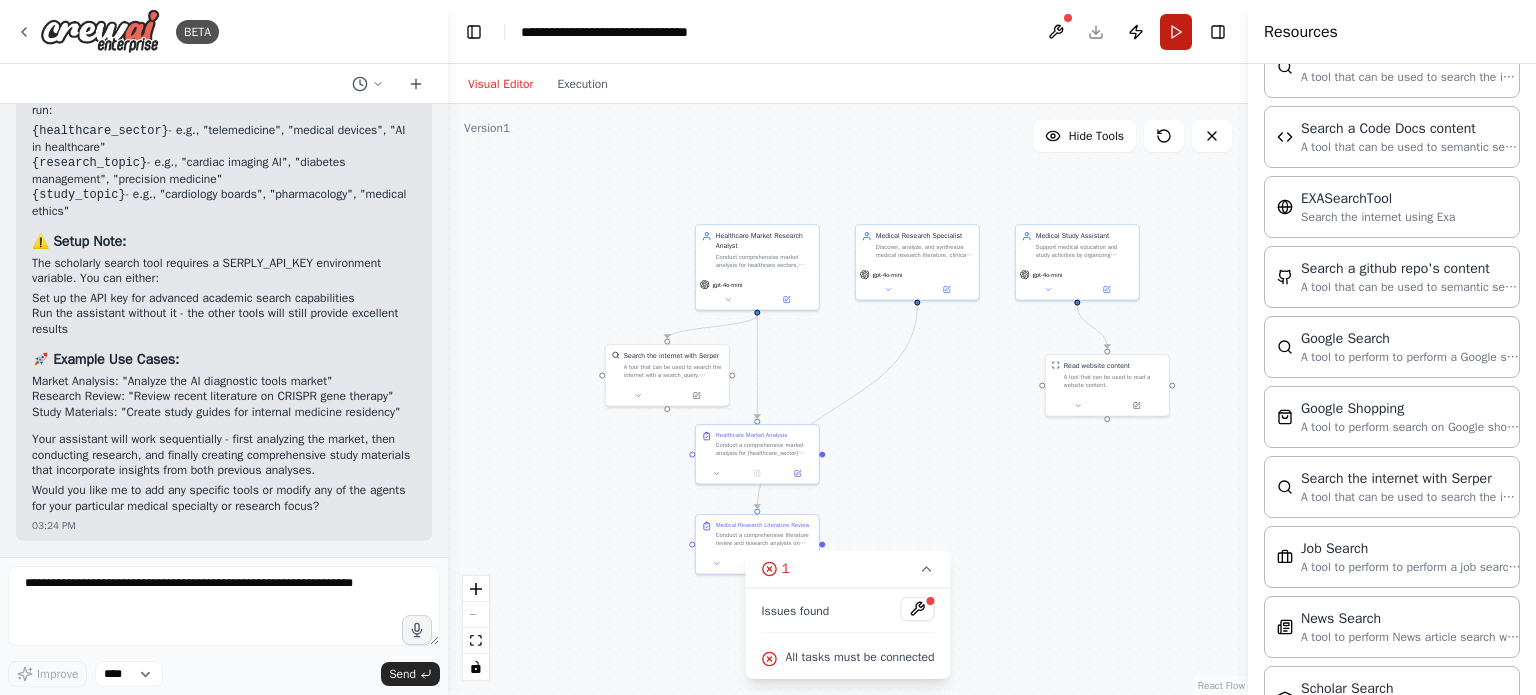 click on "Run" at bounding box center (1176, 32) 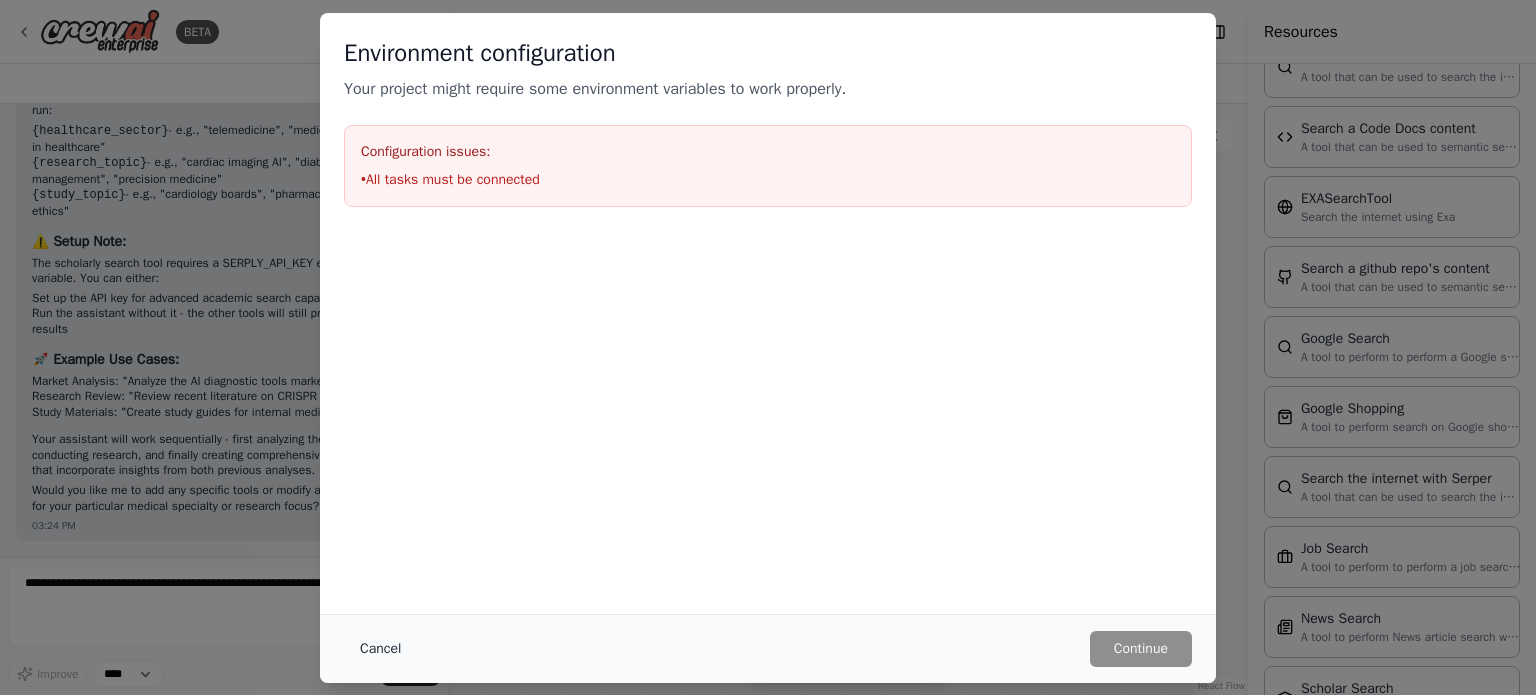 click on "Cancel" at bounding box center [380, 649] 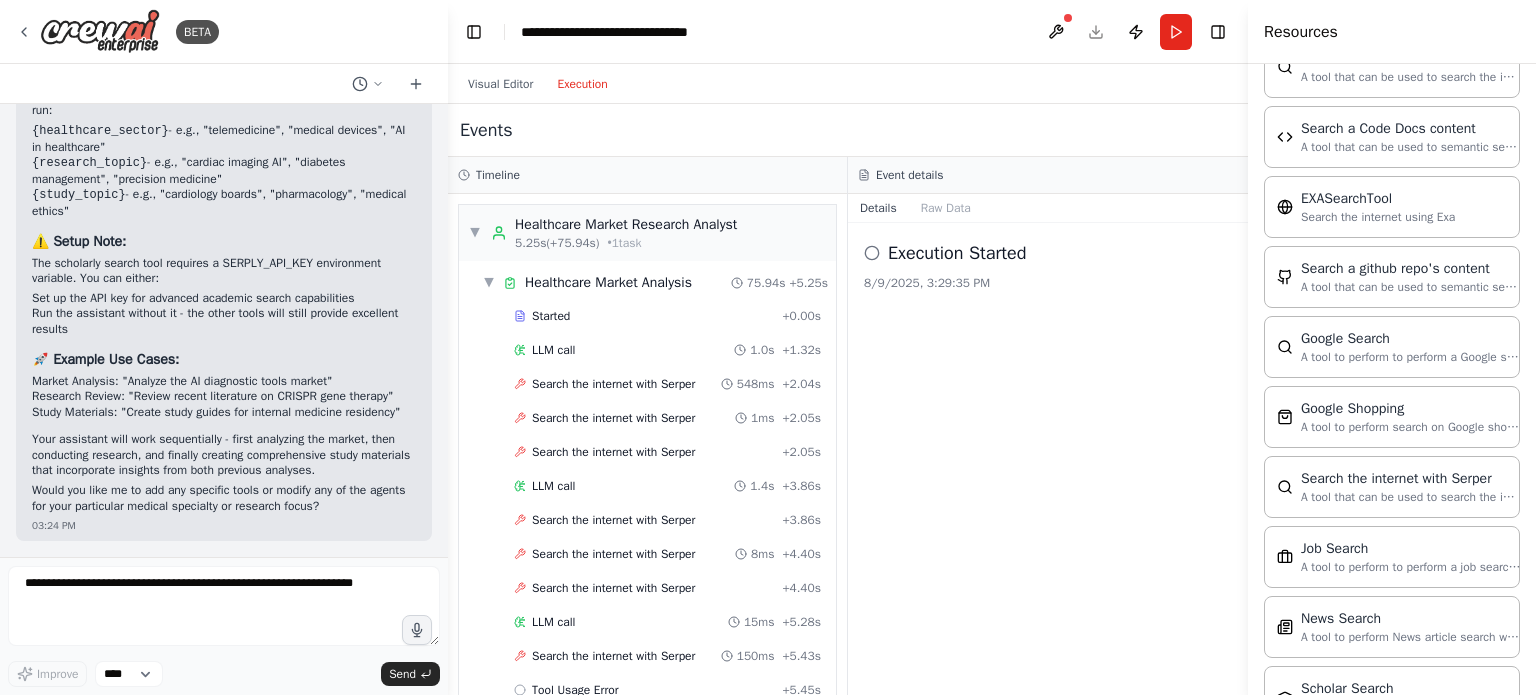 click on "Execution" at bounding box center [582, 84] 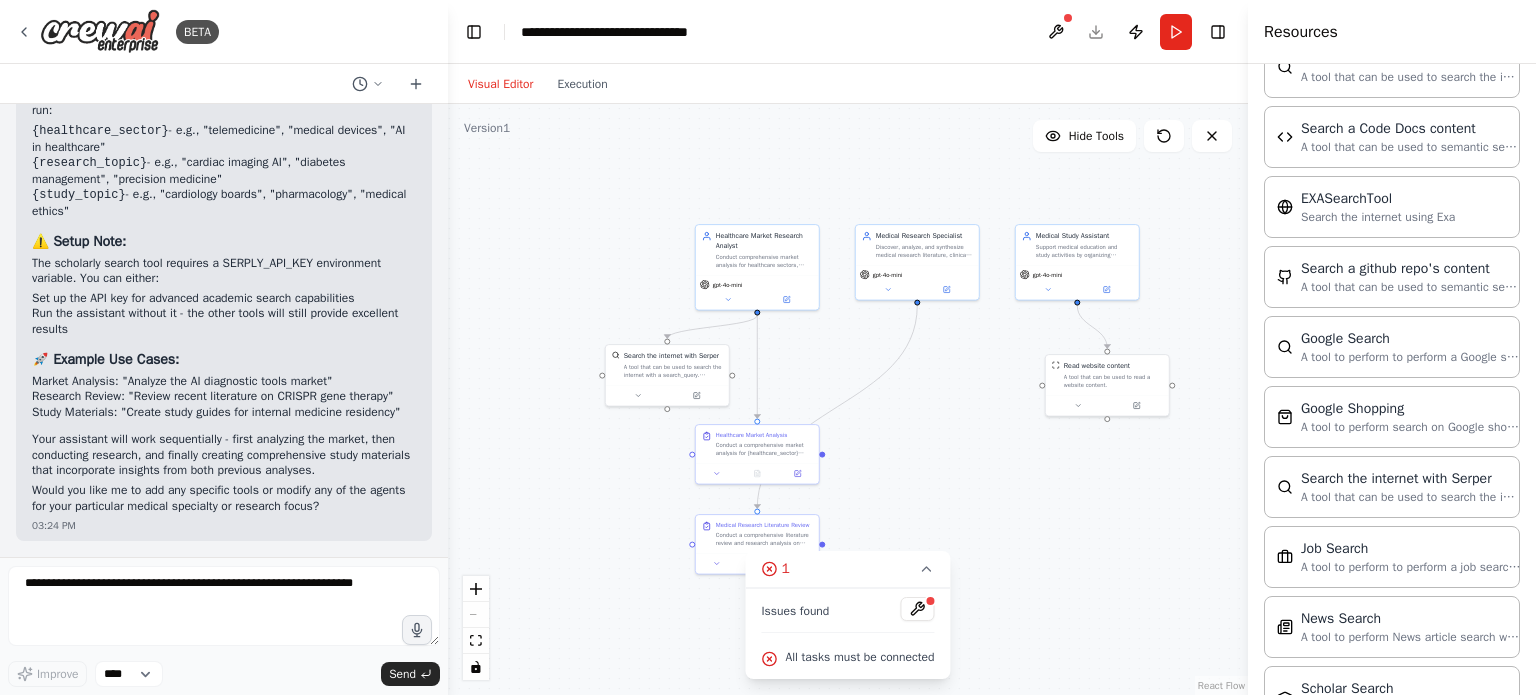 click on "Visual Editor" at bounding box center [500, 84] 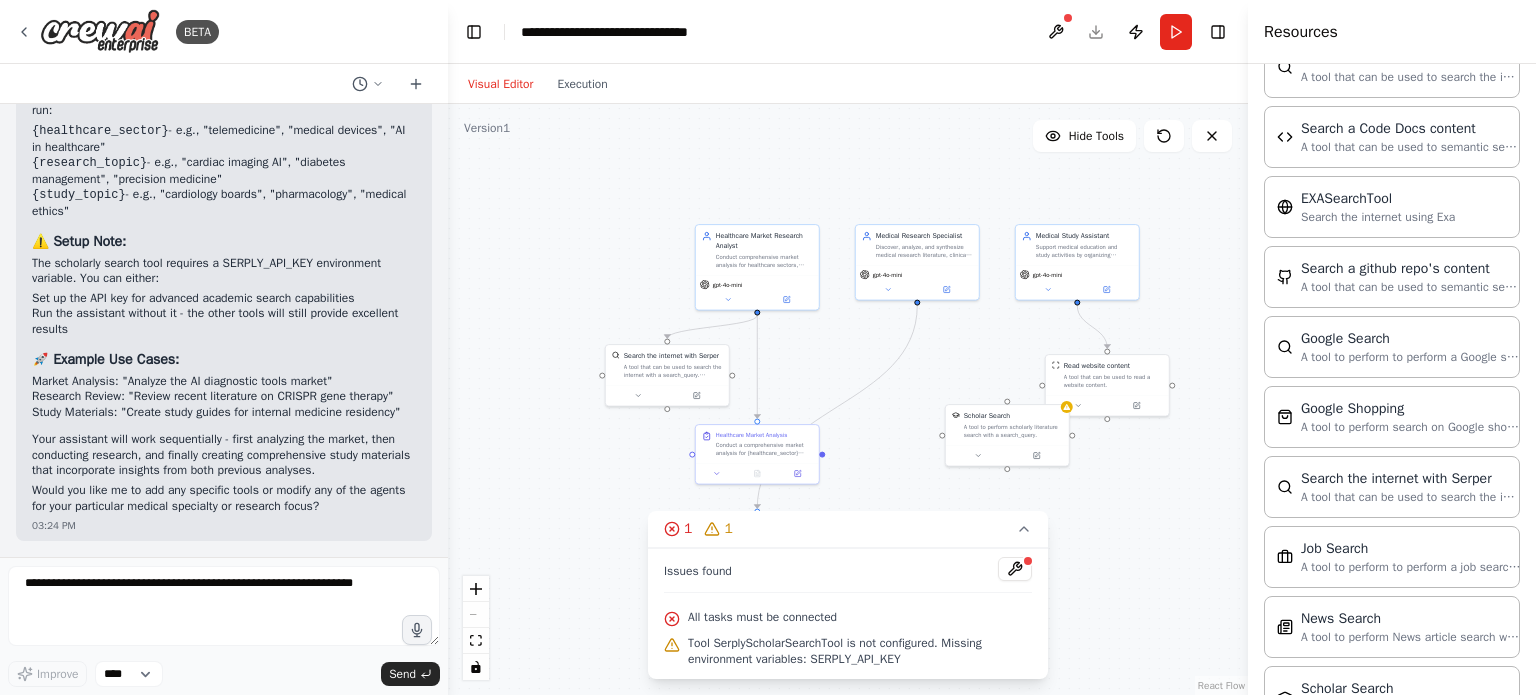 click on "All tasks must be connected" at bounding box center (848, 618) 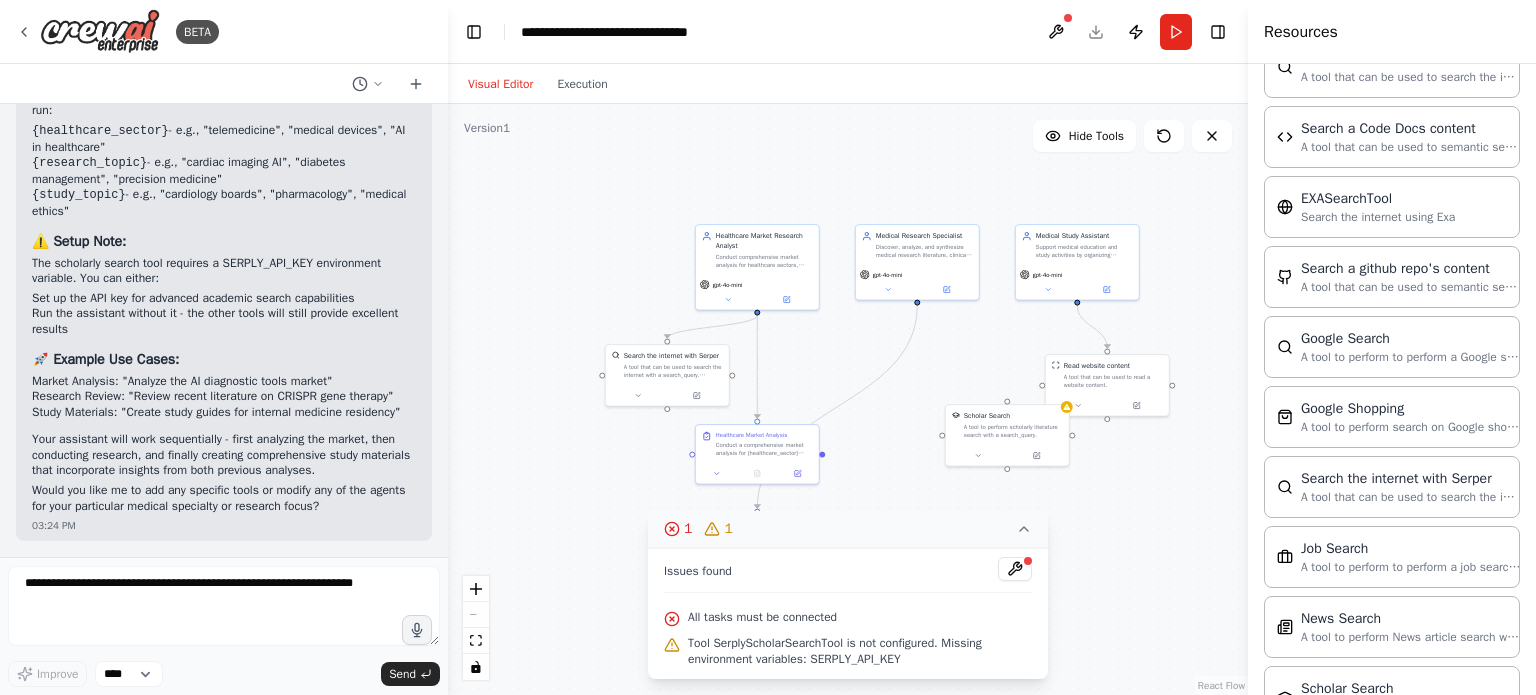 click 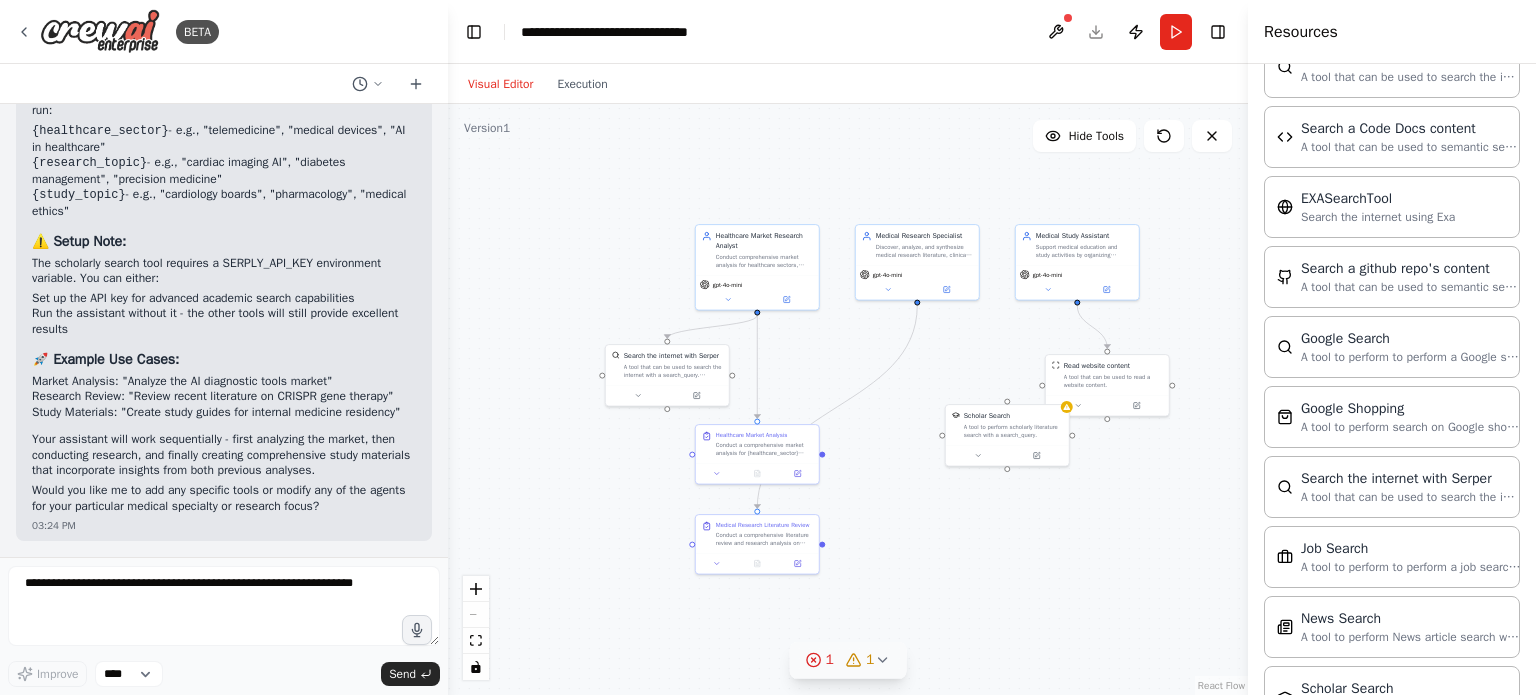 click on "Healthcare Market Research Analyst gpt-4o-mini gpt-4o-mini" at bounding box center [848, 399] 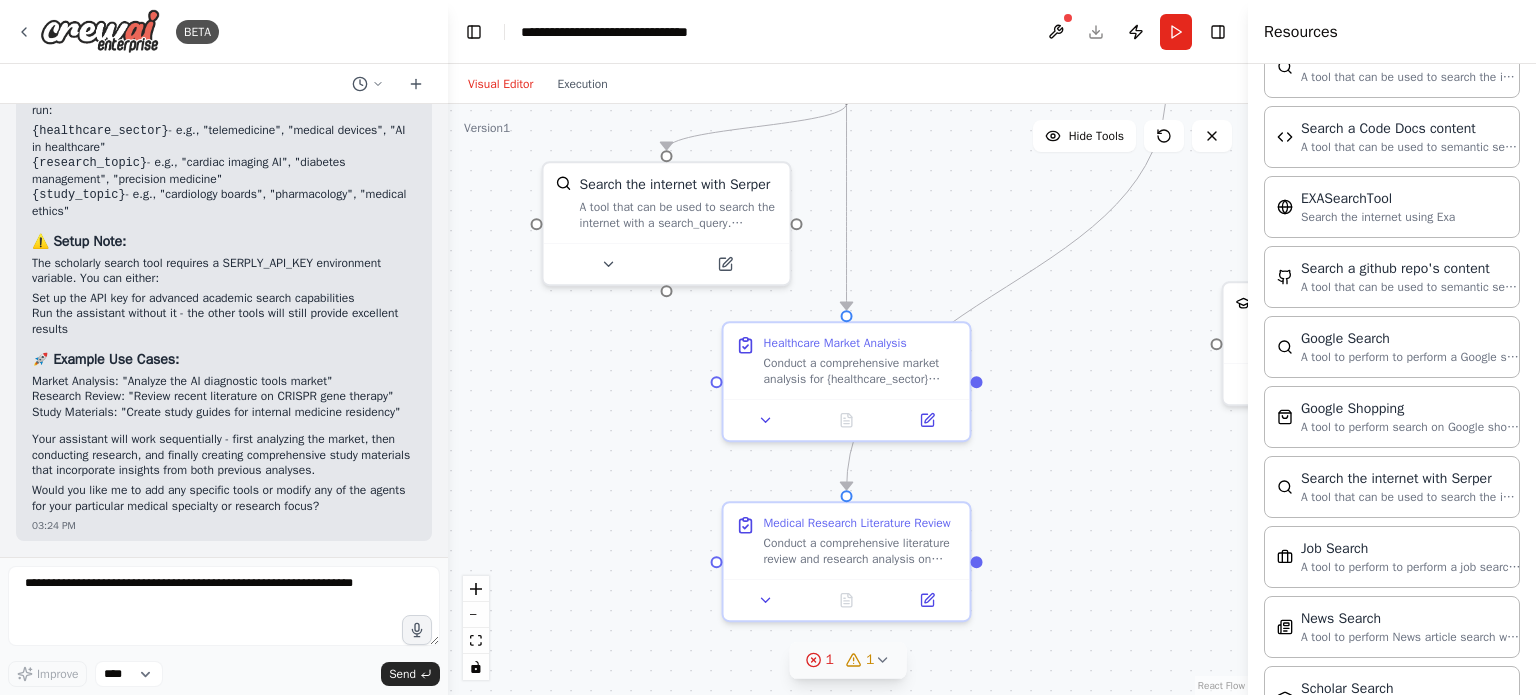 click on "Healthcare Market Research Analyst gpt-4o-mini gpt-4o-mini" at bounding box center [848, 399] 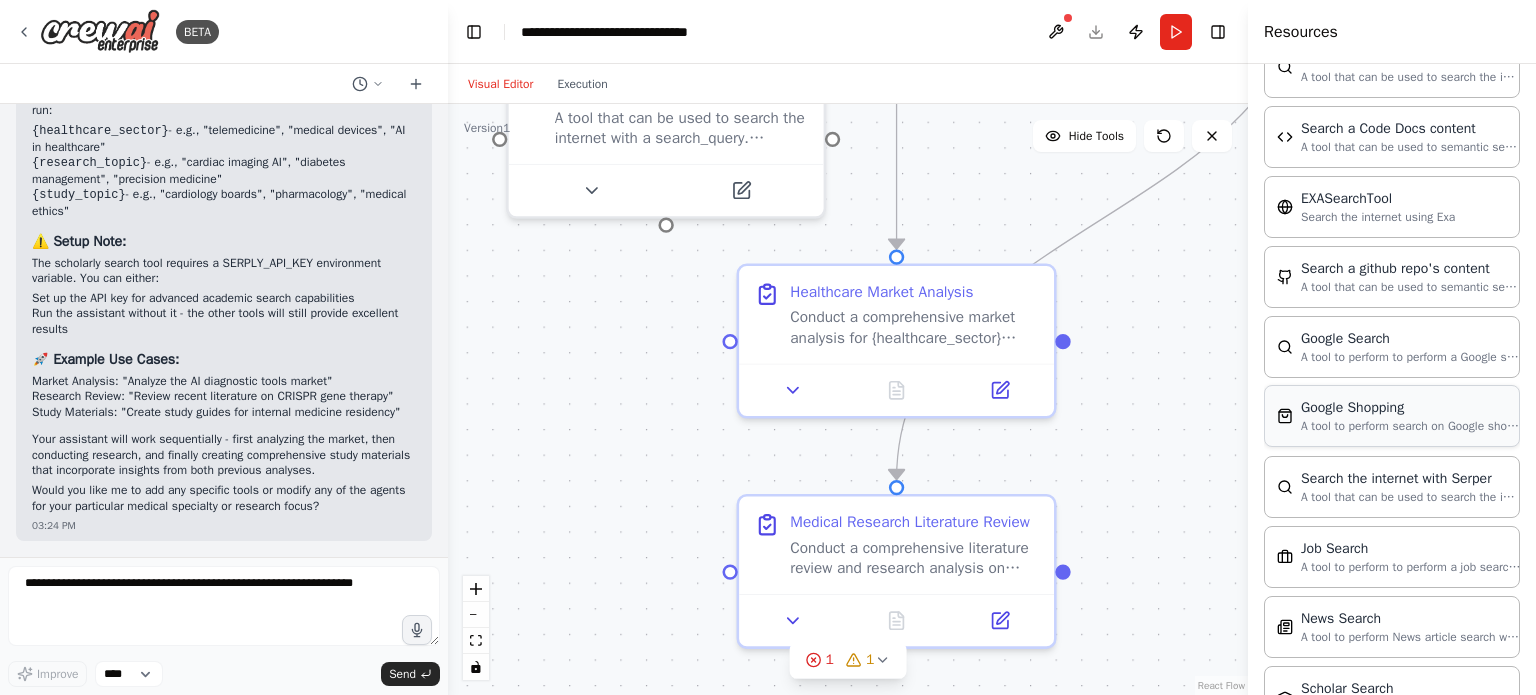 scroll, scrollTop: 1907, scrollLeft: 0, axis: vertical 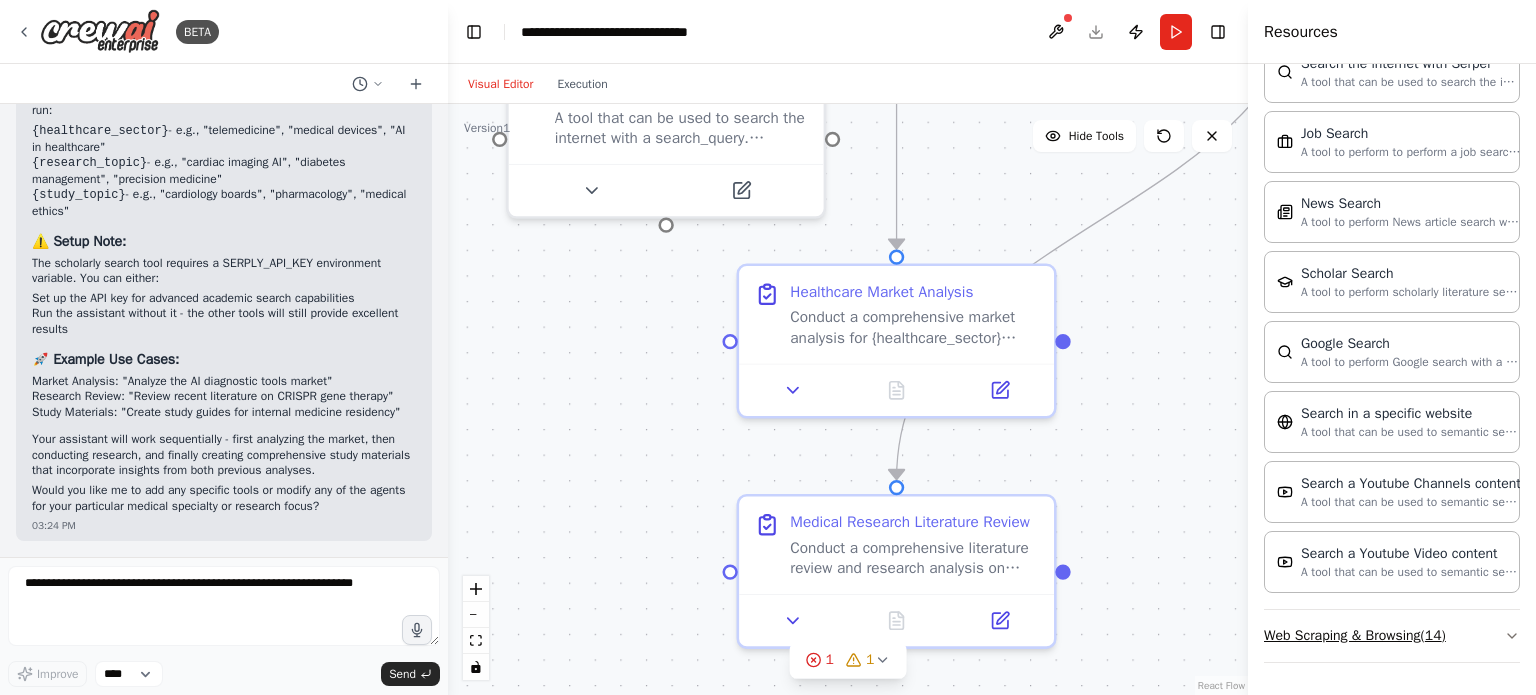 click on "Web Scraping & Browsing  ( 14 )" at bounding box center [1392, 636] 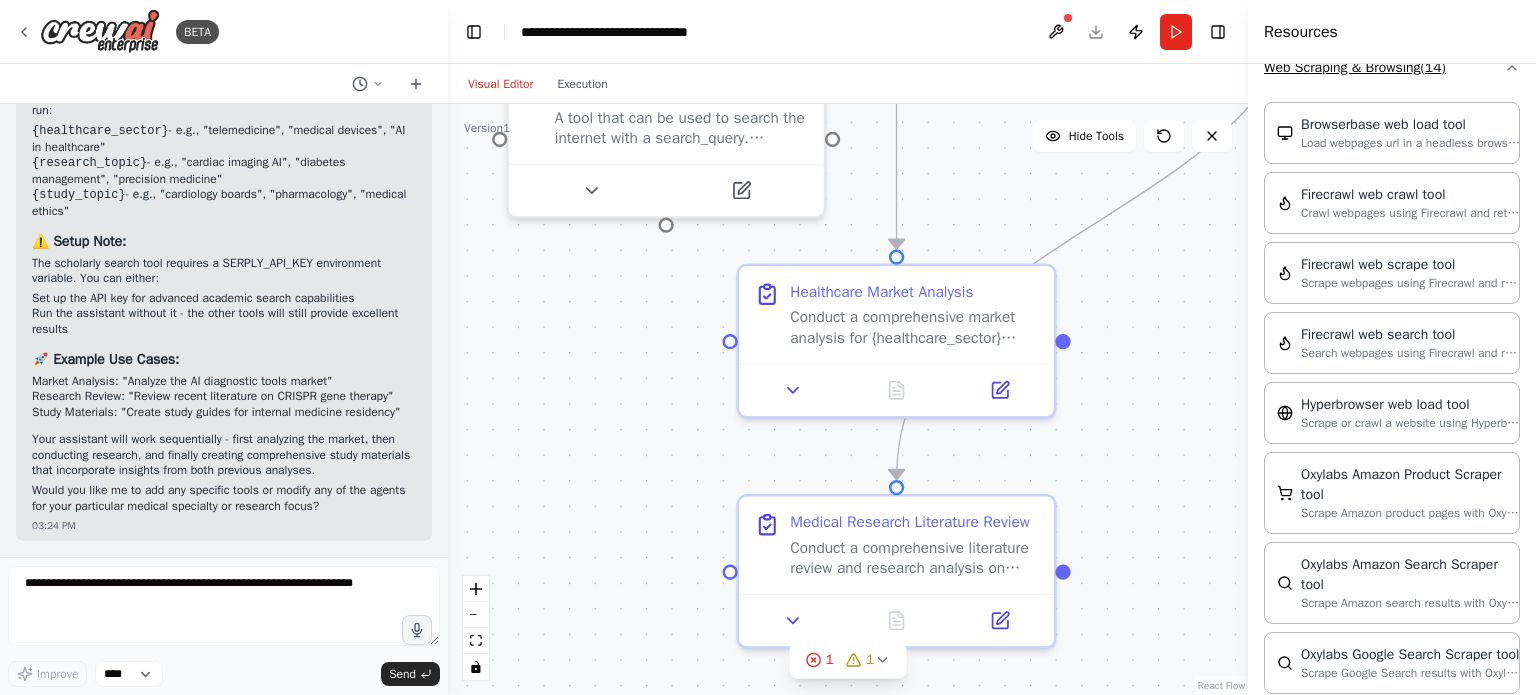 scroll, scrollTop: 2467, scrollLeft: 0, axis: vertical 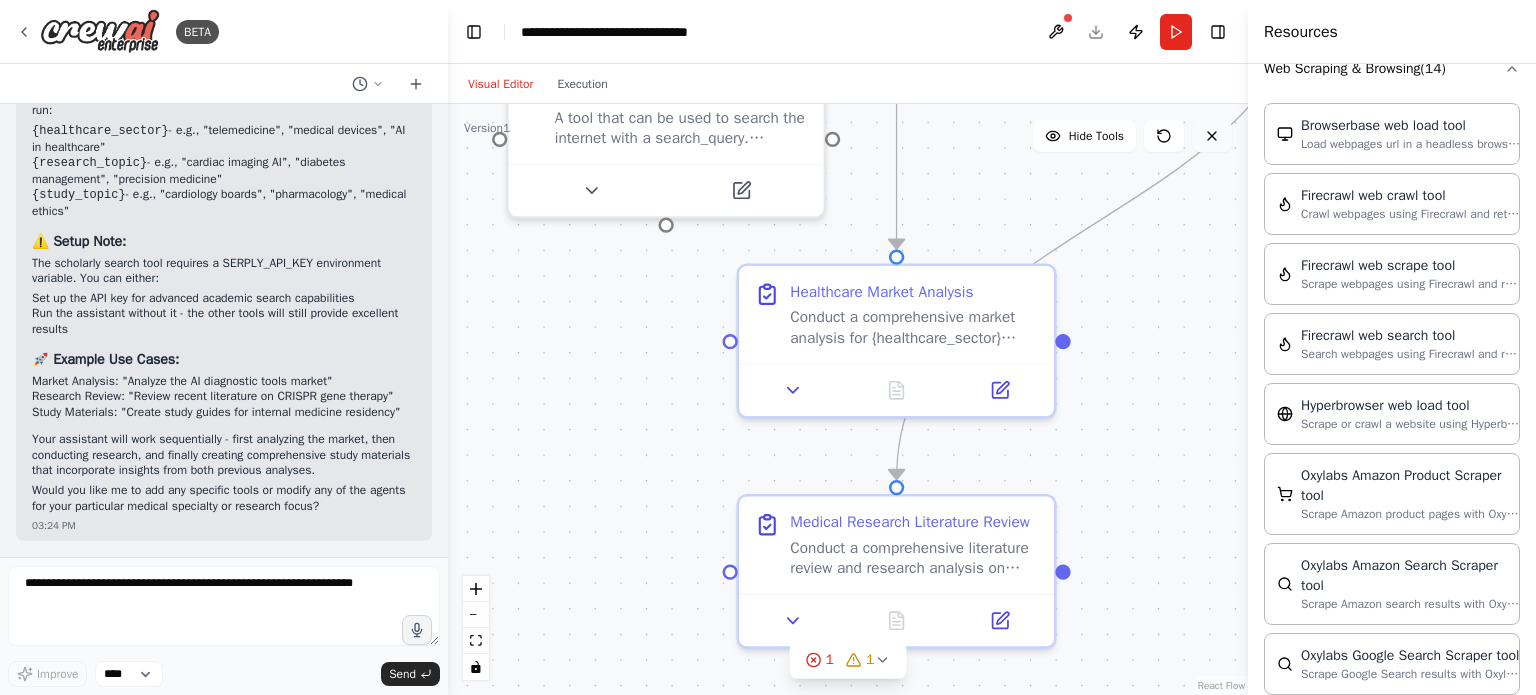 click 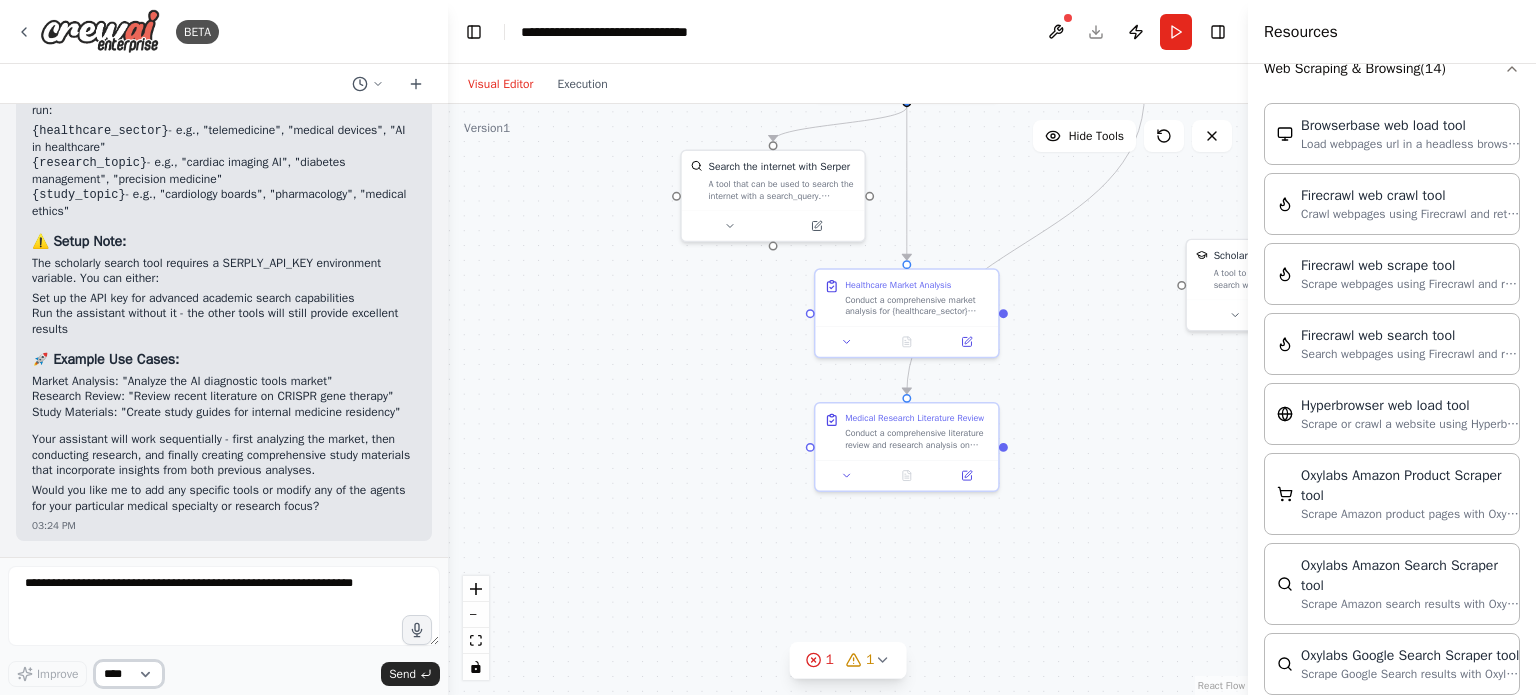 click on "****" at bounding box center [129, 674] 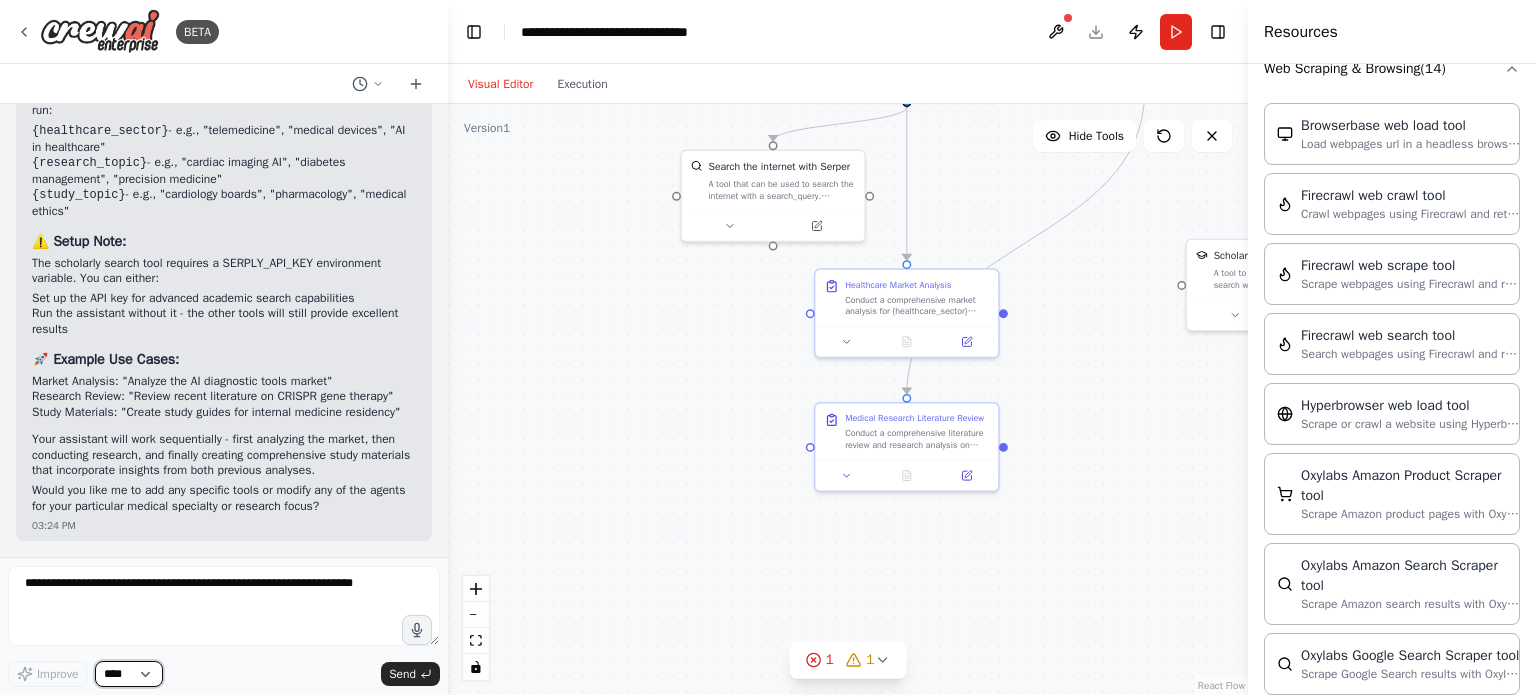click on "****" at bounding box center (129, 674) 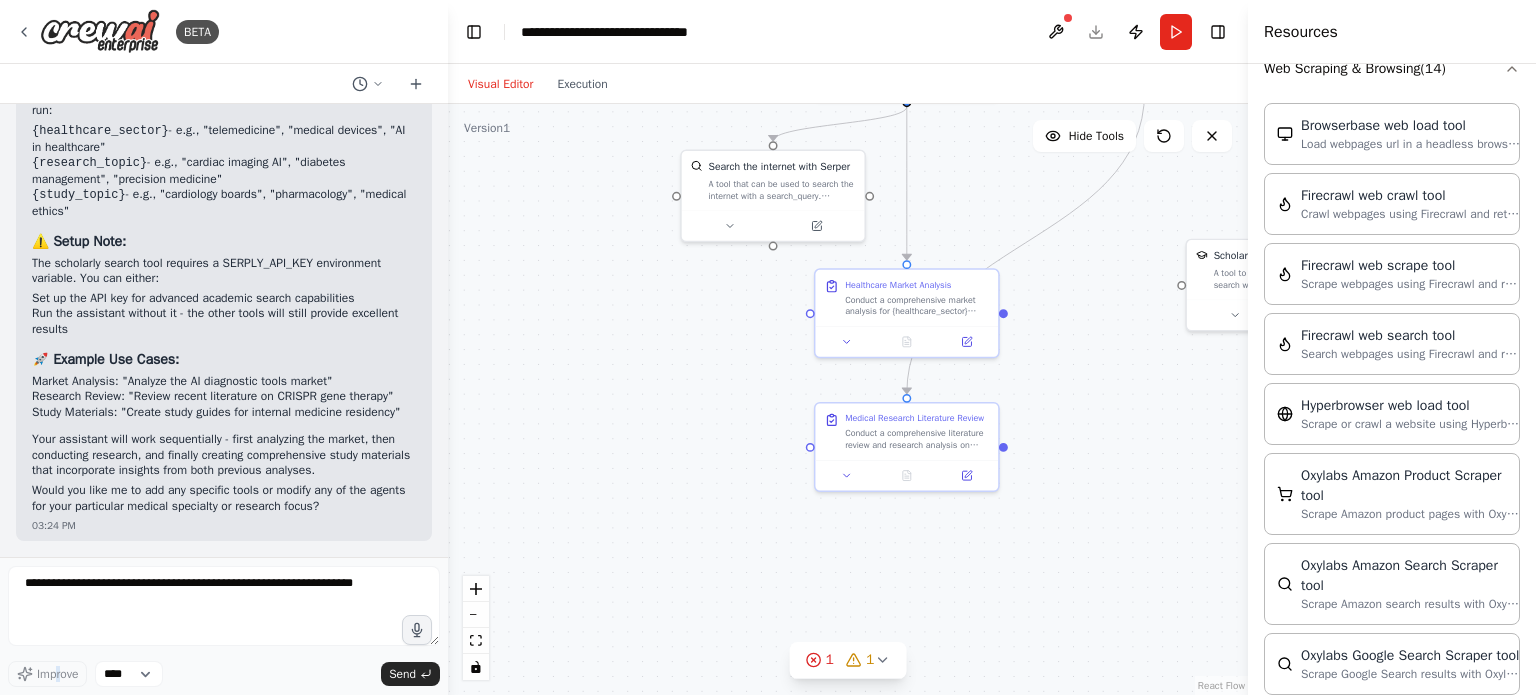 click on "Improve **** Send" at bounding box center [224, 626] 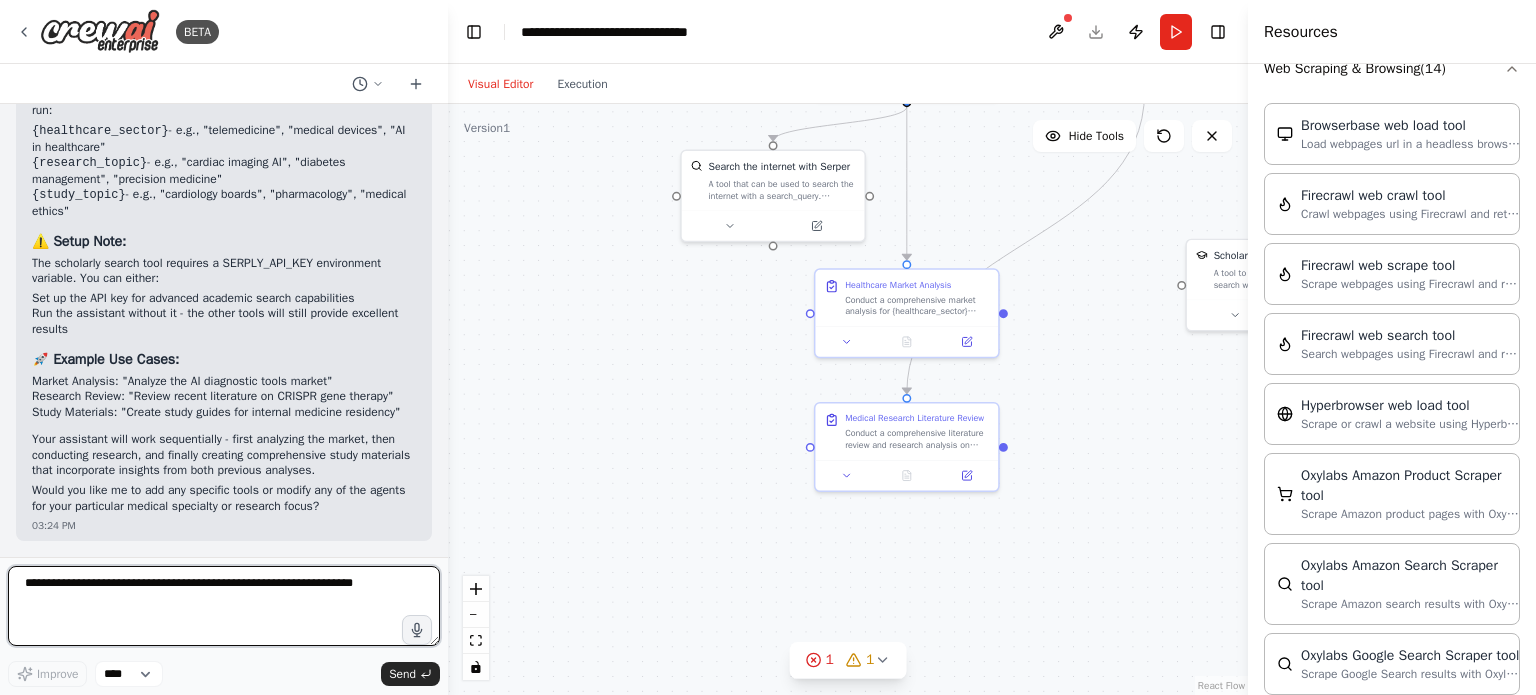 click at bounding box center [224, 606] 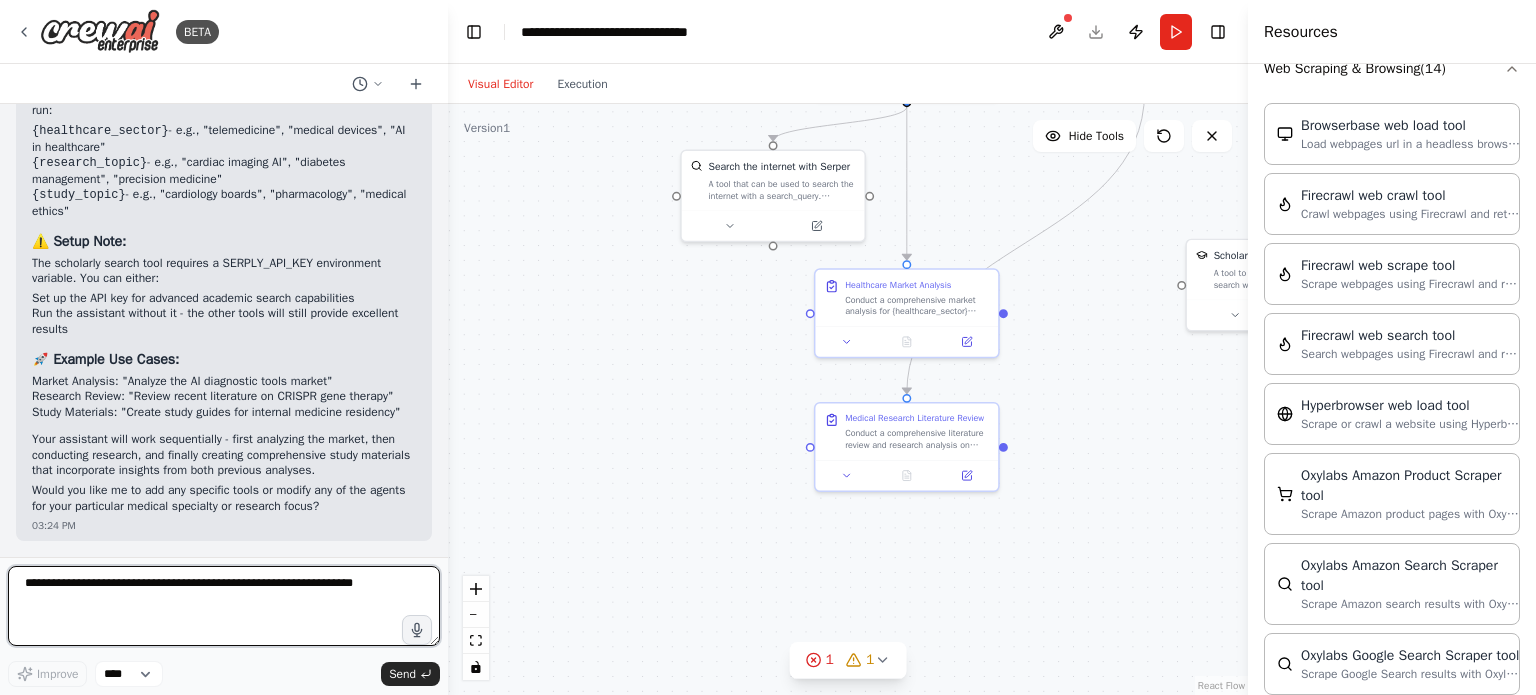 click at bounding box center (224, 606) 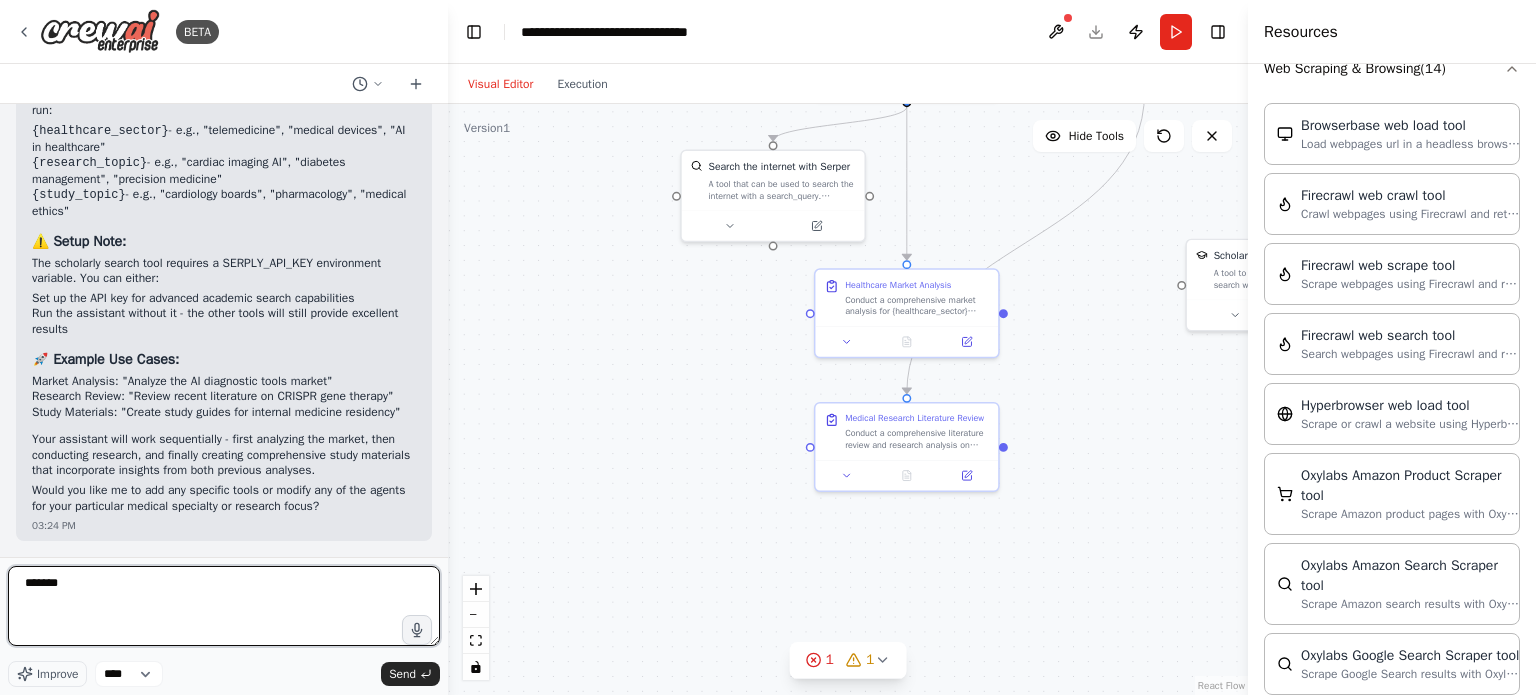 type on "********" 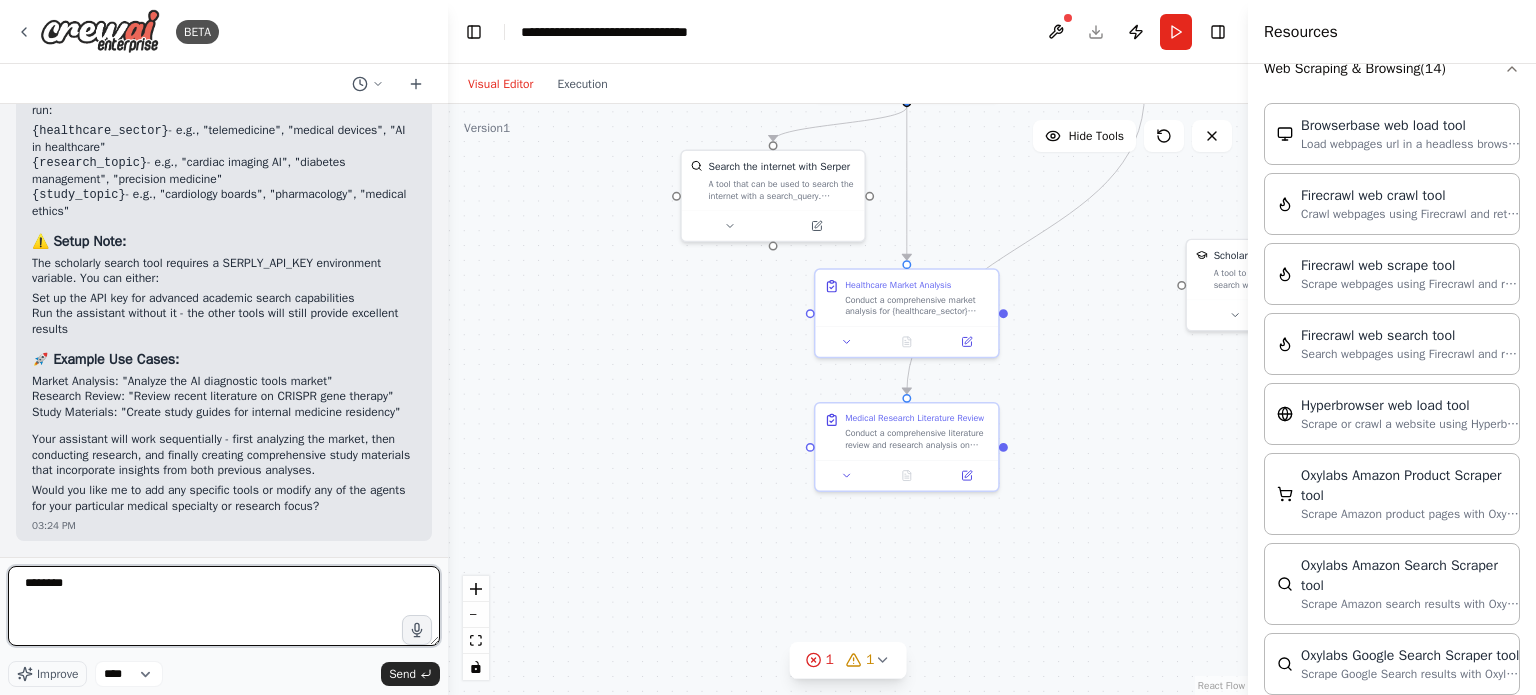 type 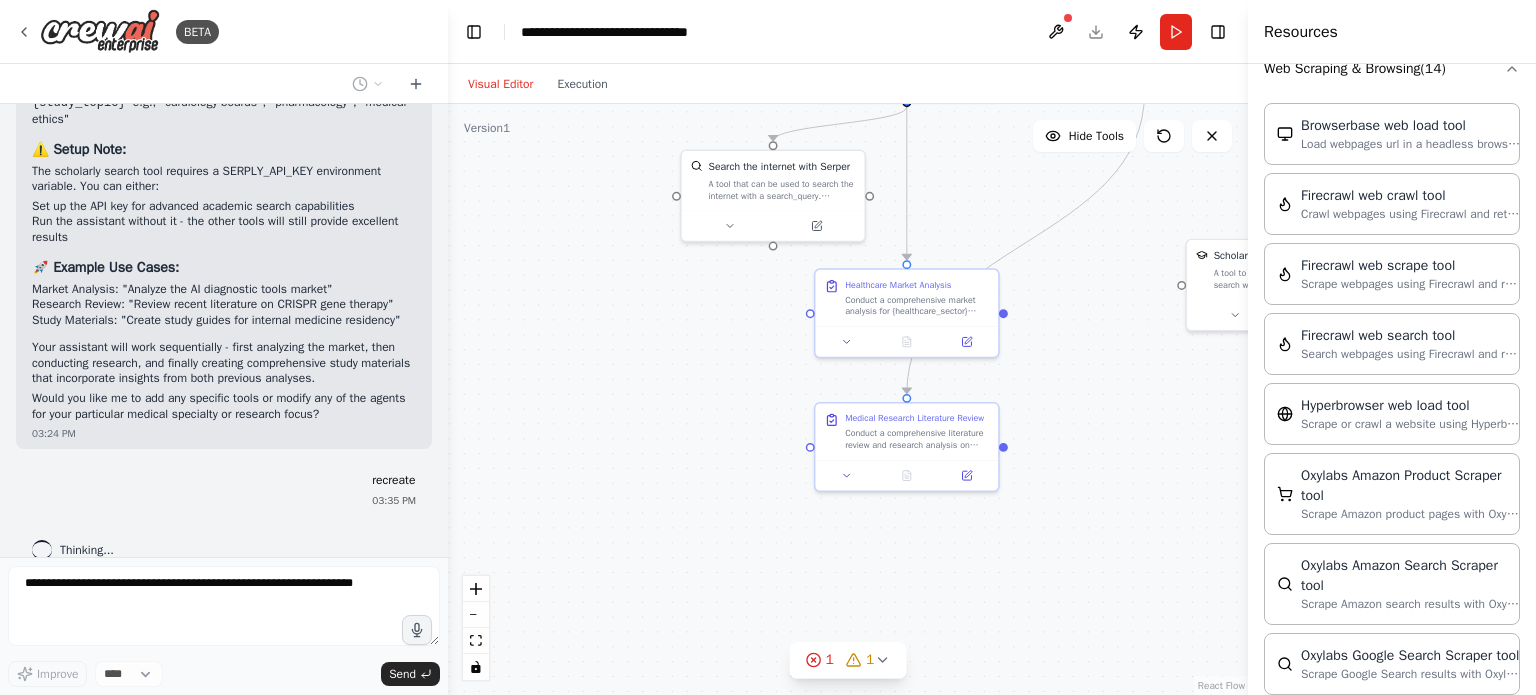 scroll, scrollTop: 2571, scrollLeft: 0, axis: vertical 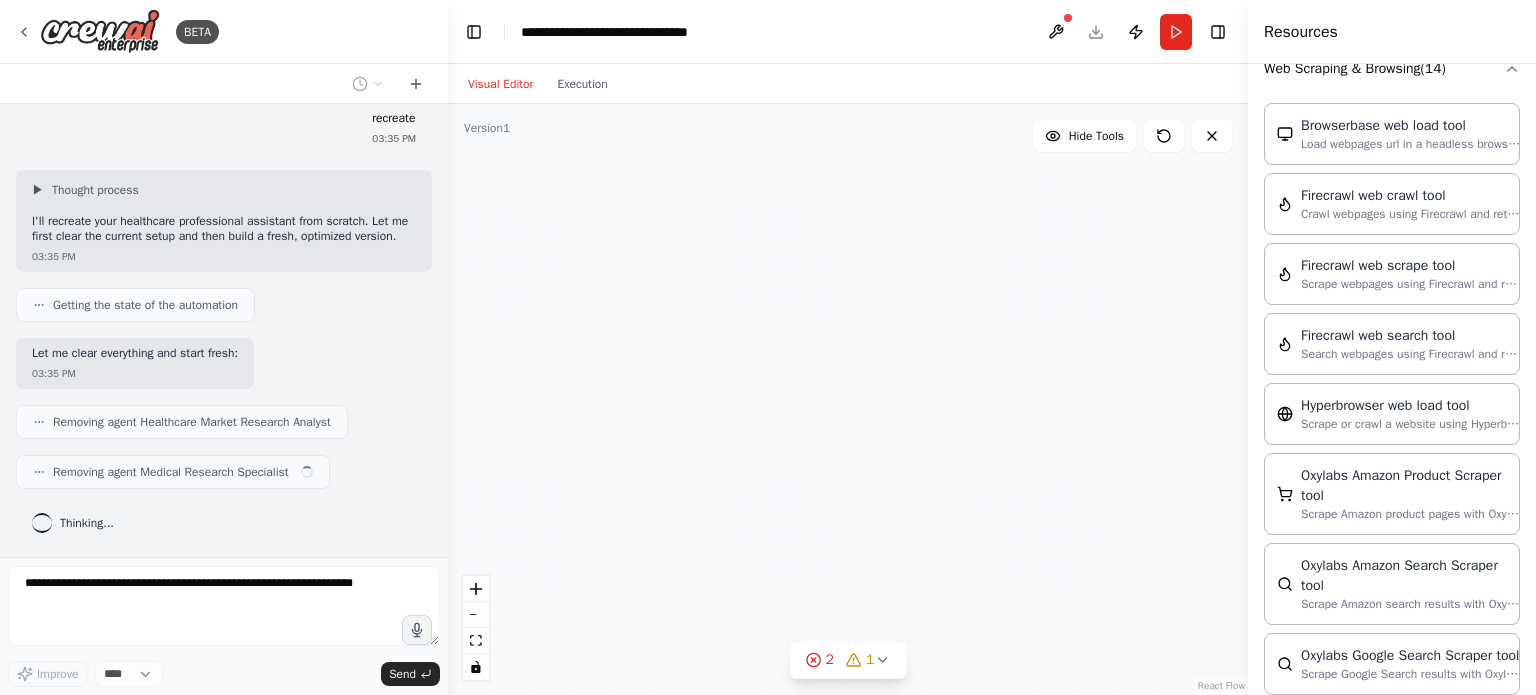 drag, startPoint x: 1131, startPoint y: 441, endPoint x: 1002, endPoint y: 540, distance: 162.60997 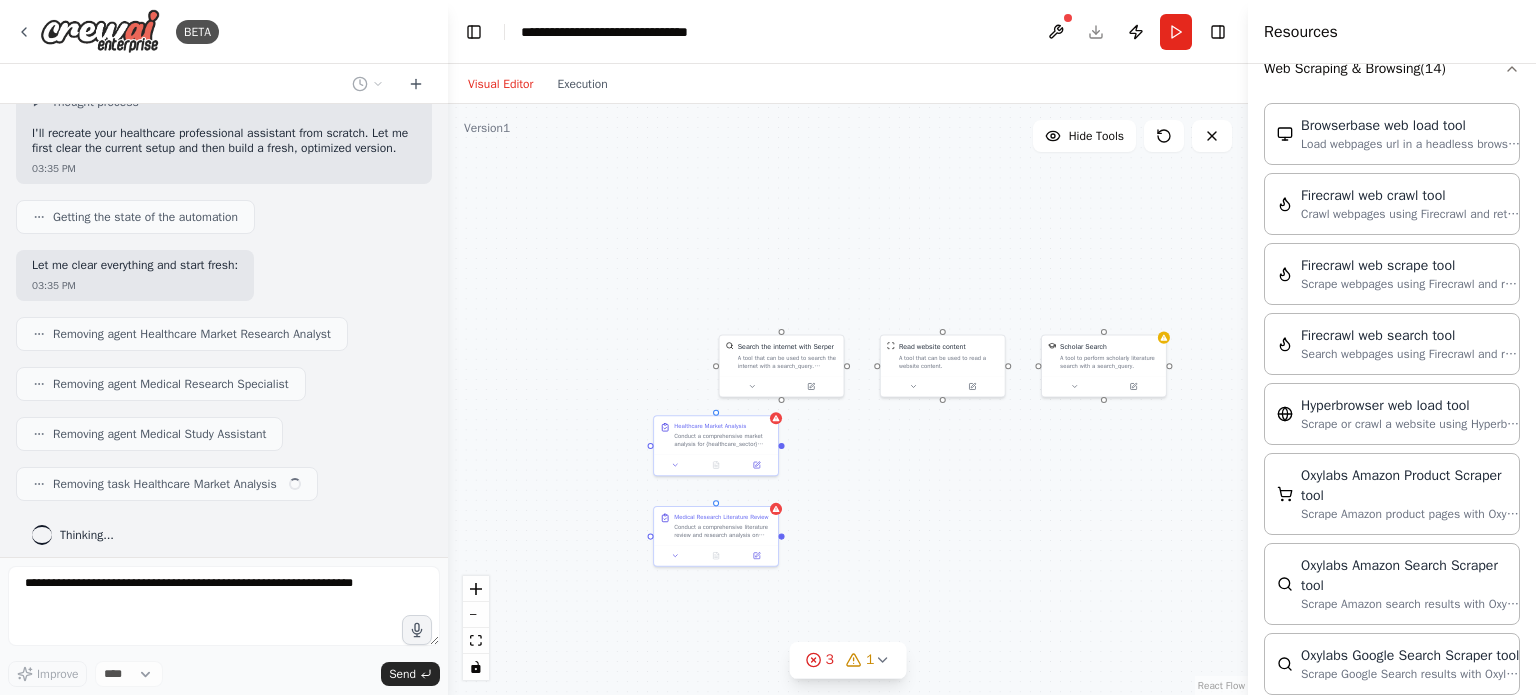 scroll, scrollTop: 3019, scrollLeft: 0, axis: vertical 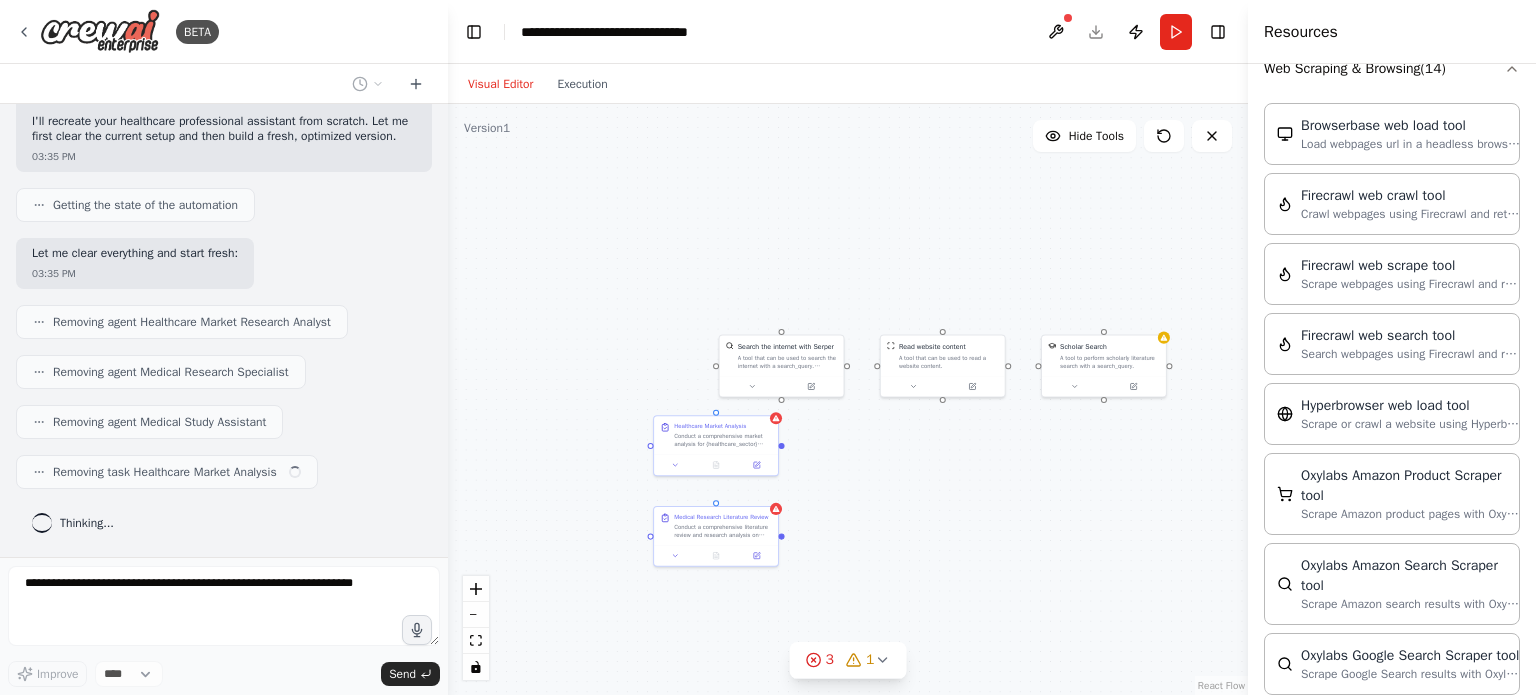 click on "Search the internet with Serper A tool that can be used to search the internet with a search_query. Supports different search types: 'search' (default), 'news' Read website content A tool that can be used to read a website content. Healthcare Market Analysis Conduct a comprehensive market analysis for {healthcare_sector} focusing on:
1. Market size, growth trends, and future projections
2. Key players and competitive landscape analysis
3. Regulatory environment and policy impacts
4. Investment trends and funding patterns
5. Emerging technologies and innovation areas
6. Market opportunities and entry barriers
7. Target demographics and patient populations
8. Pricing strategies and reimbursement landscape
Provide actionable insights for healthcare entrepreneurs and strategic recommendations. Medical Research Literature Review Scholar Search A tool to perform scholarly literature search with a search_query." at bounding box center [848, 399] 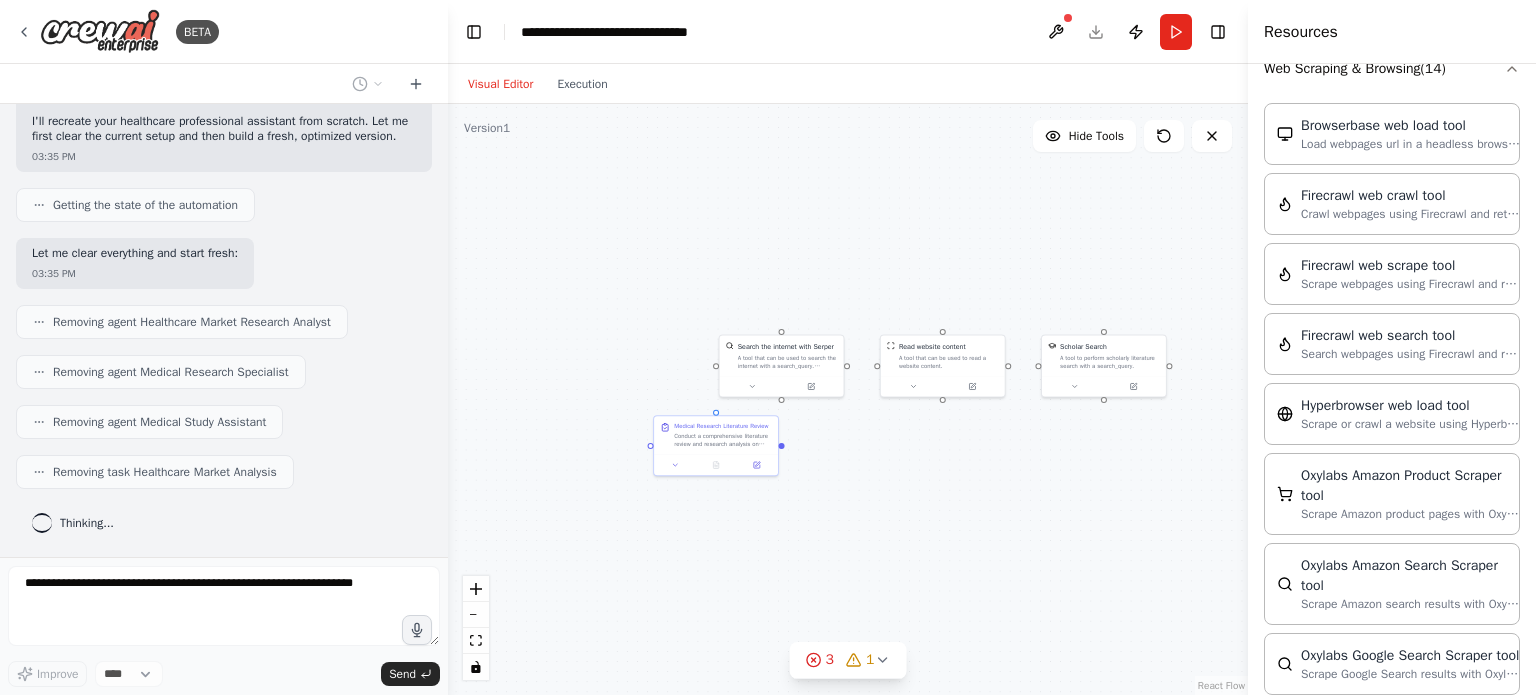 scroll, scrollTop: 3068, scrollLeft: 0, axis: vertical 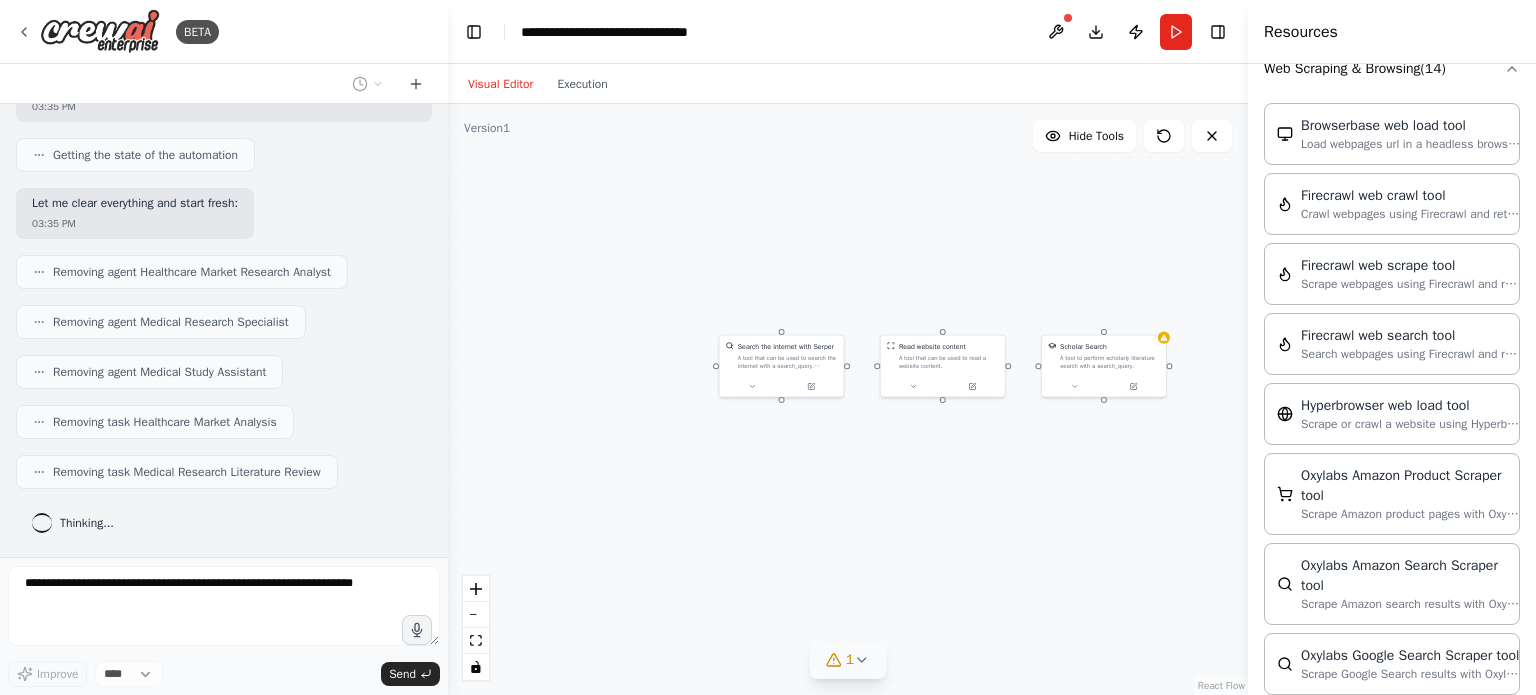 click on "1" at bounding box center [848, 660] 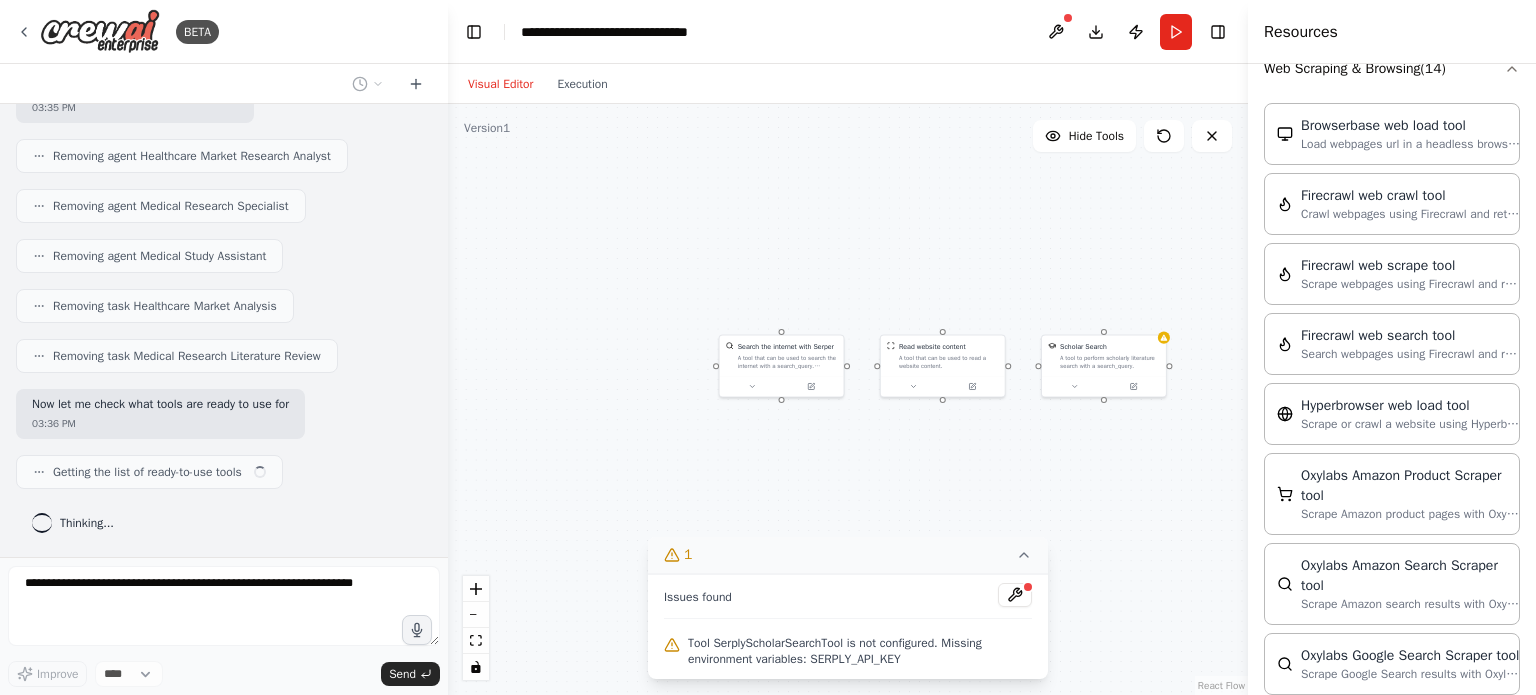 scroll, scrollTop: 3200, scrollLeft: 0, axis: vertical 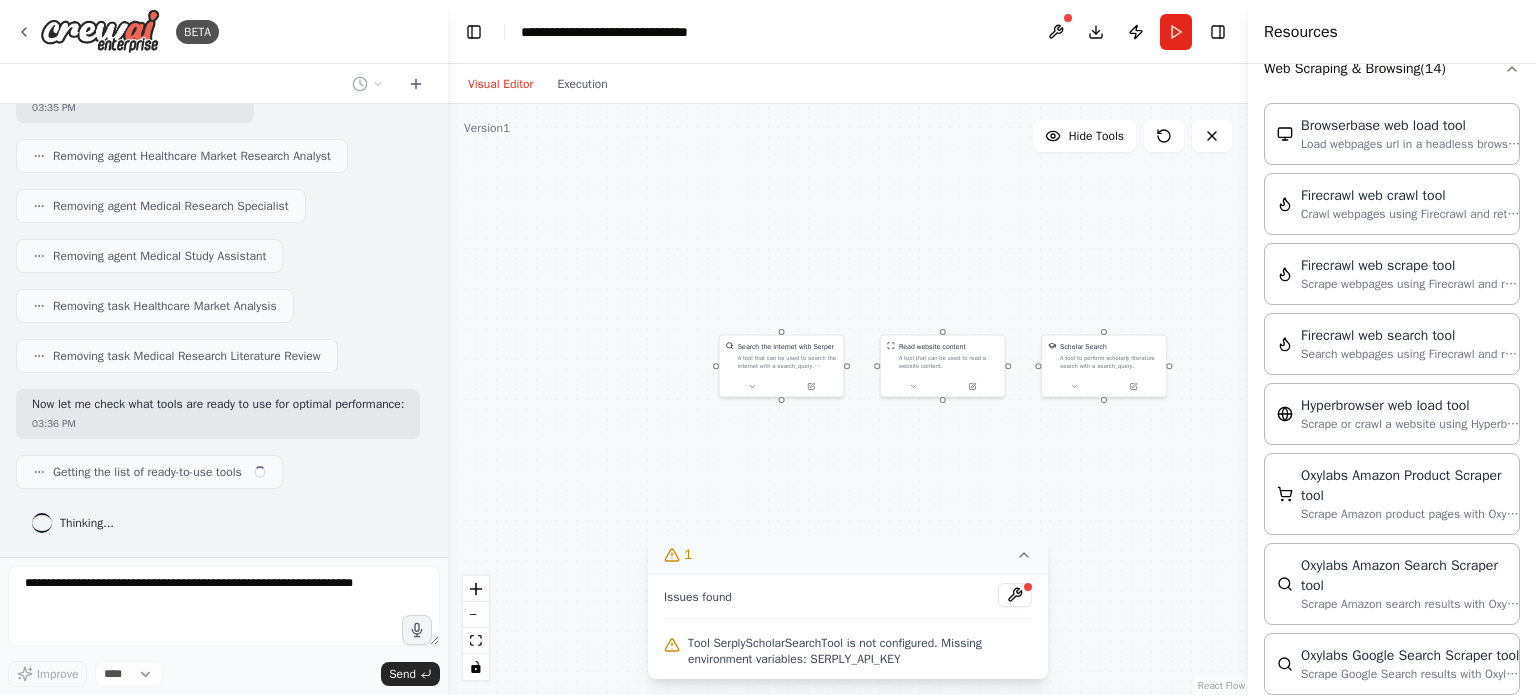 click 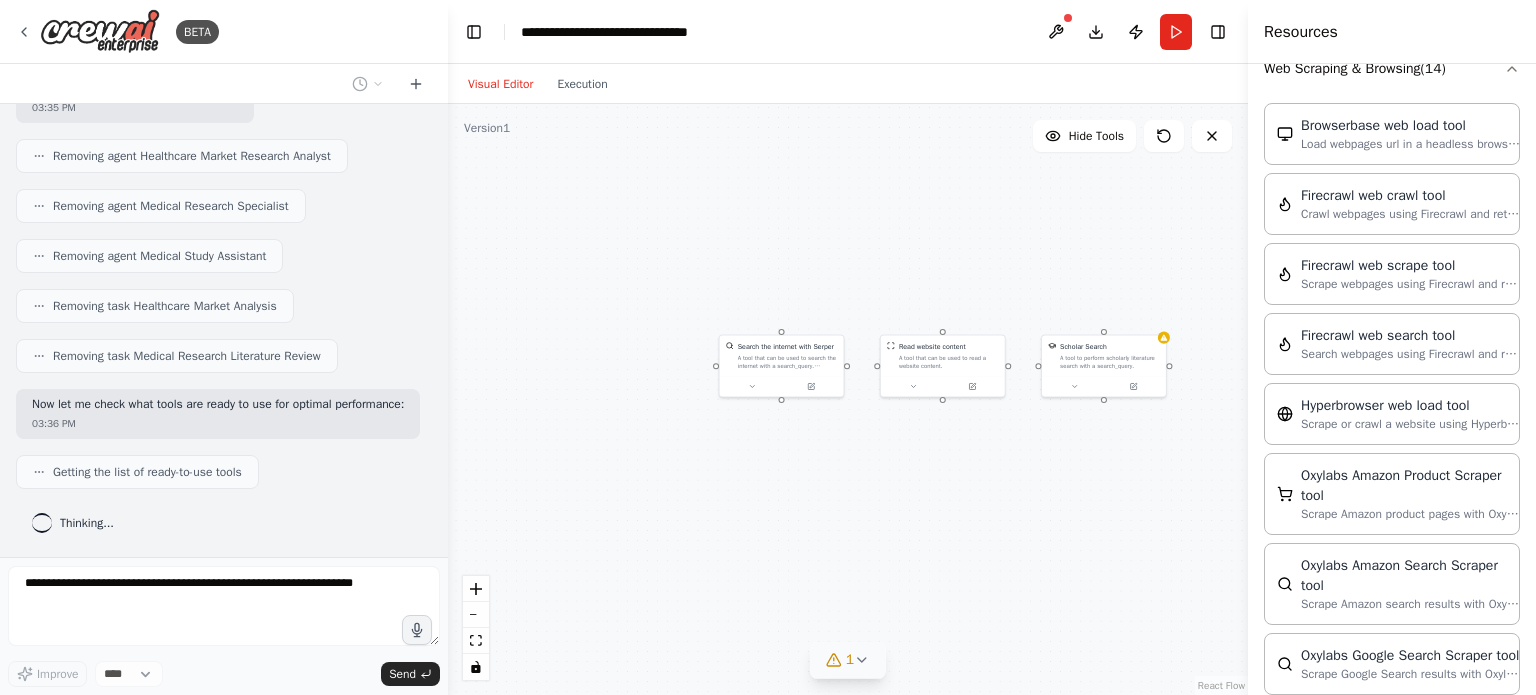 click on "Search the internet with Serper A tool that can be used to search the internet with a search_query. Supports different search types: 'search' (default), 'news' Read website content A tool that can be used to read a website content. Scholar Search A tool to perform scholarly literature search with a search_query." at bounding box center [848, 399] 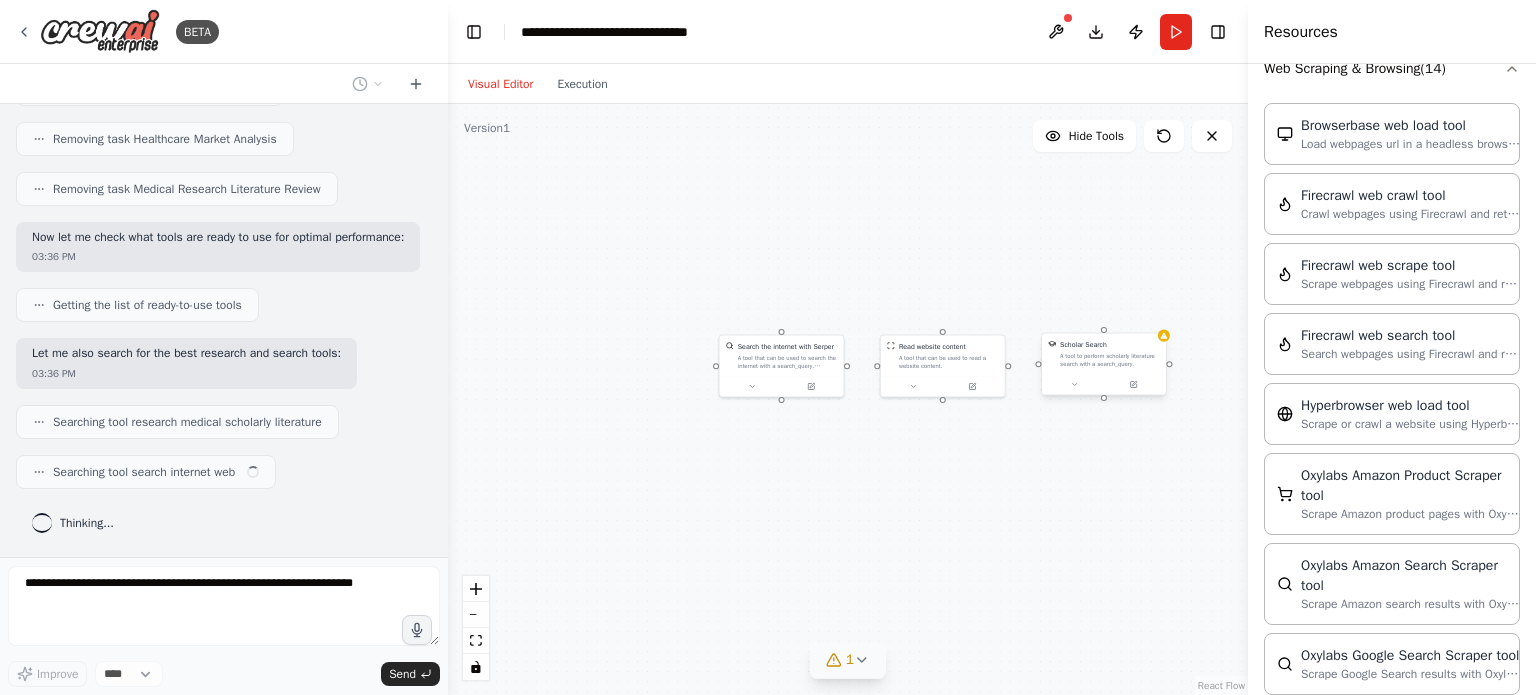 scroll, scrollTop: 3366, scrollLeft: 0, axis: vertical 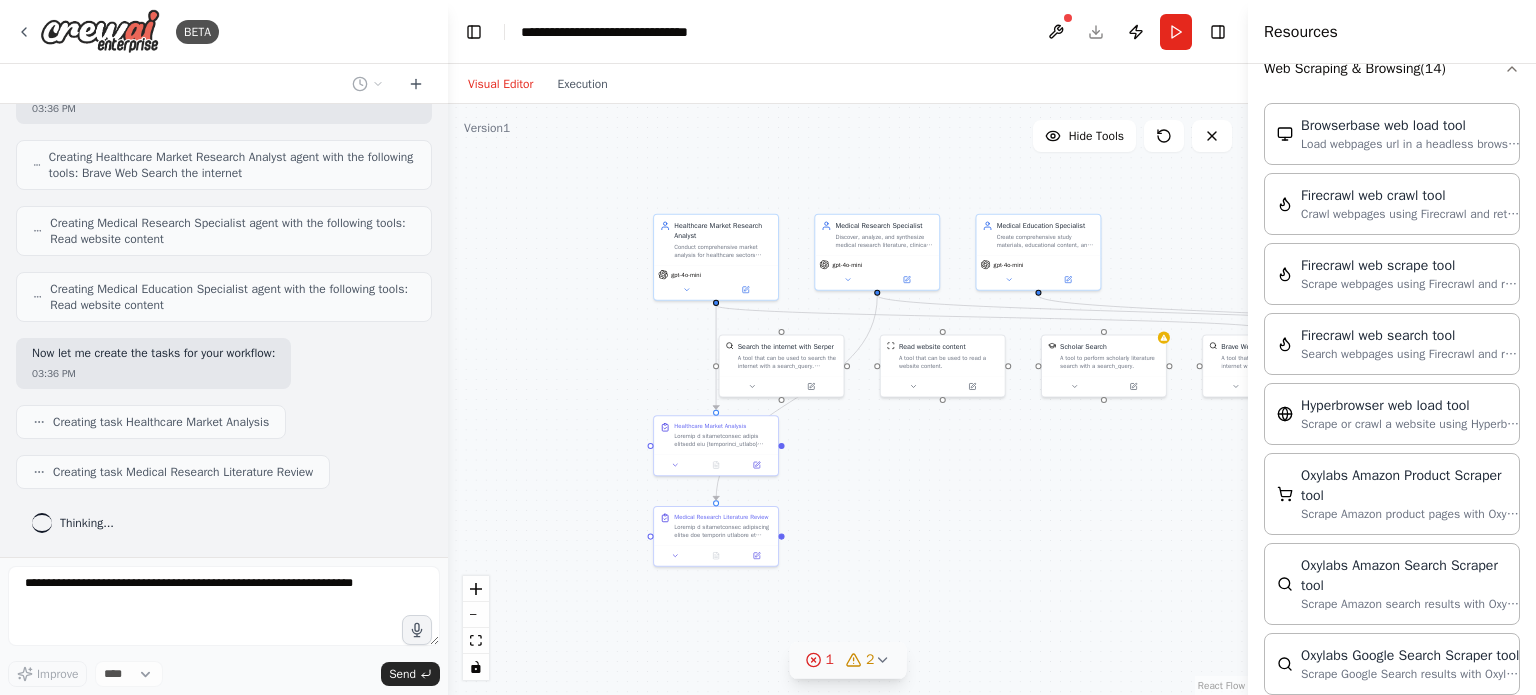 click 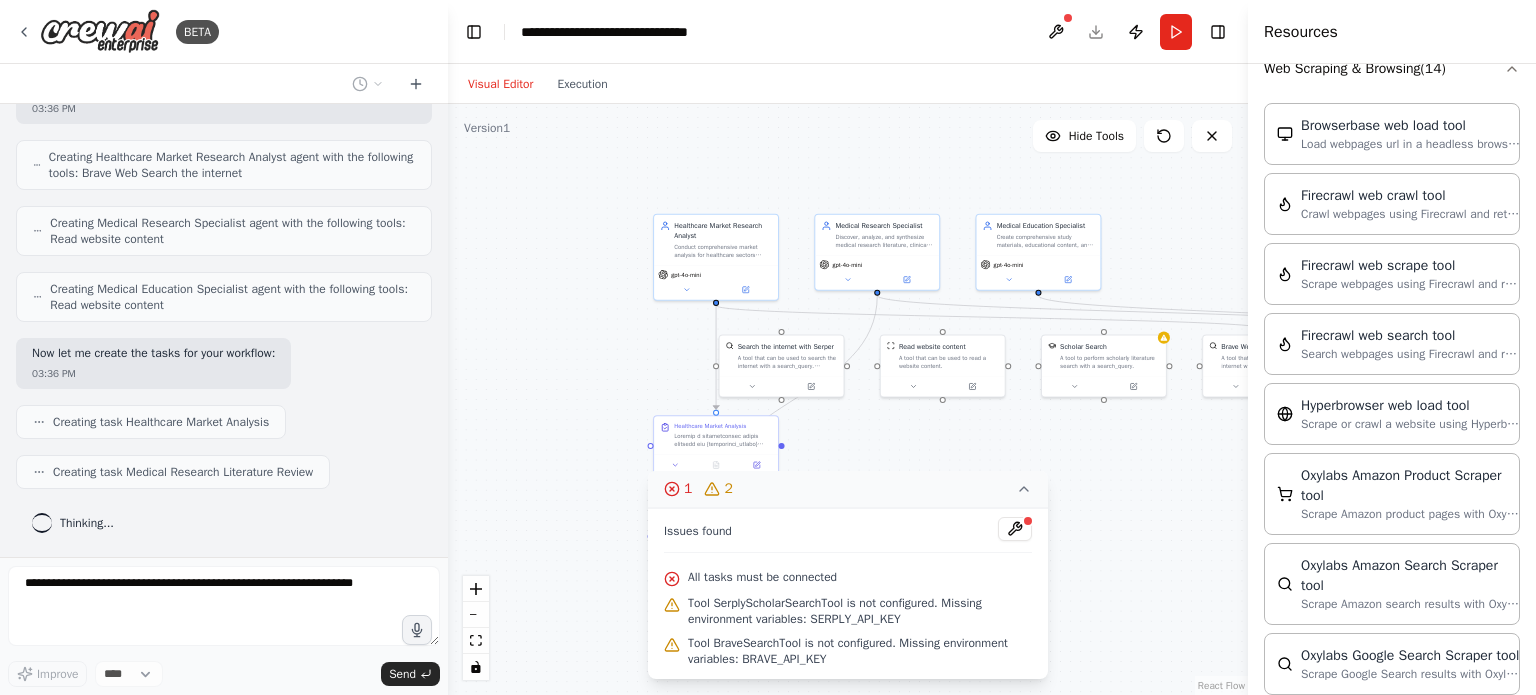 click on "Tool SerplyScholarSearchTool is not configured. Missing environment variables: SERPLY_API_KEY" at bounding box center [860, 611] 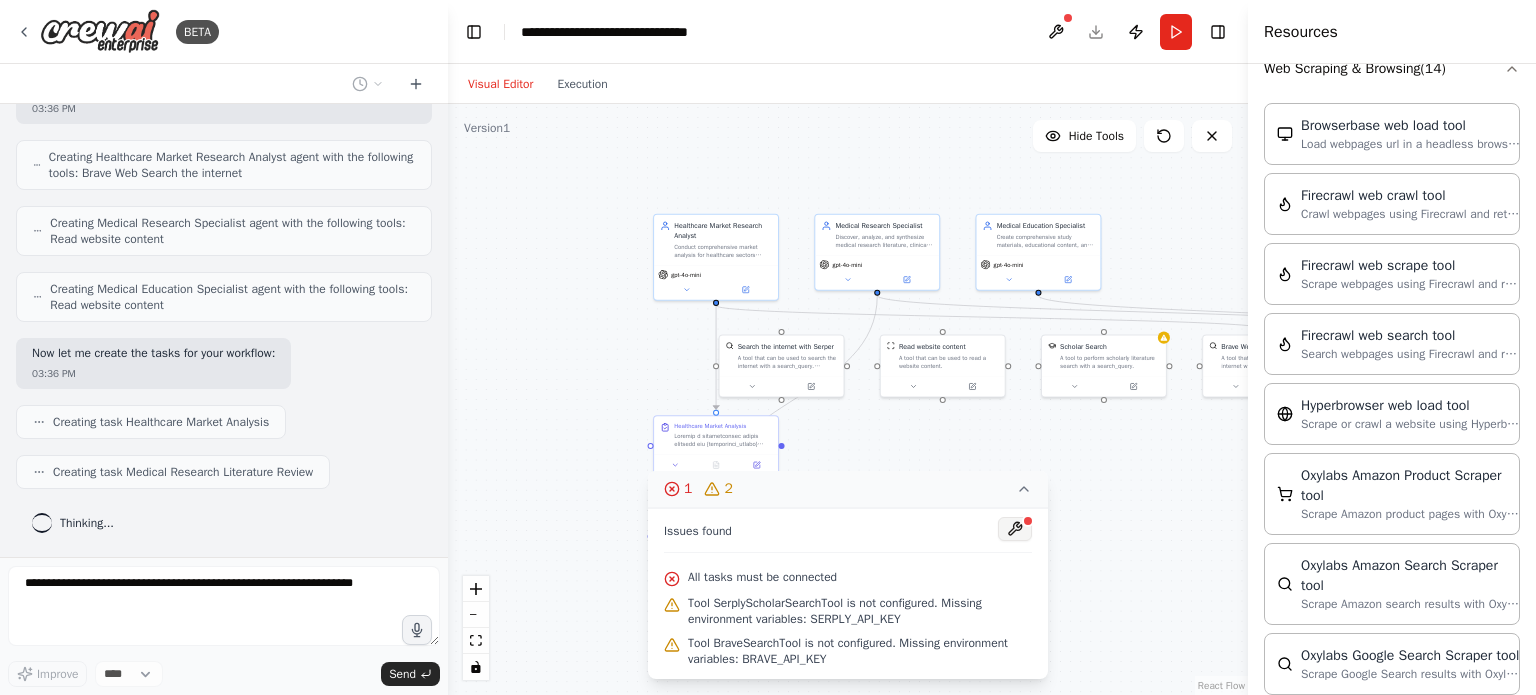 click at bounding box center (1015, 529) 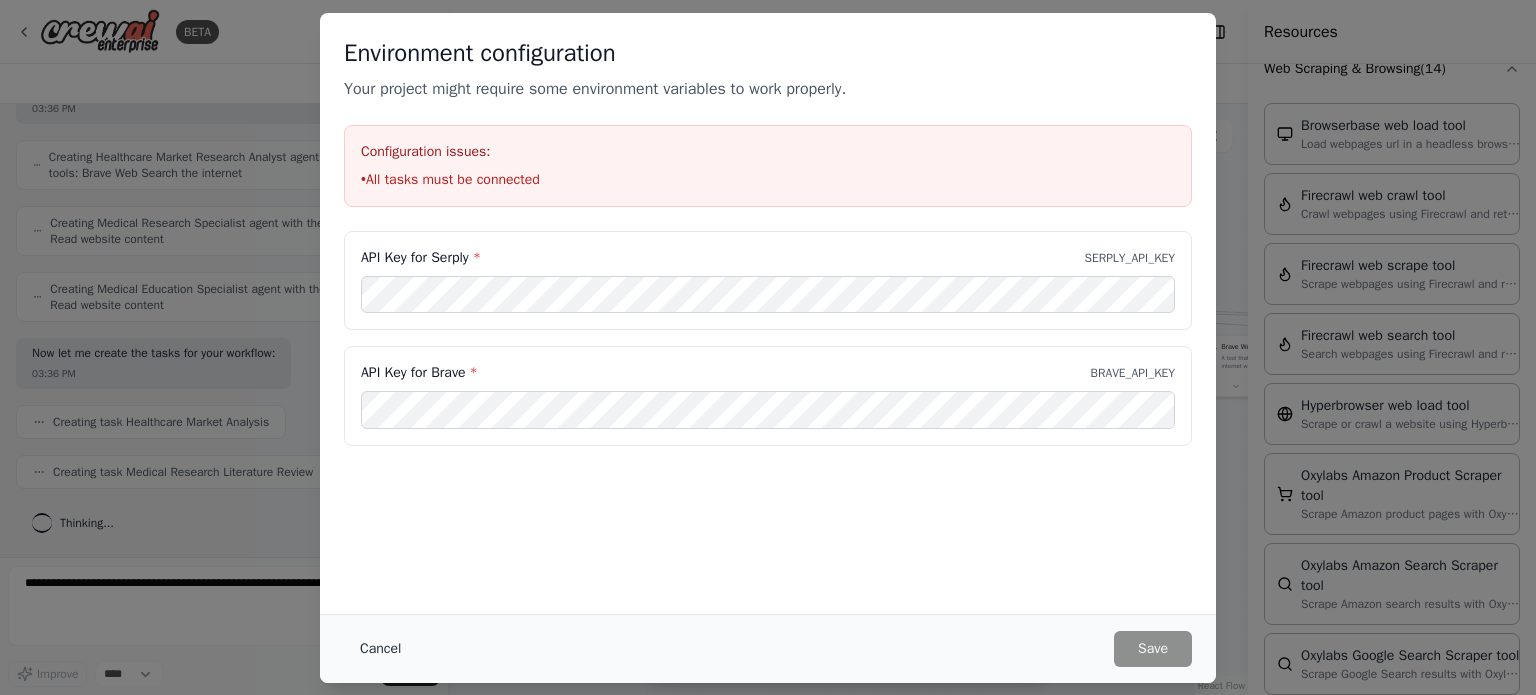 click on "Cancel" at bounding box center (380, 649) 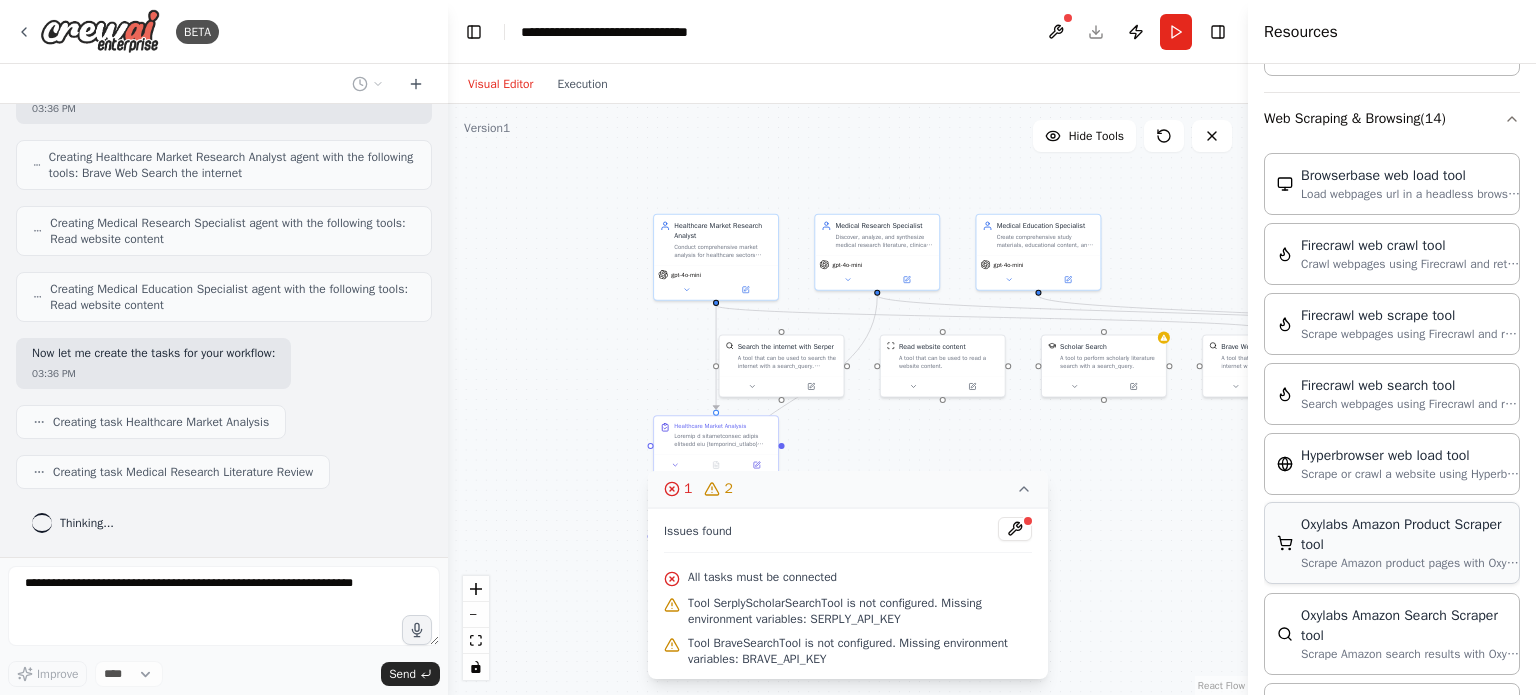 scroll, scrollTop: 1992, scrollLeft: 0, axis: vertical 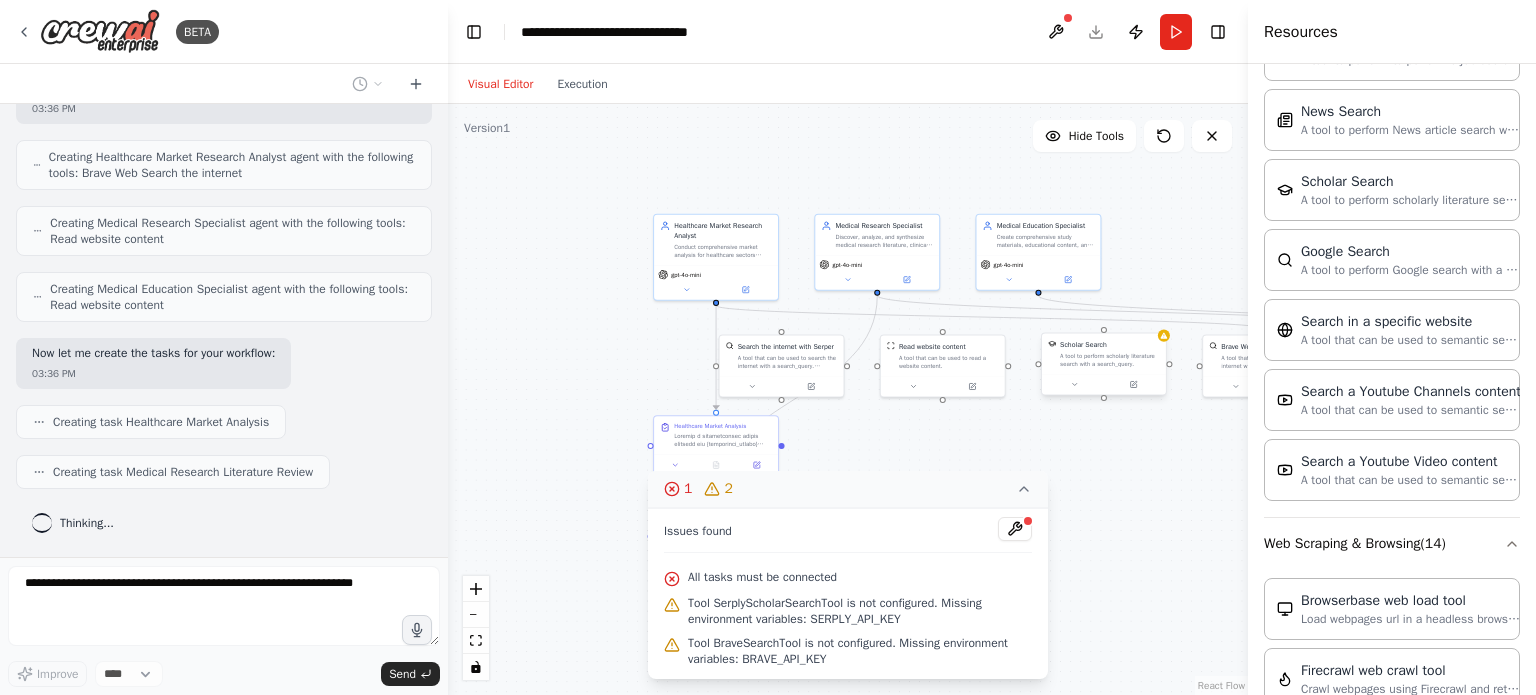click on "A tool to perform scholarly literature search with a search_query." at bounding box center (1110, 360) 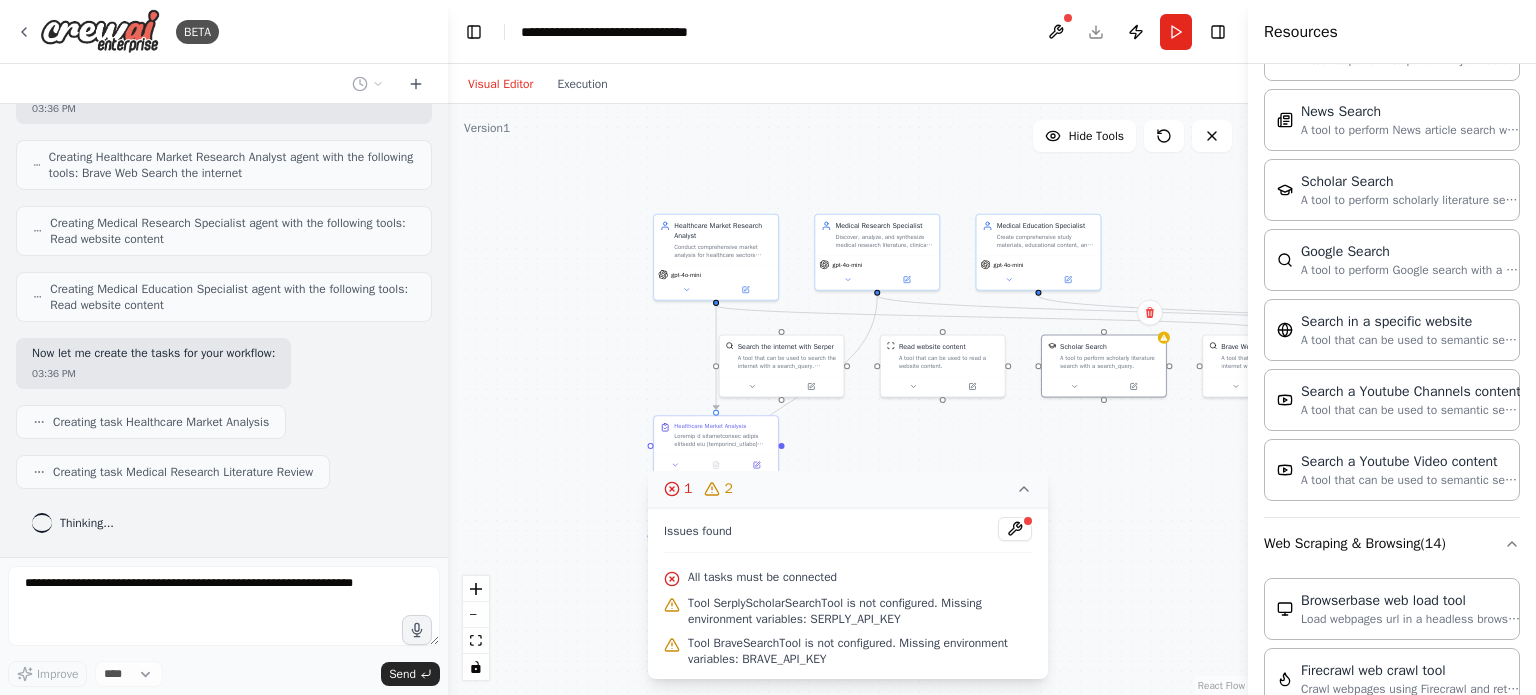 click on ".deletable-edge-delete-btn {
width: 20px;
height: 20px;
border: 0px solid #ffffff;
color: #6b7280;
background-color: #f8fafc;
cursor: pointer;
border-radius: 50%;
font-size: 12px;
padding: 3px;
display: flex;
align-items: center;
justify-content: center;
transition: all 0.2s cubic-bezier(0.4, 0, 0.2, 1);
box-shadow: 0 2px 4px rgba(0, 0, 0, 0.1);
}
.deletable-edge-delete-btn:hover {
background-color: #ef4444;
color: #ffffff;
border-color: #dc2626;
transform: scale(1.1);
box-shadow: 0 4px 12px rgba(239, 68, 68, 0.4);
}
.deletable-edge-delete-btn:active {
transform: scale(0.95);
box-shadow: 0 2px 4px rgba(239, 68, 68, 0.3);
}
Search the internet with Serper Read website content Scholar Search" at bounding box center (848, 399) 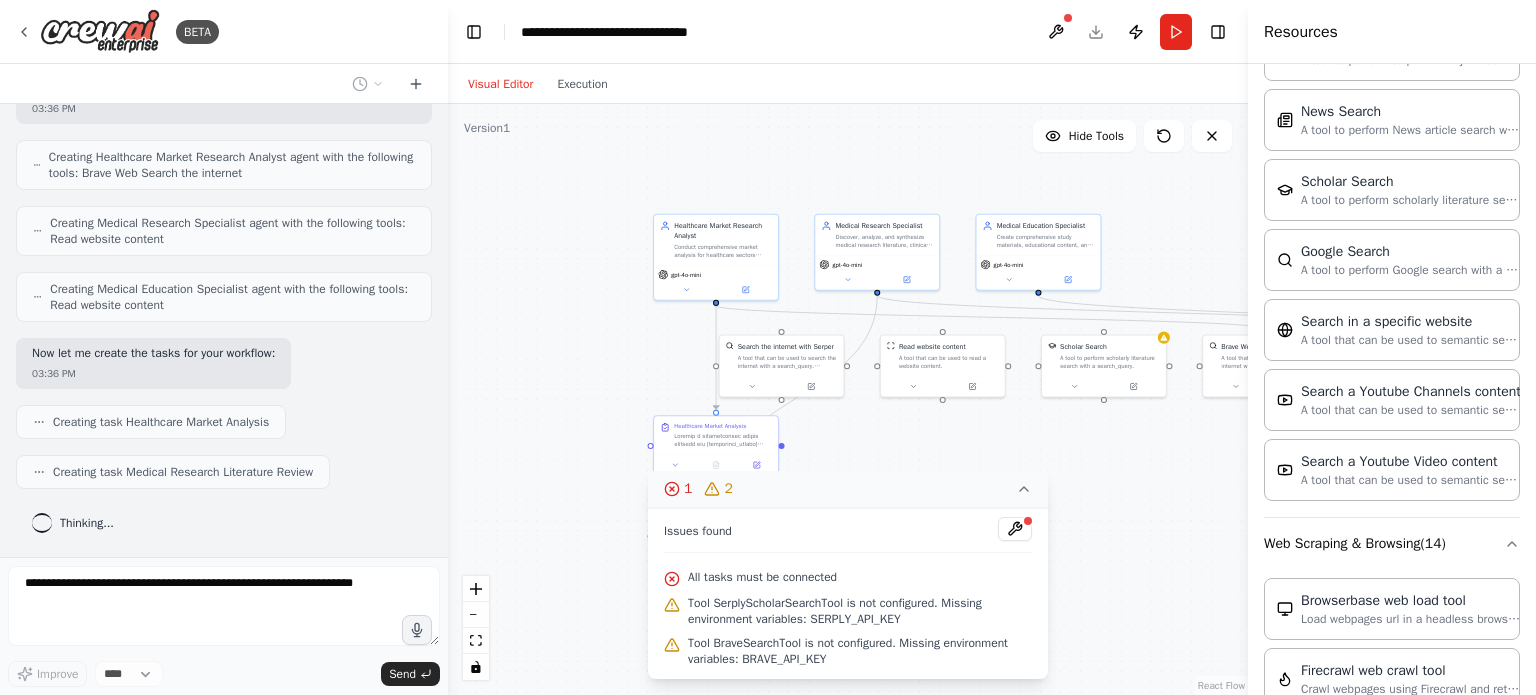 click 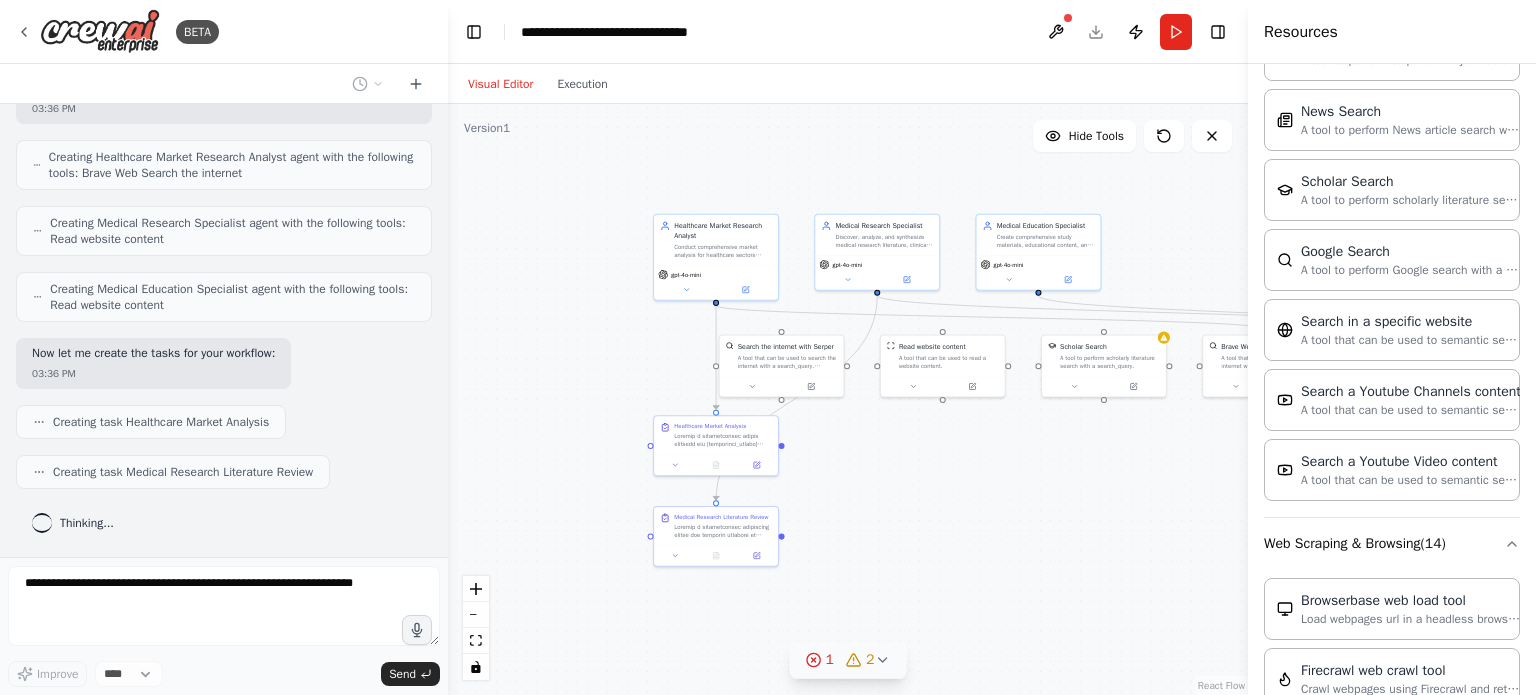 click on "1 2" at bounding box center [848, 660] 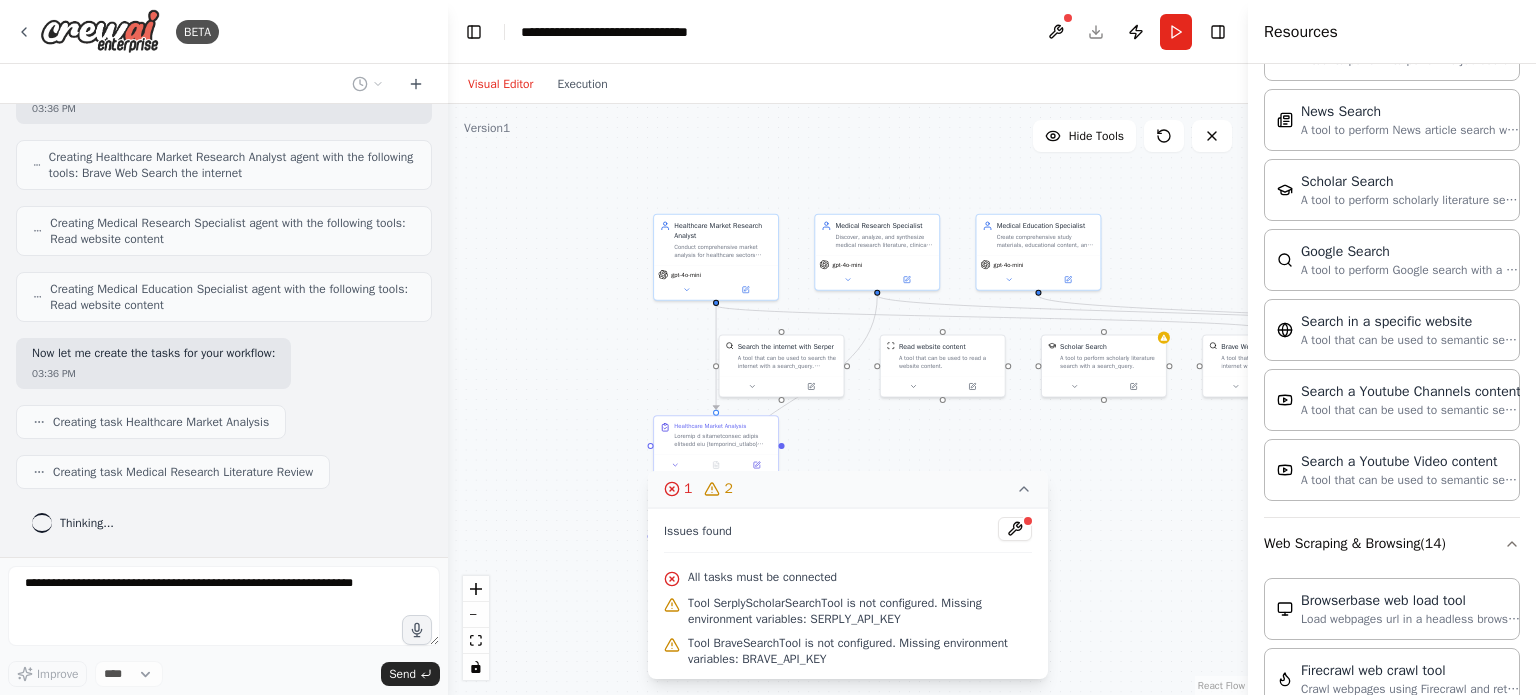 click 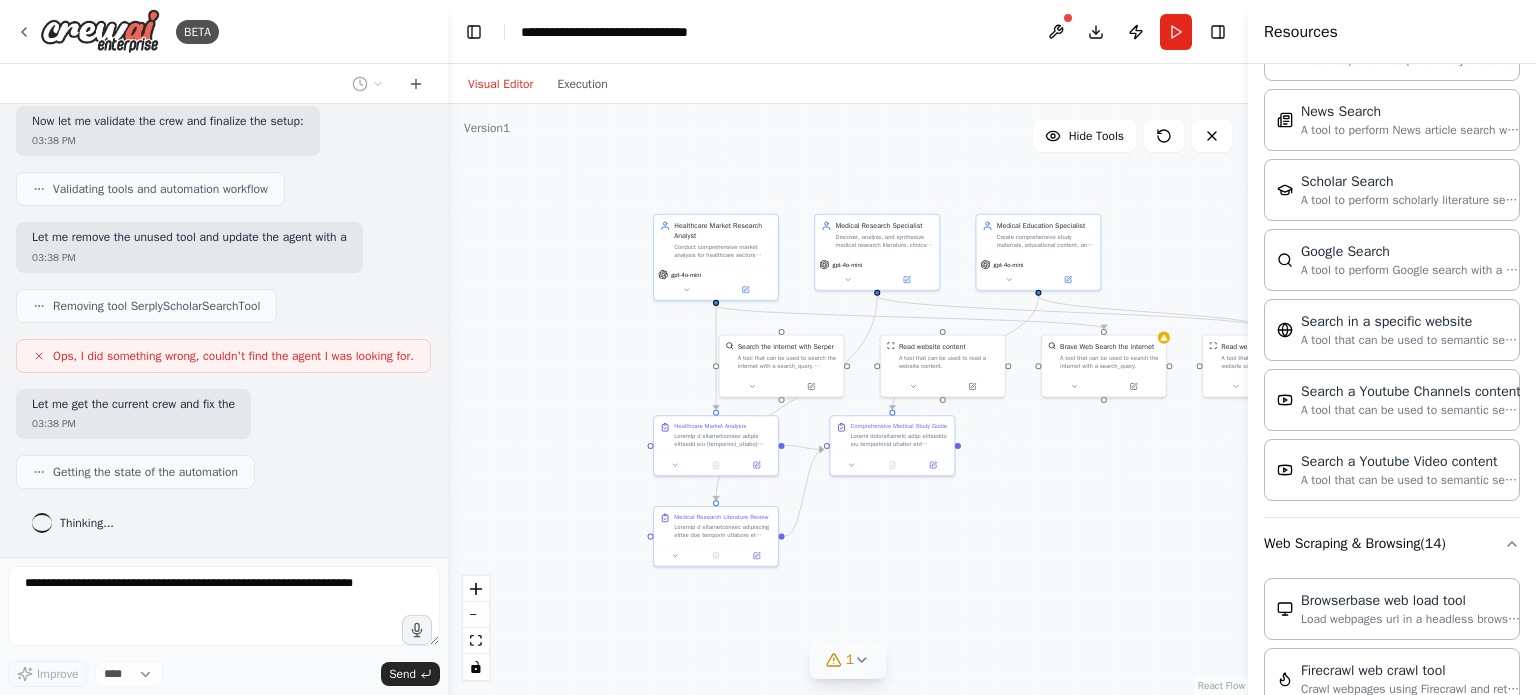 scroll, scrollTop: 4290, scrollLeft: 0, axis: vertical 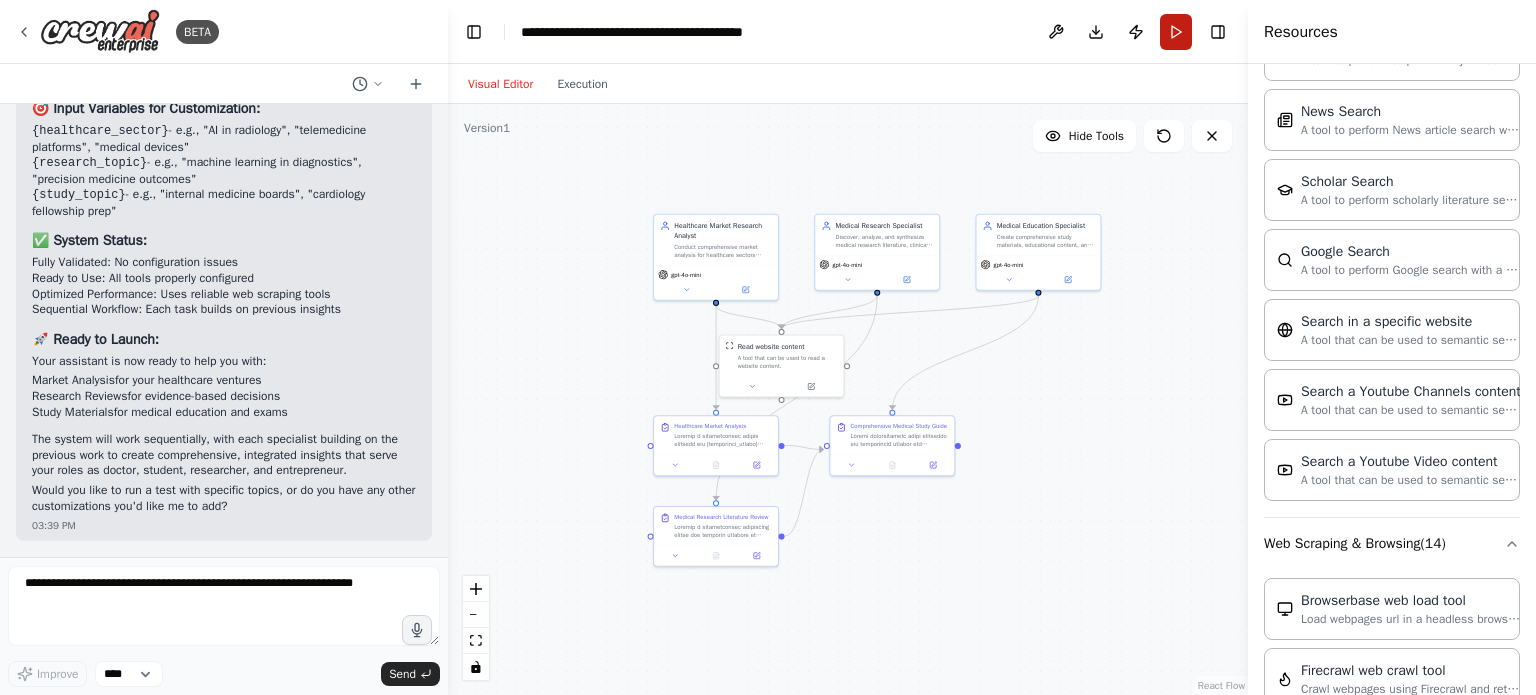 click on "Run" at bounding box center [1176, 32] 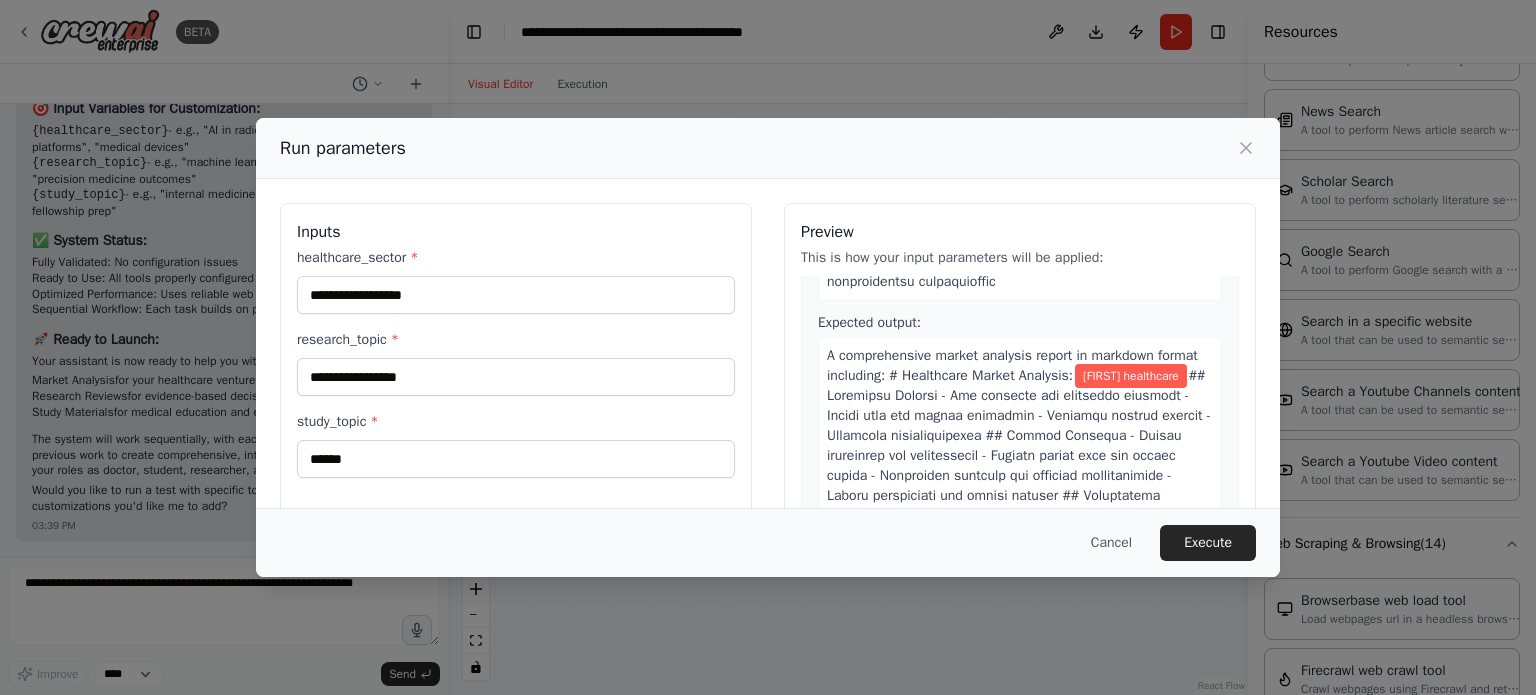scroll, scrollTop: 611, scrollLeft: 0, axis: vertical 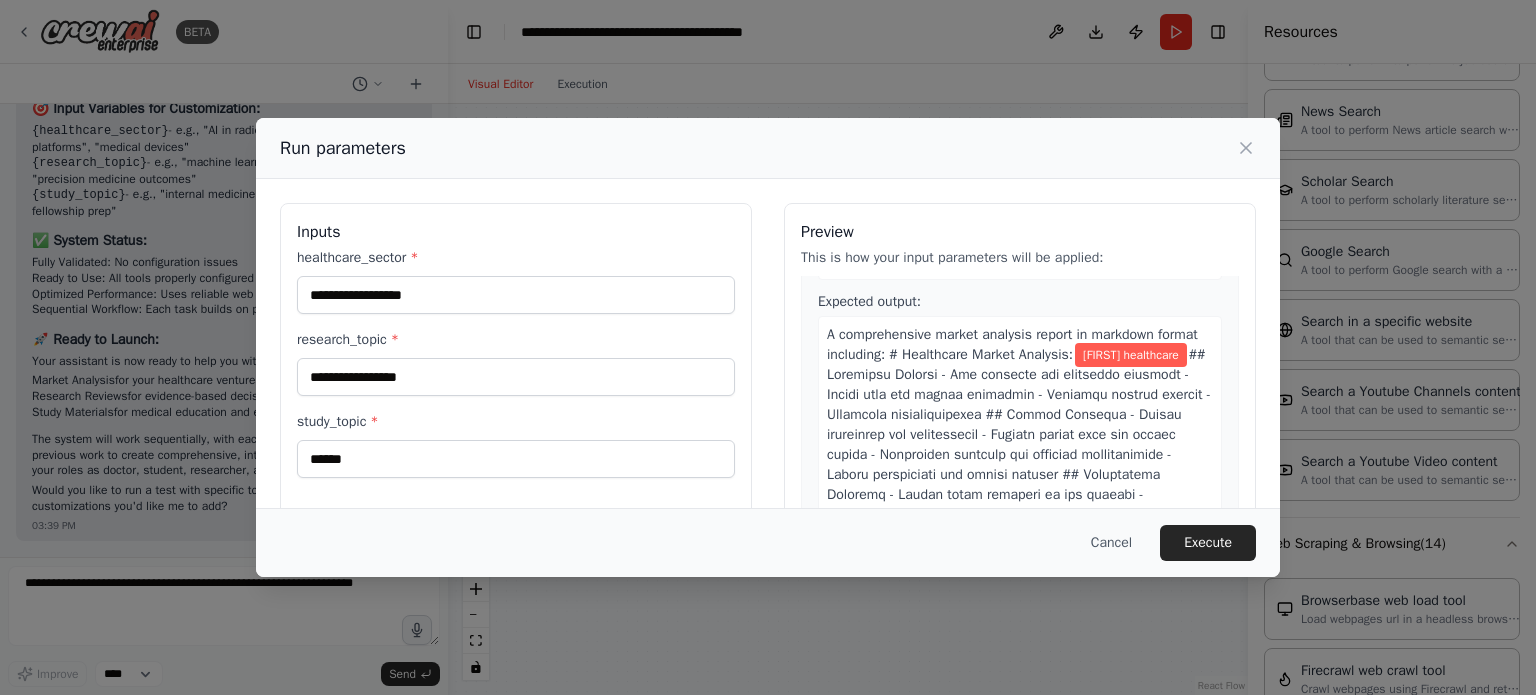 click on "A comprehensive market analysis report in markdown format including:
# Healthcare Market Analysis:" at bounding box center [1012, 344] 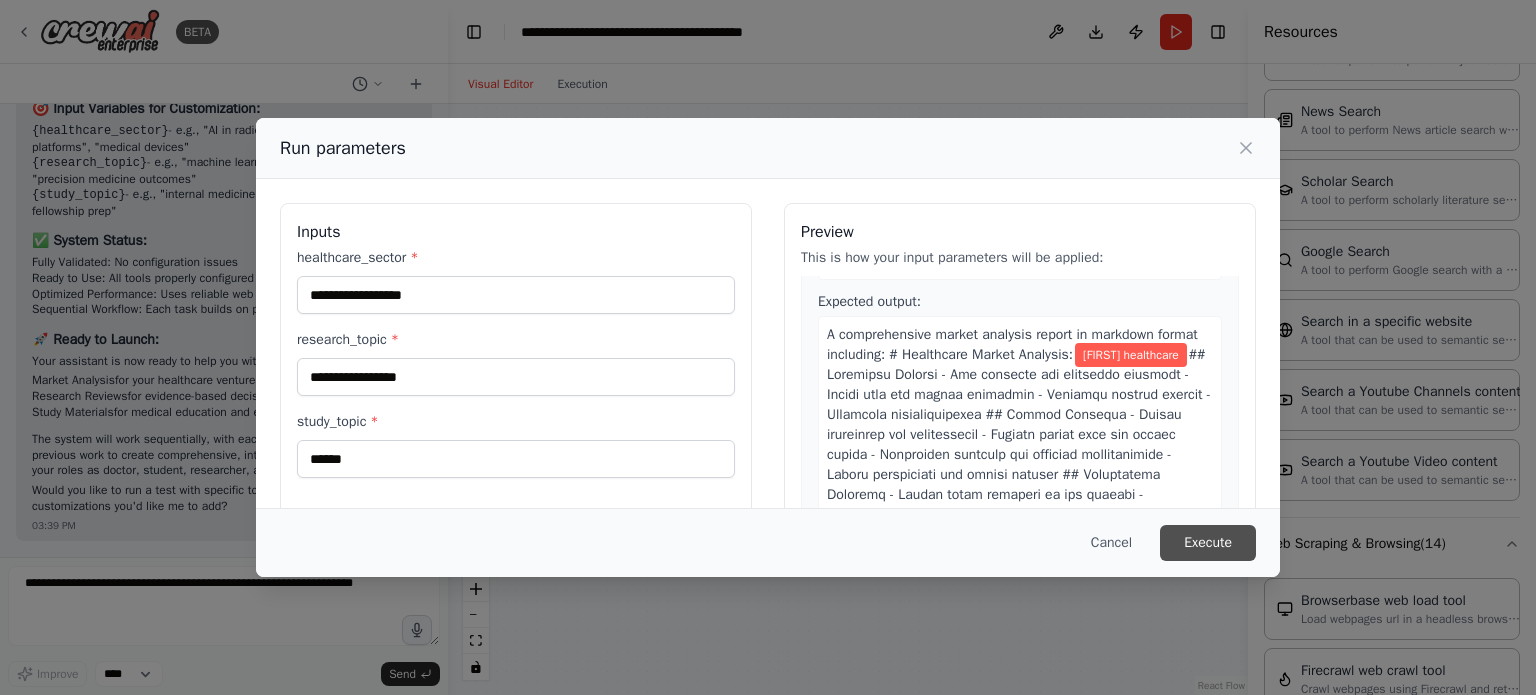 click on "Execute" at bounding box center (1208, 543) 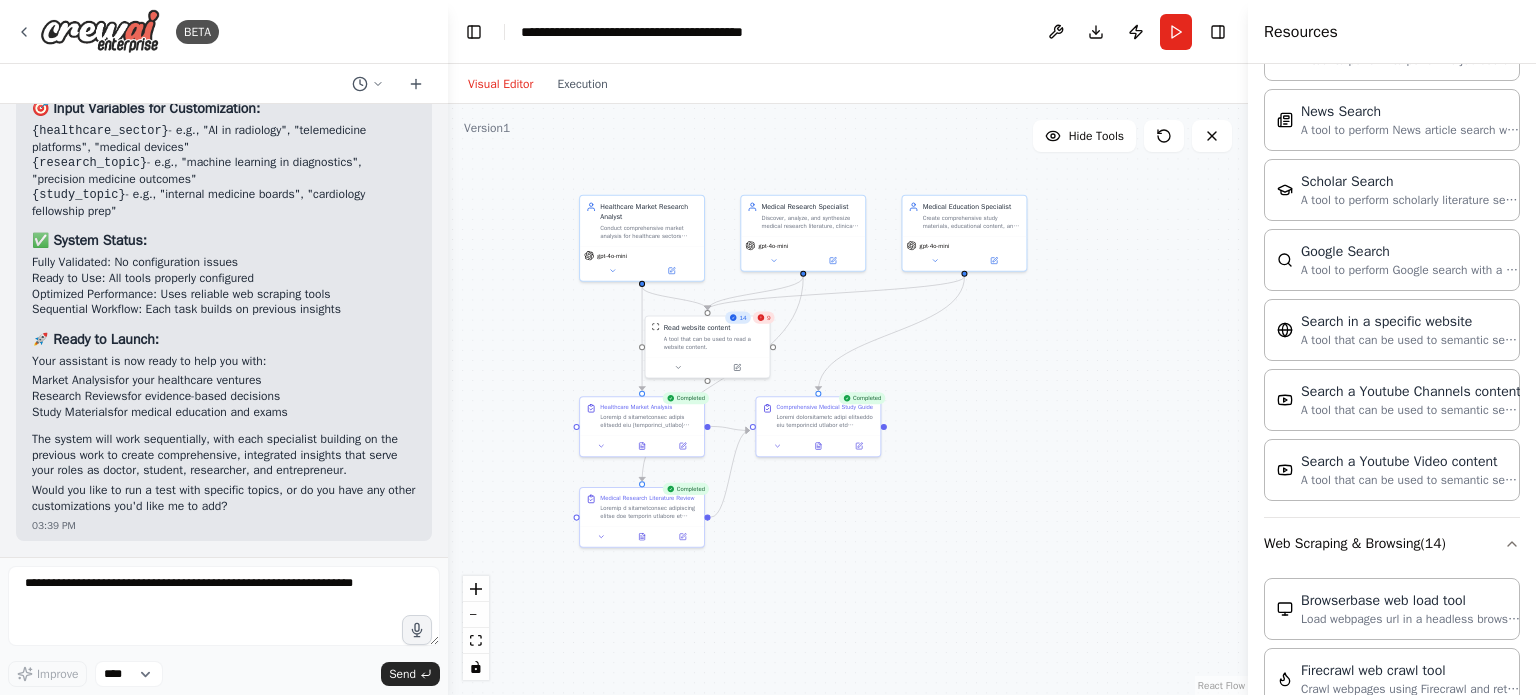 drag, startPoint x: 1191, startPoint y: 535, endPoint x: 1098, endPoint y: 516, distance: 94.92102 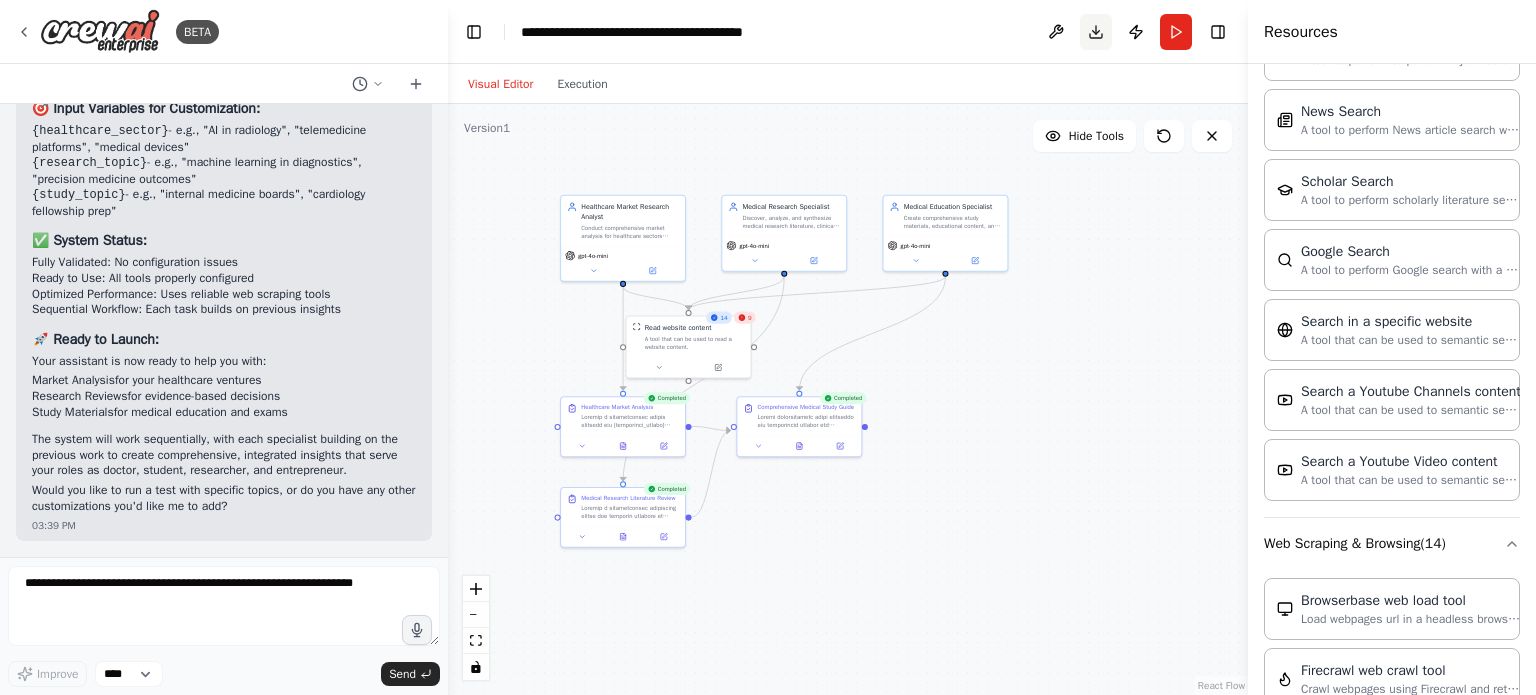click on "Download" at bounding box center (1096, 32) 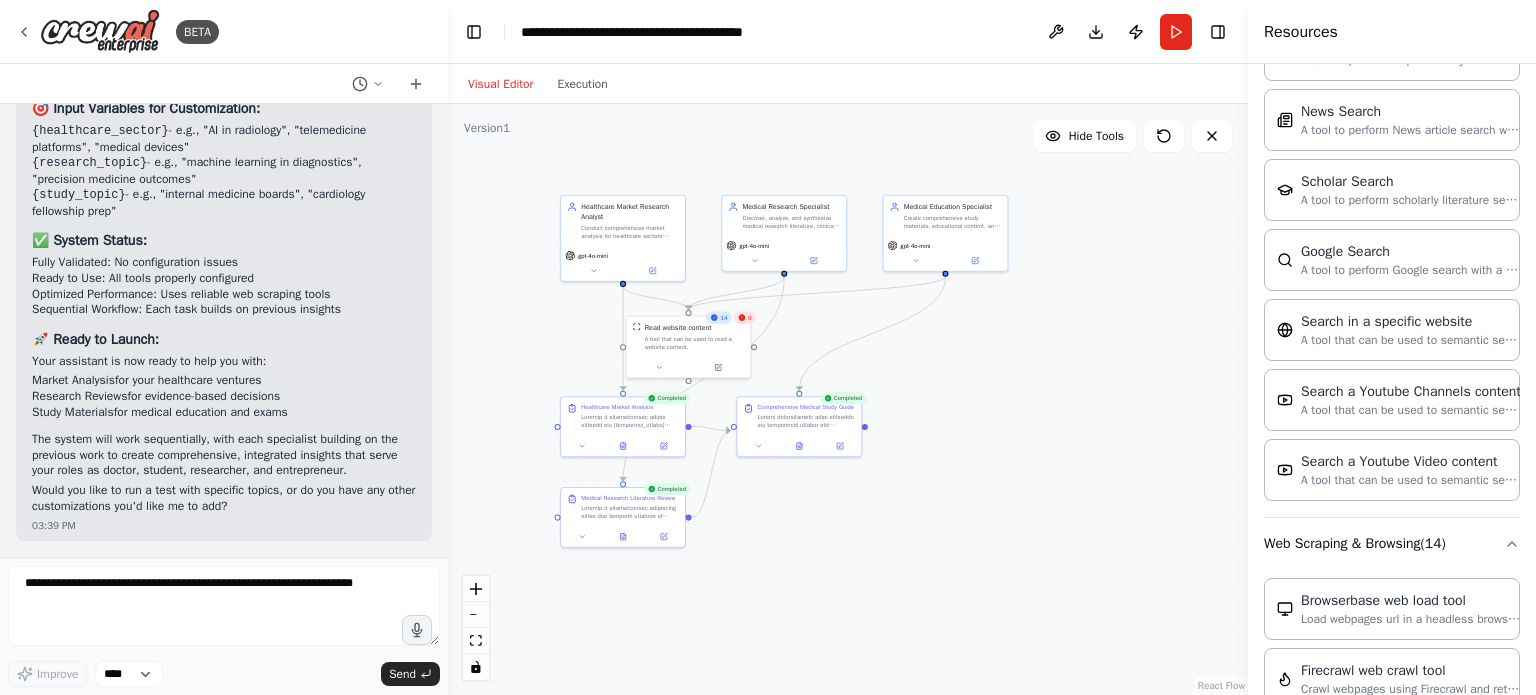 click on "Healthcare Market Research Analyst gpt-4o-mini gpt-4o-mini 14 9" at bounding box center (848, 399) 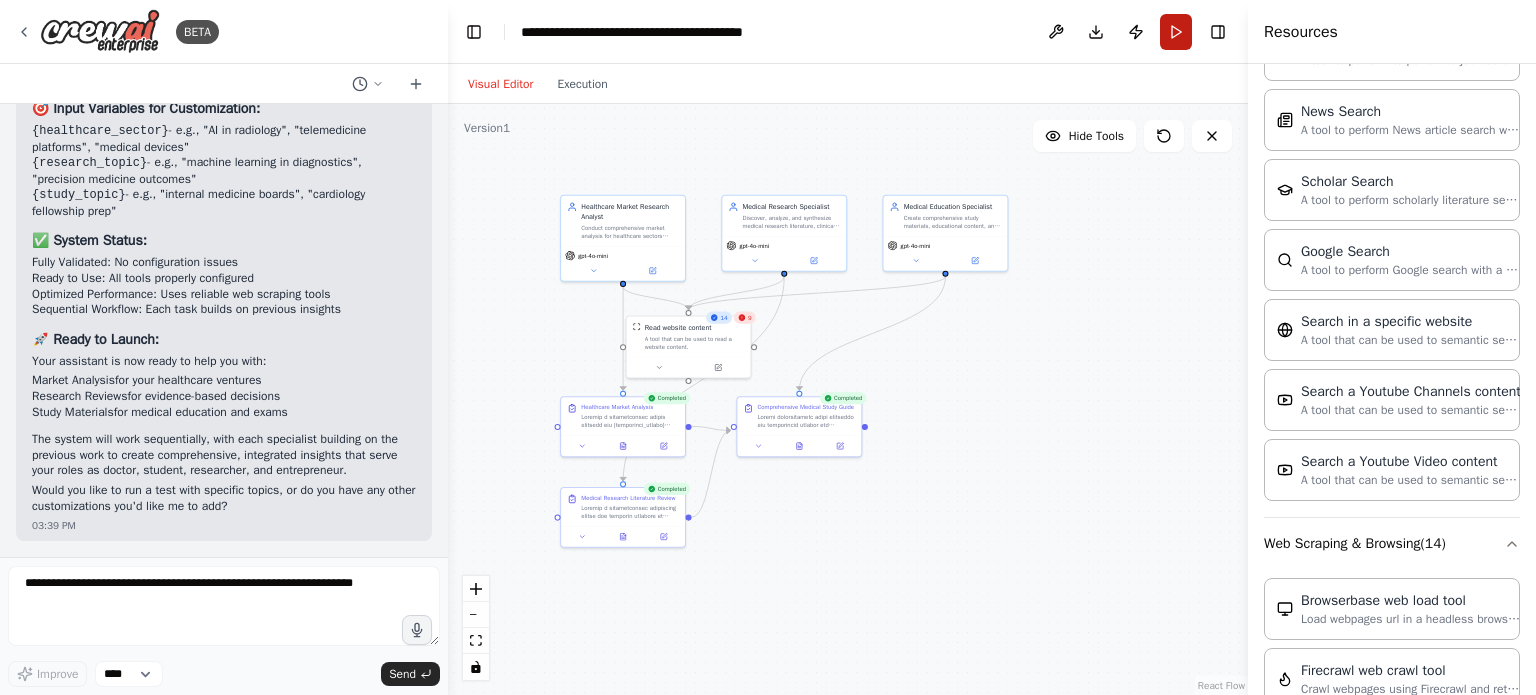 click on "Run" at bounding box center (1176, 32) 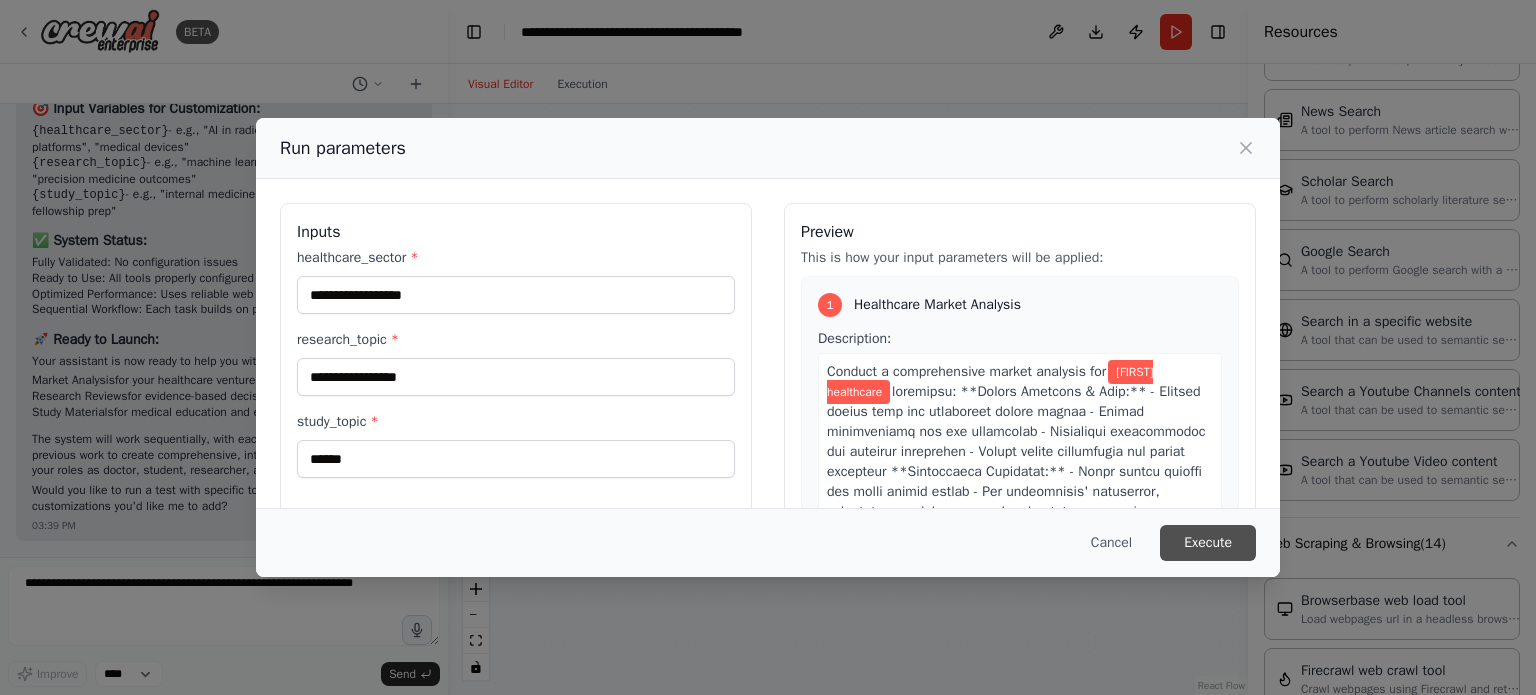 click on "Execute" at bounding box center [1208, 543] 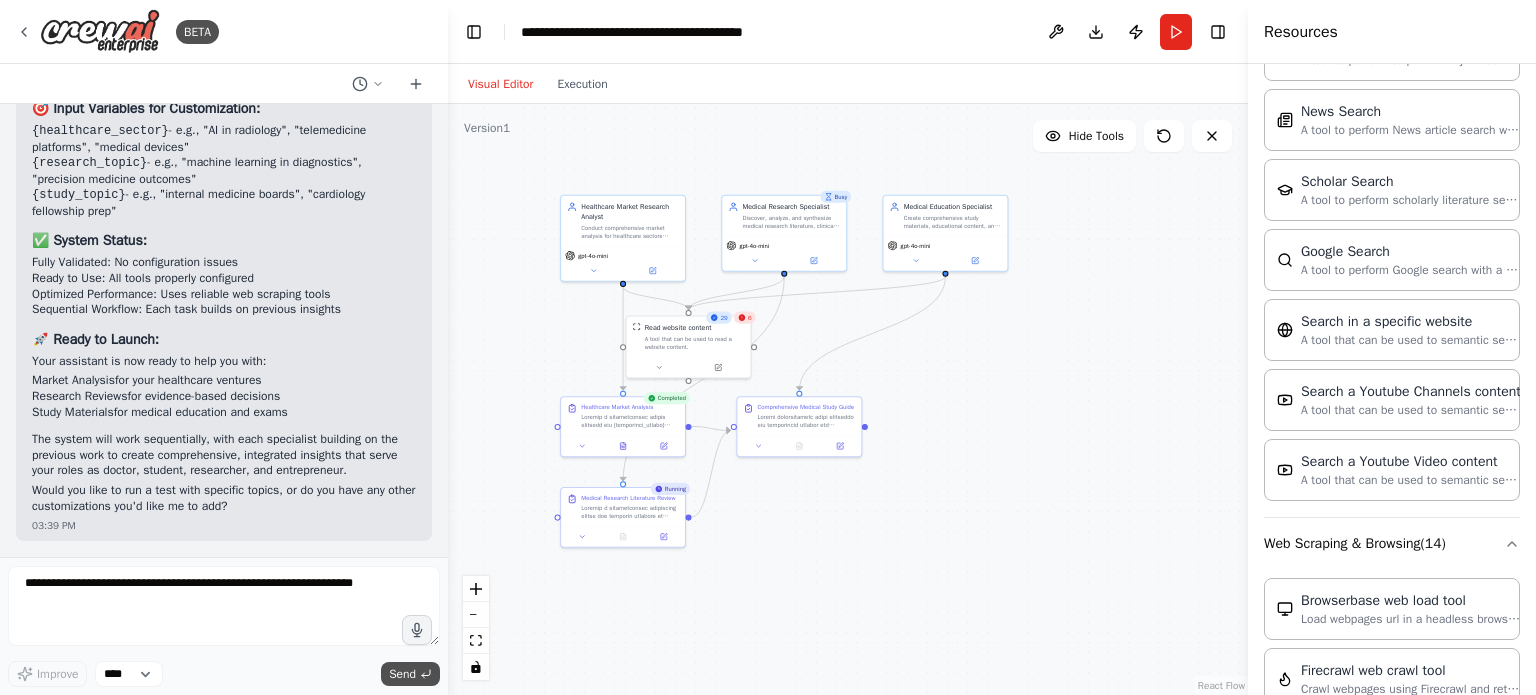 scroll, scrollTop: 6013, scrollLeft: 0, axis: vertical 